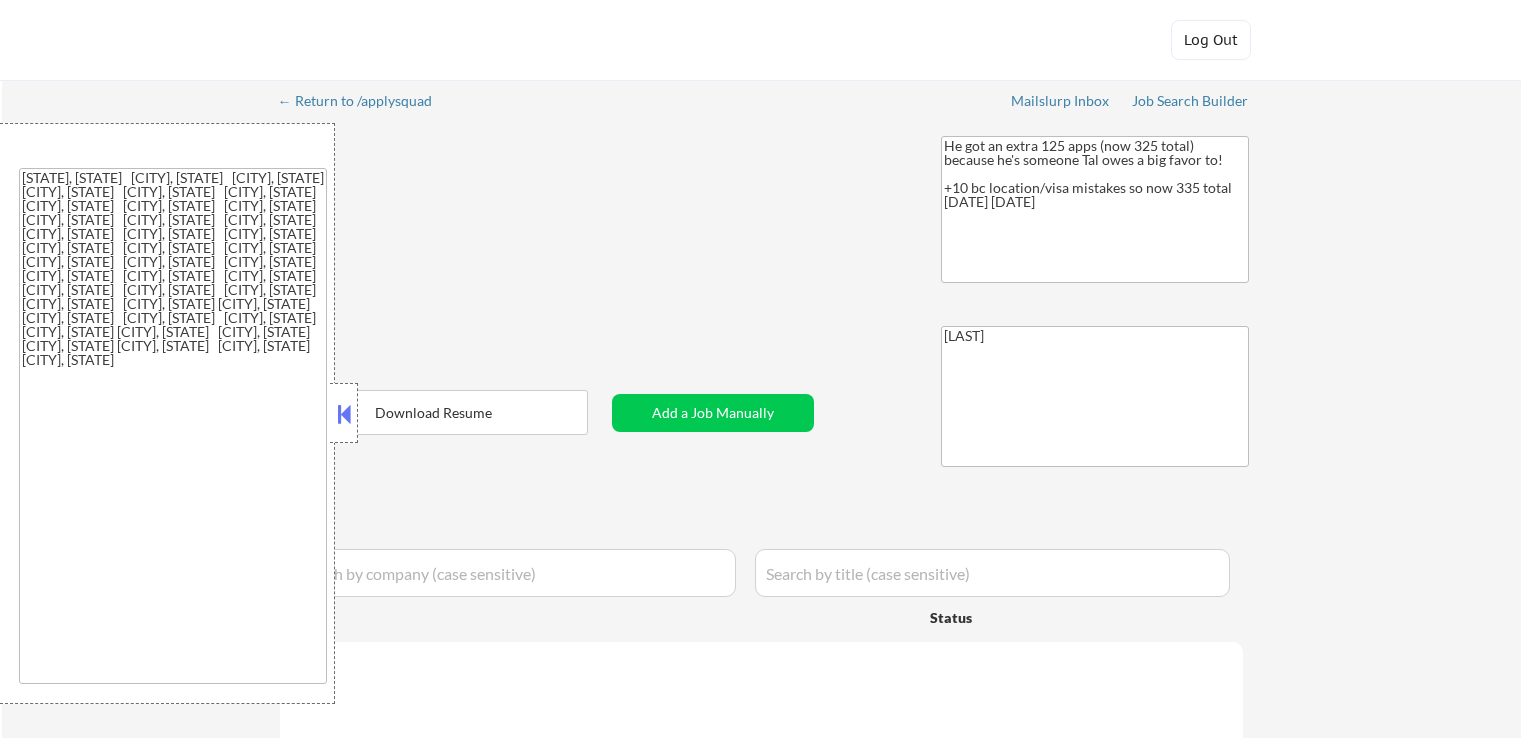 click at bounding box center [344, 414] 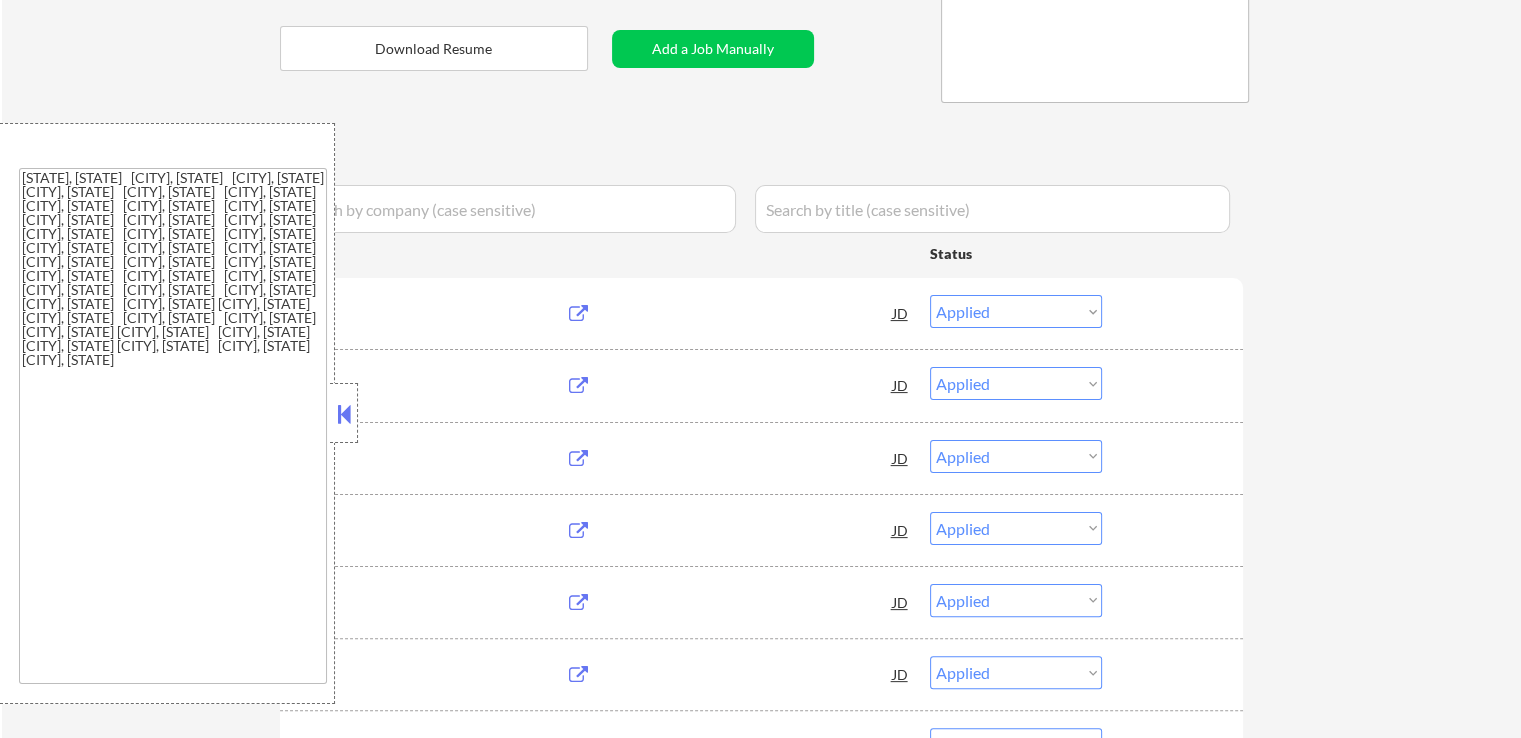 scroll, scrollTop: 400, scrollLeft: 0, axis: vertical 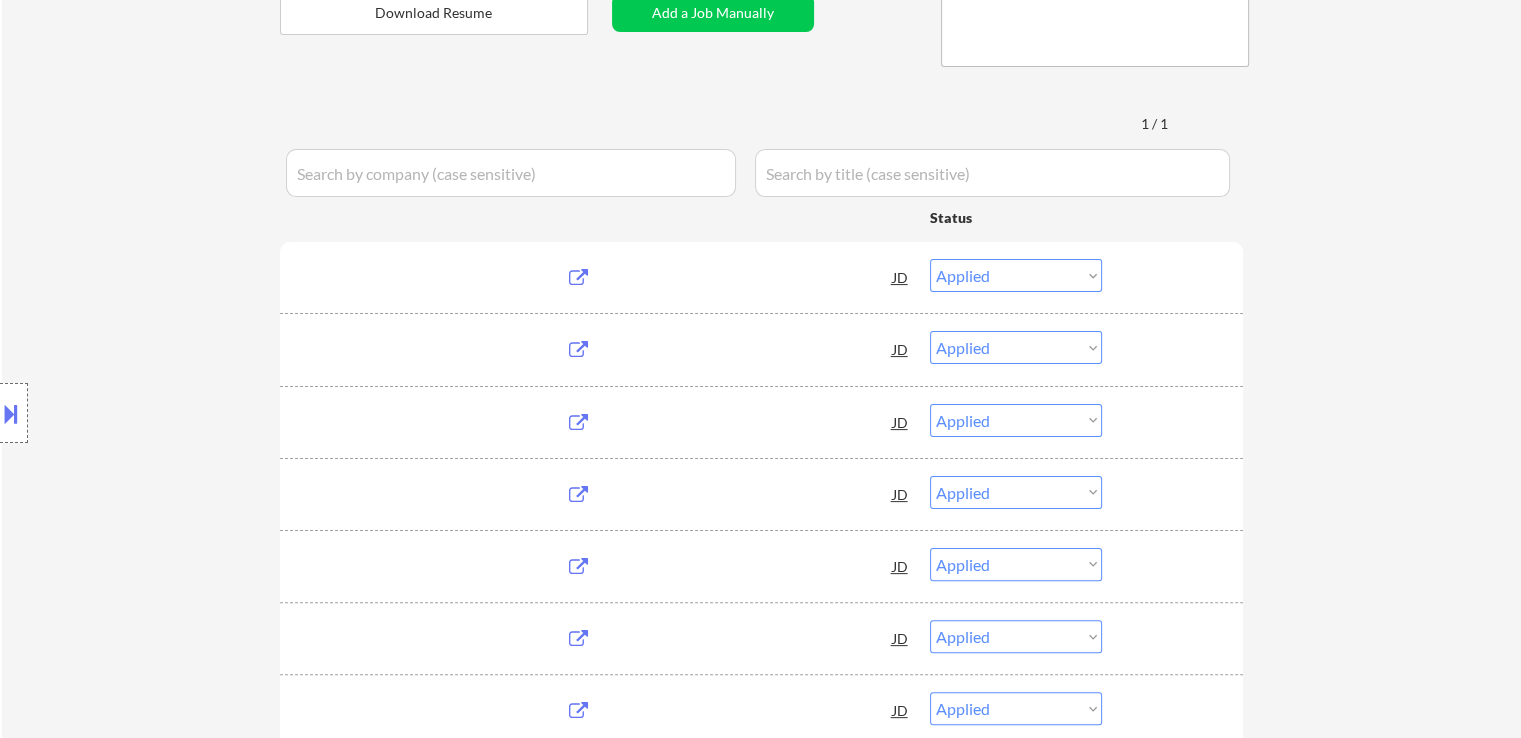 select on ""pending"" 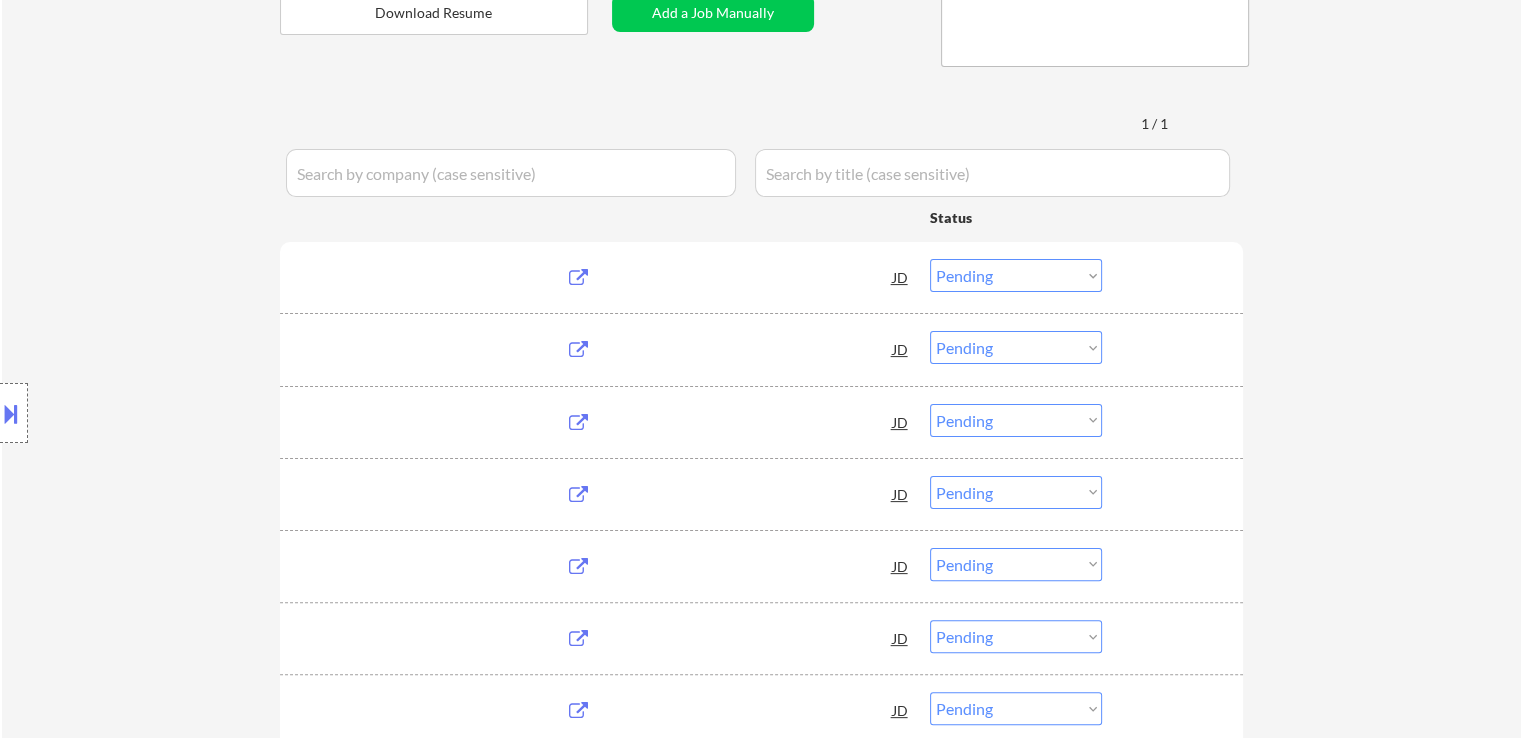 select on ""pending"" 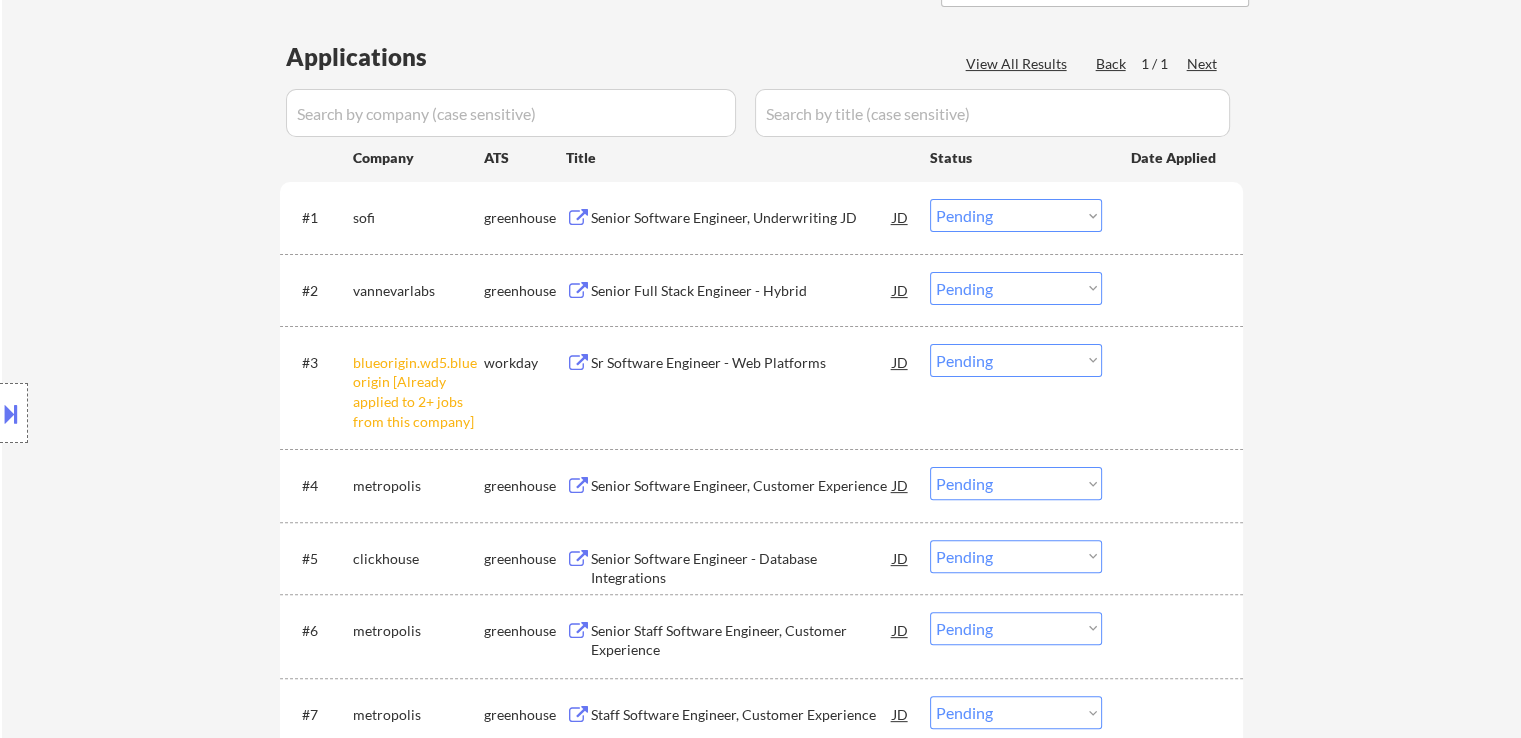scroll, scrollTop: 600, scrollLeft: 0, axis: vertical 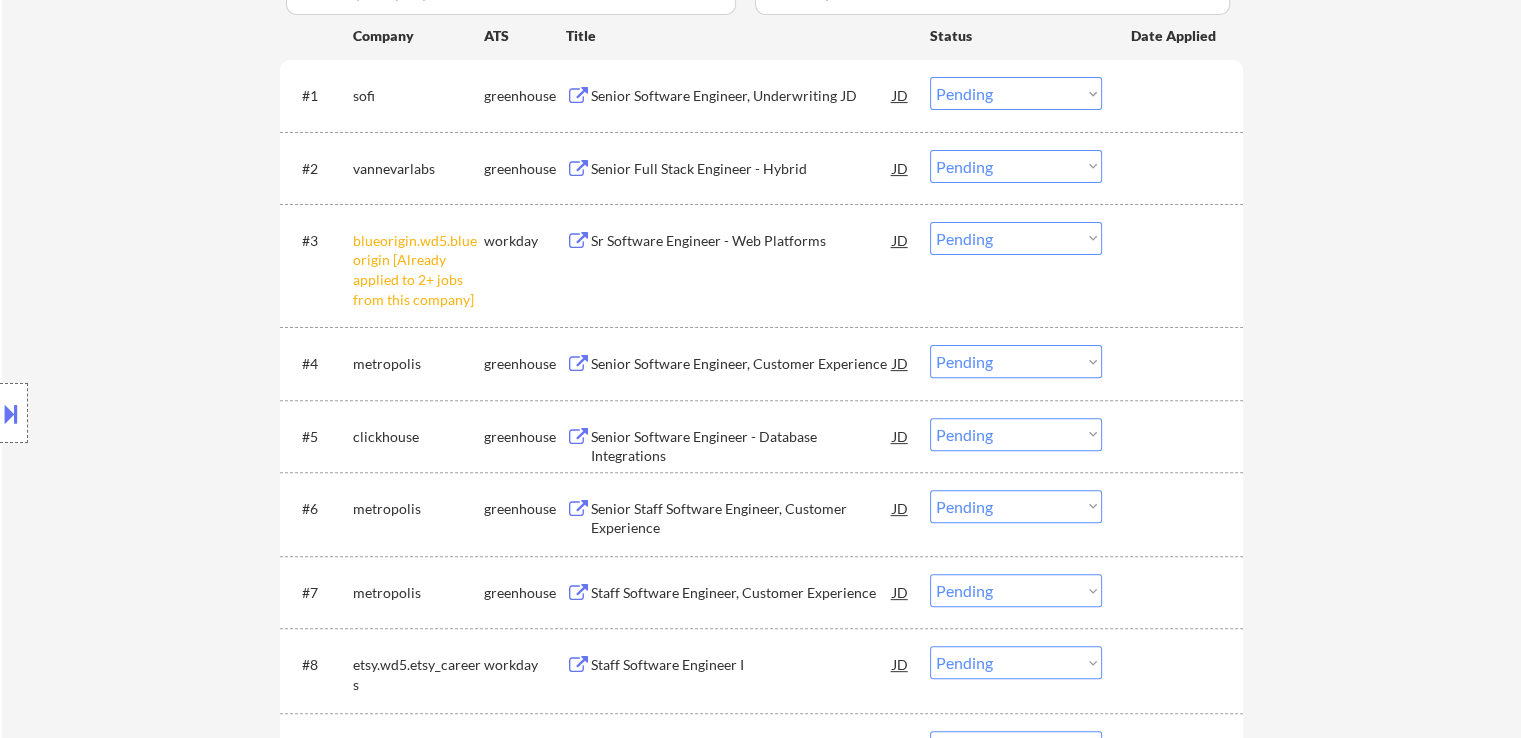 click on "Choose an option... Pending Applied Excluded (Questions) Excluded (Expired) Excluded (Location) Excluded (Bad Match) Excluded (Blocklist) Excluded (Salary) Excluded (Other)" at bounding box center [1016, 238] 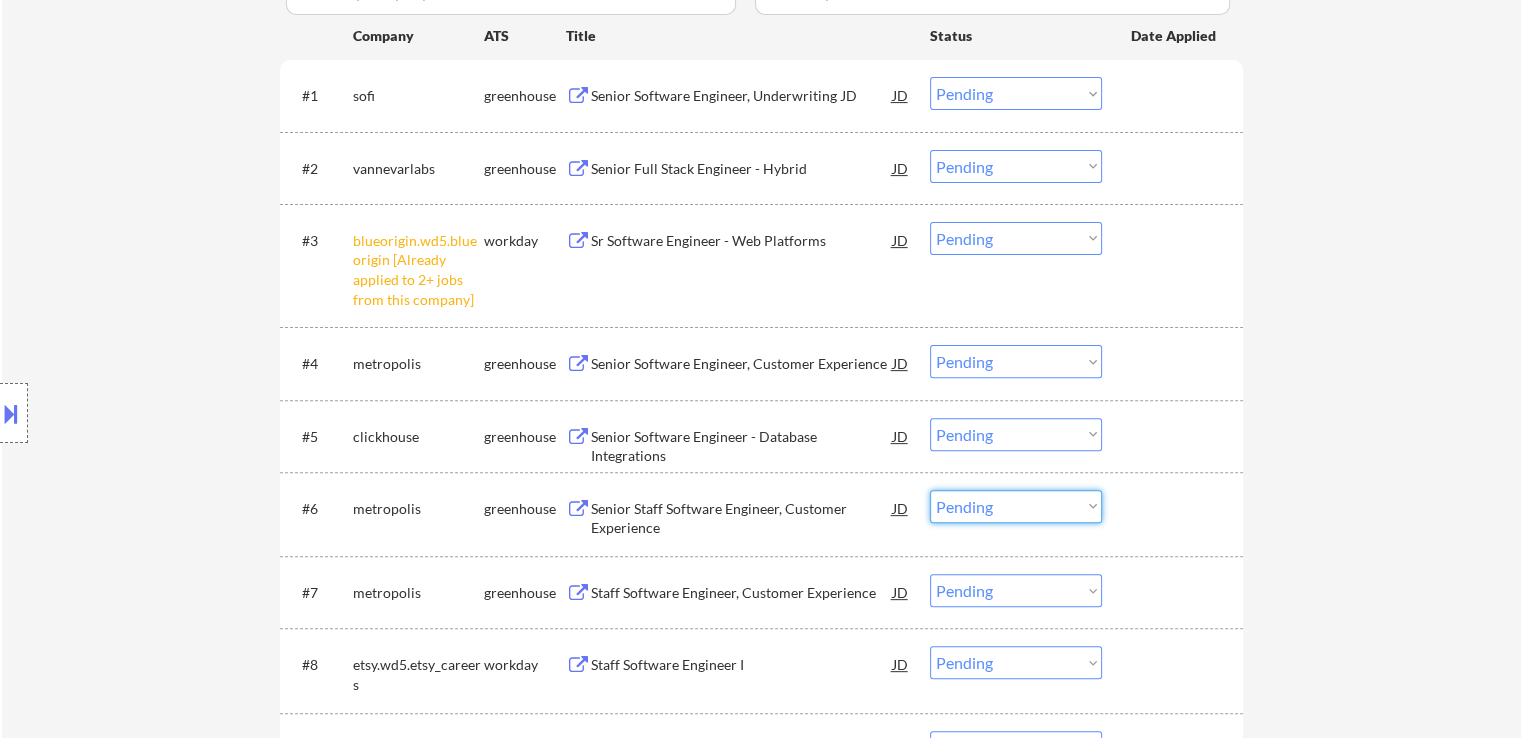 click on "Choose an option... Pending Applied Excluded (Questions) Excluded (Expired) Excluded (Location) Excluded (Bad Match) Excluded (Blocklist) Excluded (Salary) Excluded (Other)" at bounding box center [1016, 506] 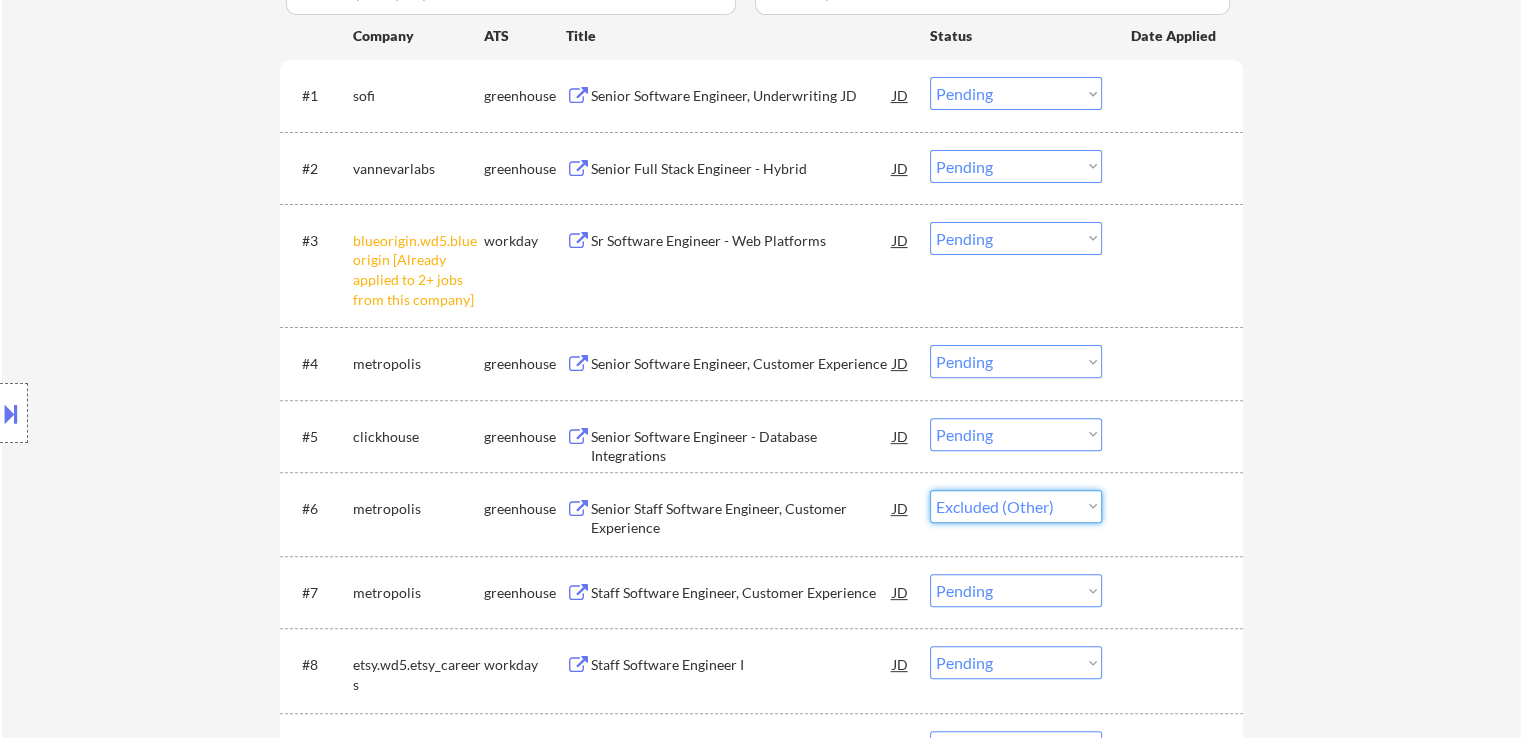 click on "Choose an option... Pending Applied Excluded (Questions) Excluded (Expired) Excluded (Location) Excluded (Bad Match) Excluded (Blocklist) Excluded (Salary) Excluded (Other)" at bounding box center (1016, 506) 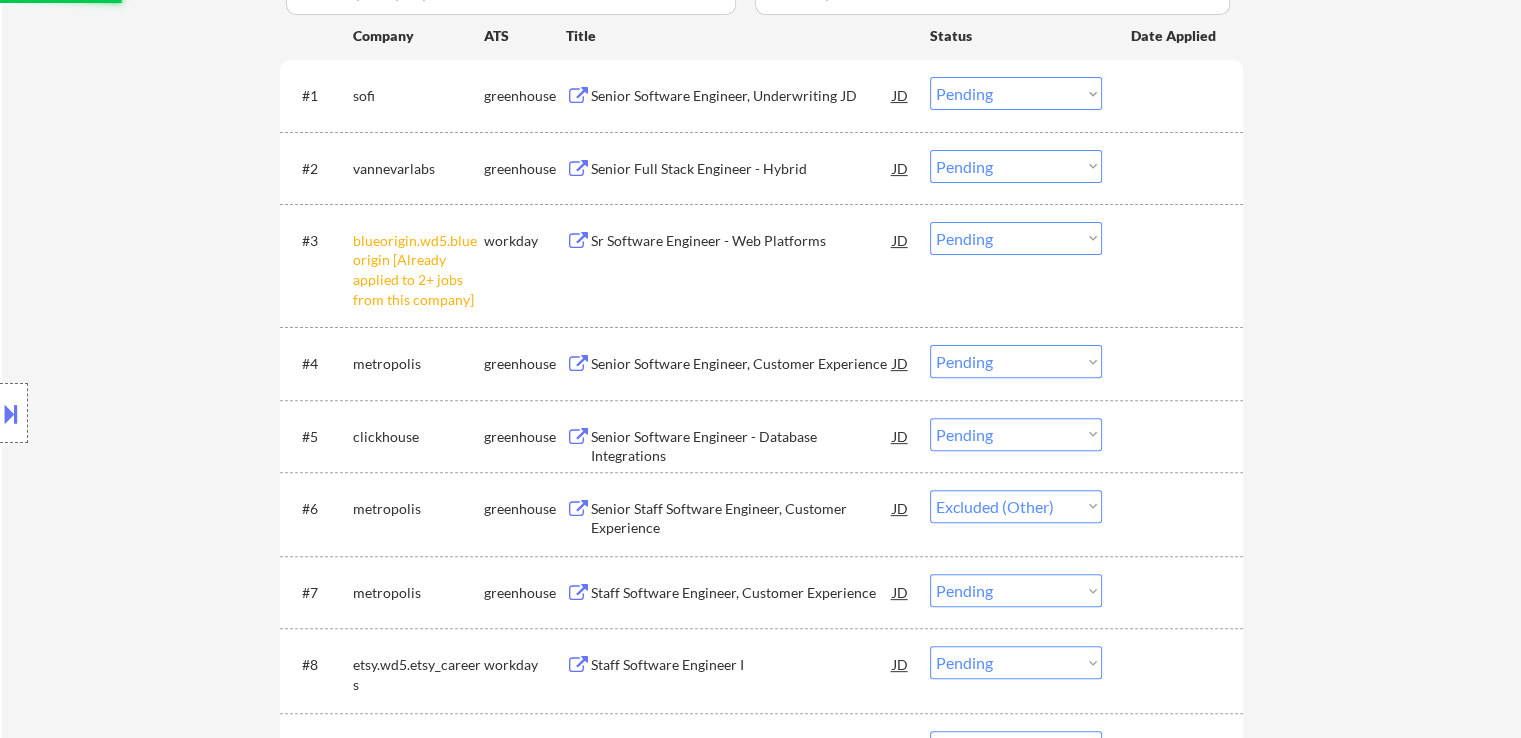 click on "← Return to /applysquad Mailslurp Inbox Job Search Builder [FIRST] [LAST] User Email:  [FIRST].[LAST]@[DOMAIN].com Application Email:  [FIRST].[LAST]@[DOMAIN].com Mailslurp Email:  [FIRST].[LAST]@[DOMAIN].com LinkedIn:   https://www.linkedin.com/in/[LAST][FIRST]
Phone:  [PHONE] Current Location:  [CITY], [STATE] Applies:  266 sent / 335 bought Internal Notes He got an extra 125 apps (now 325 total) because he's someone Tal owes a big favor to!
+10 bc location/visa mistakes so now 335 total [DATE] [DATE] Can work in country of residence?:  yes Squad Notes Minimum salary:  $[NUMBER] Will need Visa to work in that country now/future?:   no Download Resume Add a Job Manually [LAST] Applications View All Results Back 1 / 1
Next Company ATS Title Status Date Applied #1 sofi greenhouse Senior Software Engineer, Underwriting JD Choose an option... Pending Applied Excluded (Questions) Excluded (Expired) Excluded (Location) Excluded (Bad Match) Excluded (Blocklist) Excluded (Salary) Excluded (Other) #2 vannevevarlabs" at bounding box center [762, 593] 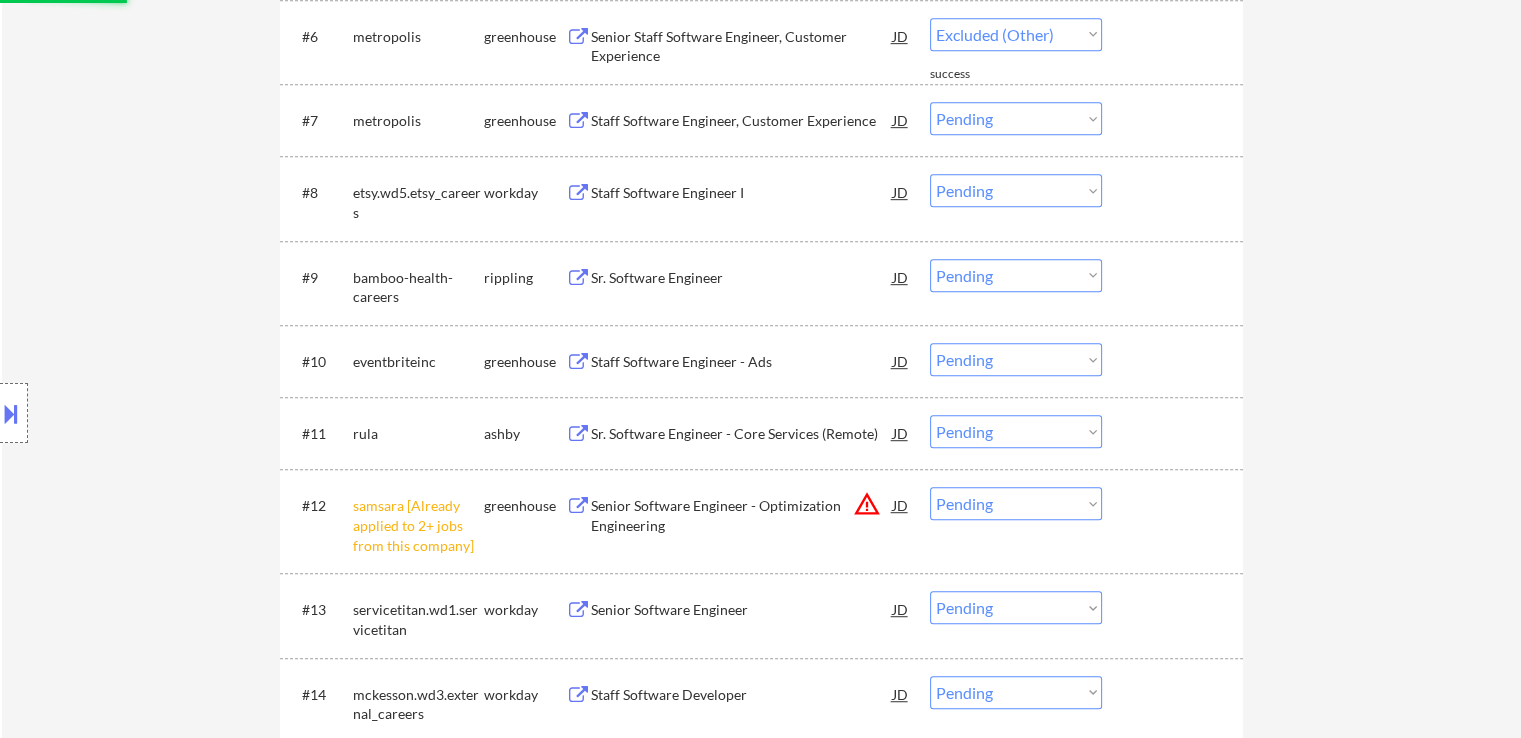 scroll, scrollTop: 1300, scrollLeft: 0, axis: vertical 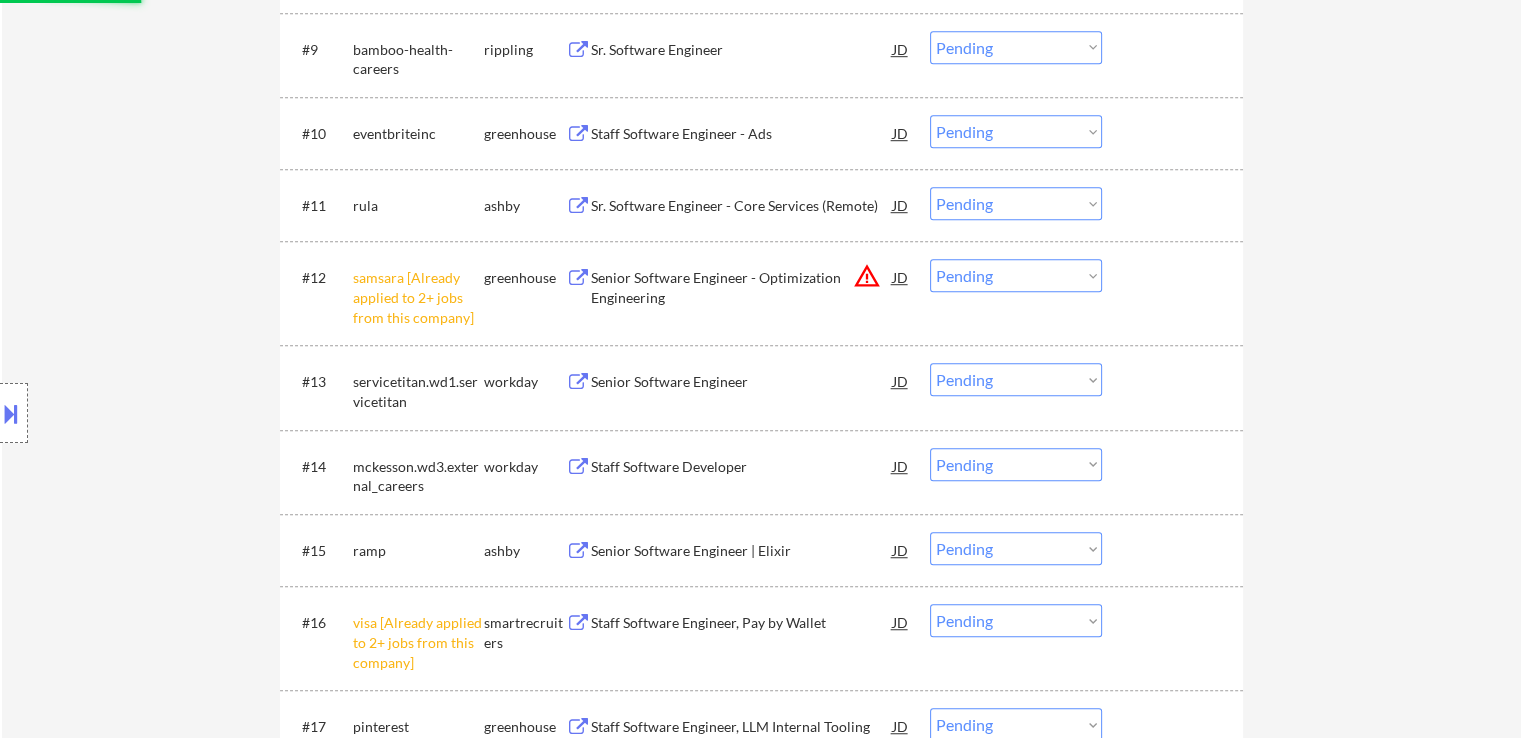 select on ""pending"" 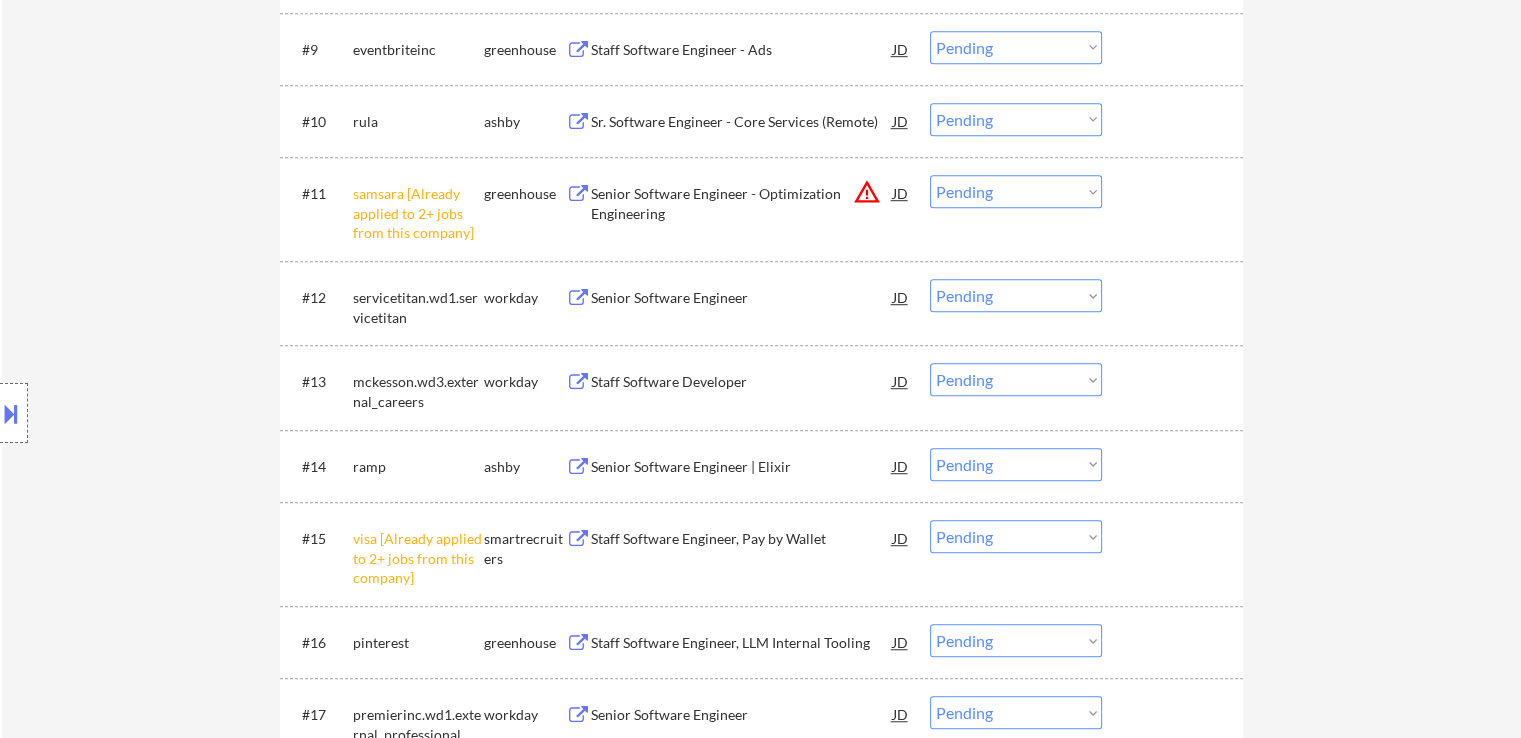click on "Choose an option... Pending Applied Excluded (Questions) Excluded (Expired) Excluded (Location) Excluded (Bad Match) Excluded (Blocklist) Excluded (Salary) Excluded (Other)" at bounding box center [1016, 191] 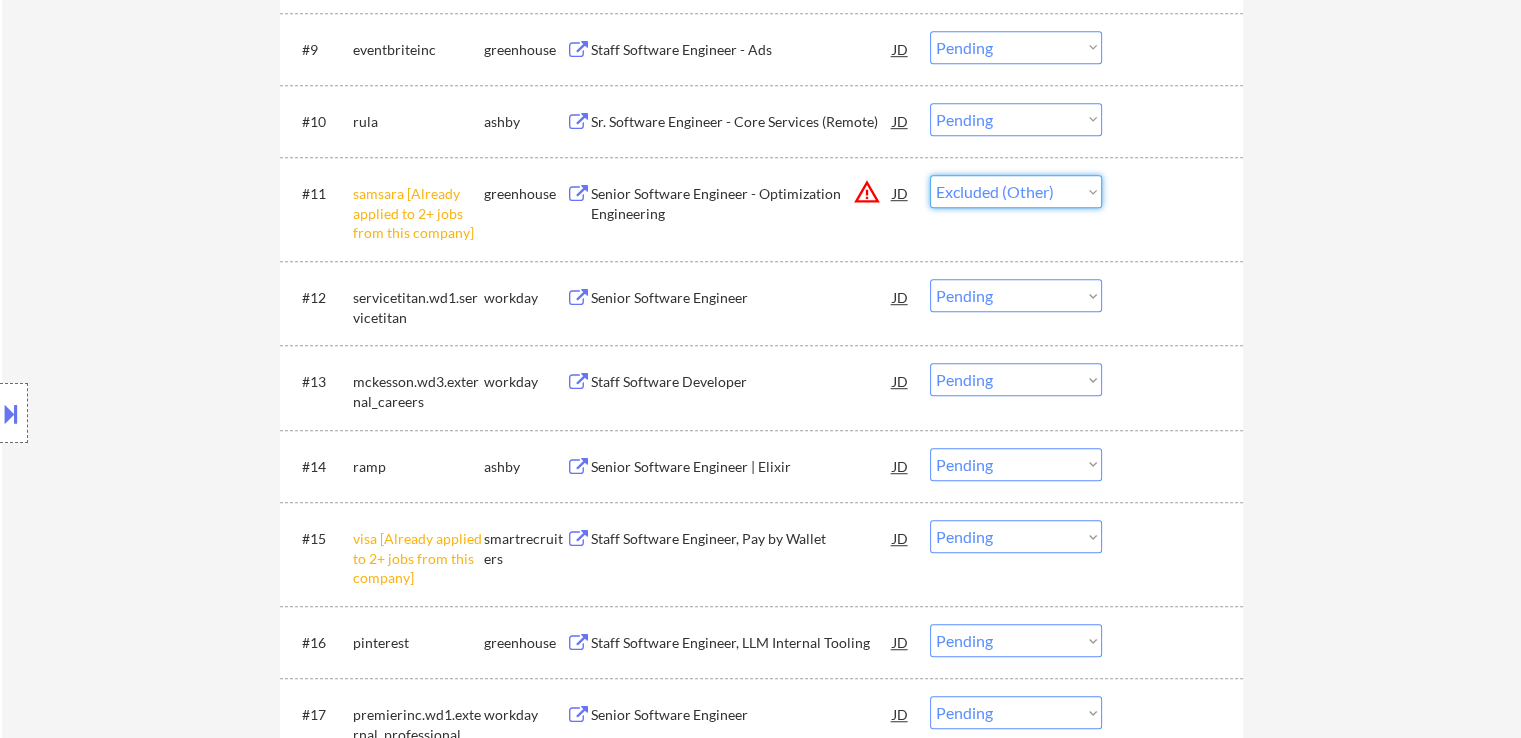 click on "Choose an option... Pending Applied Excluded (Questions) Excluded (Expired) Excluded (Location) Excluded (Bad Match) Excluded (Blocklist) Excluded (Salary) Excluded (Other)" at bounding box center [1016, 191] 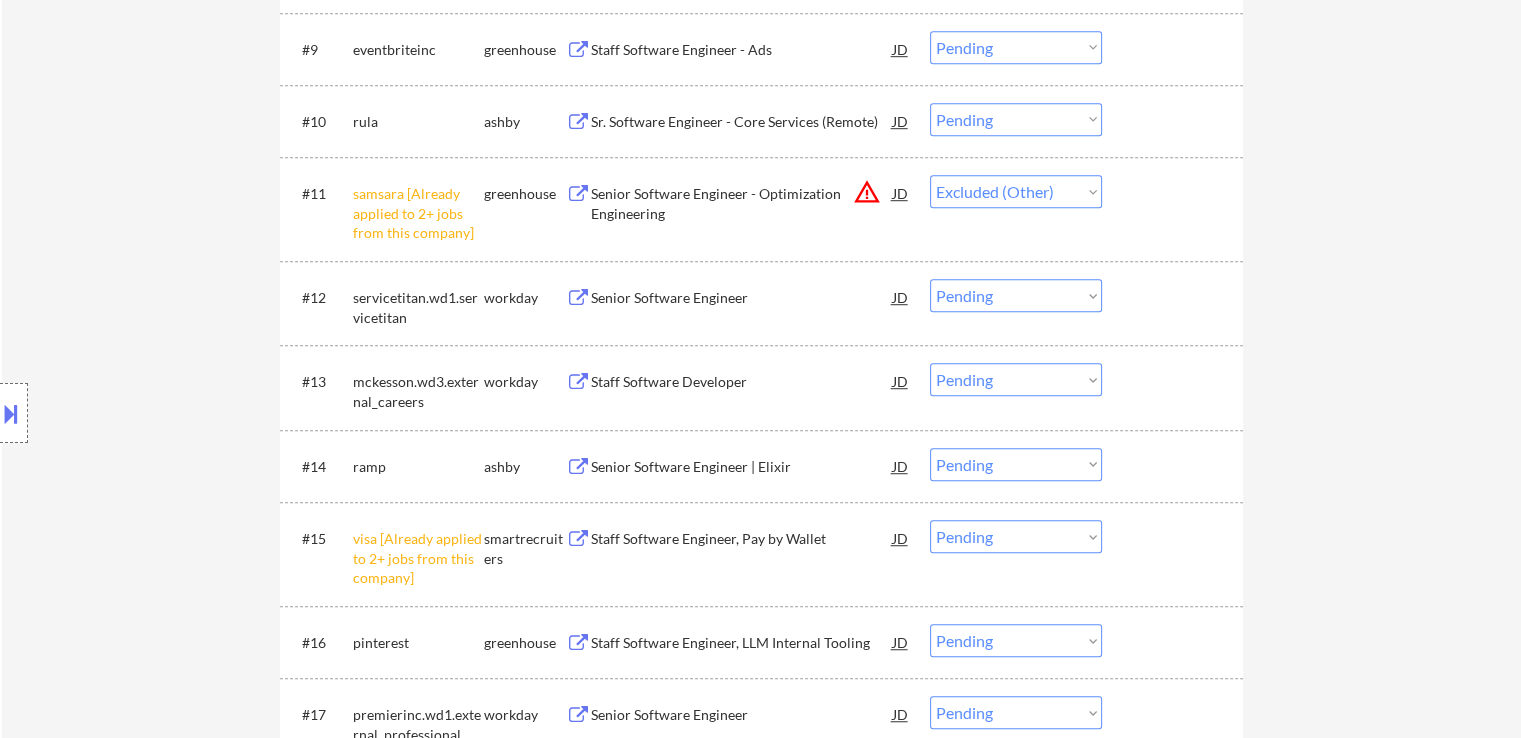 click on "#12 servicetitan.wd1.servicetitan workday Senior Software Engineer JD warning_amber Choose an option... Pending Applied Excluded (Questions) Excluded (Expired) Excluded (Location) Excluded (Bad Match) Excluded (Blocklist) Excluded (Salary) Excluded (Other)" at bounding box center [761, 303] 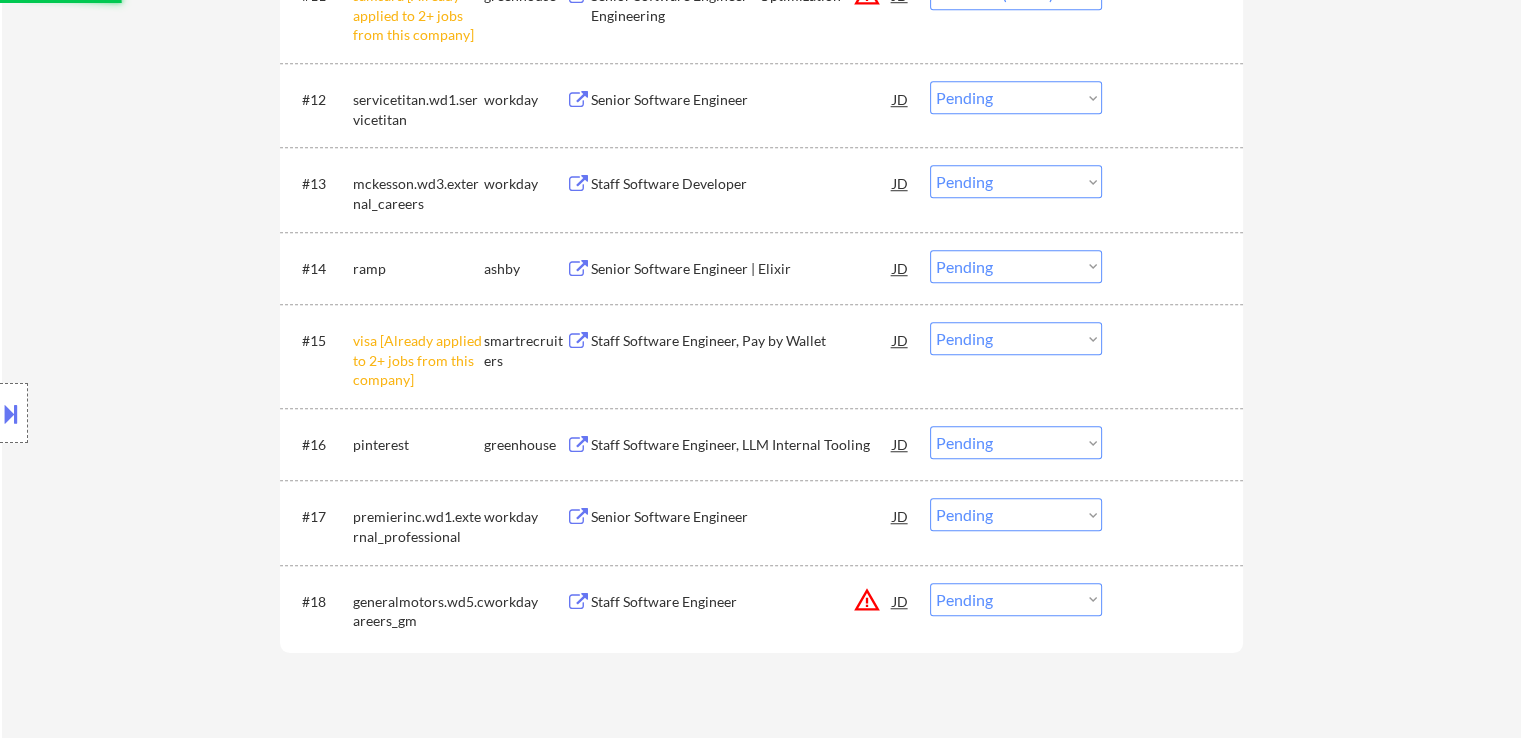 scroll, scrollTop: 1500, scrollLeft: 0, axis: vertical 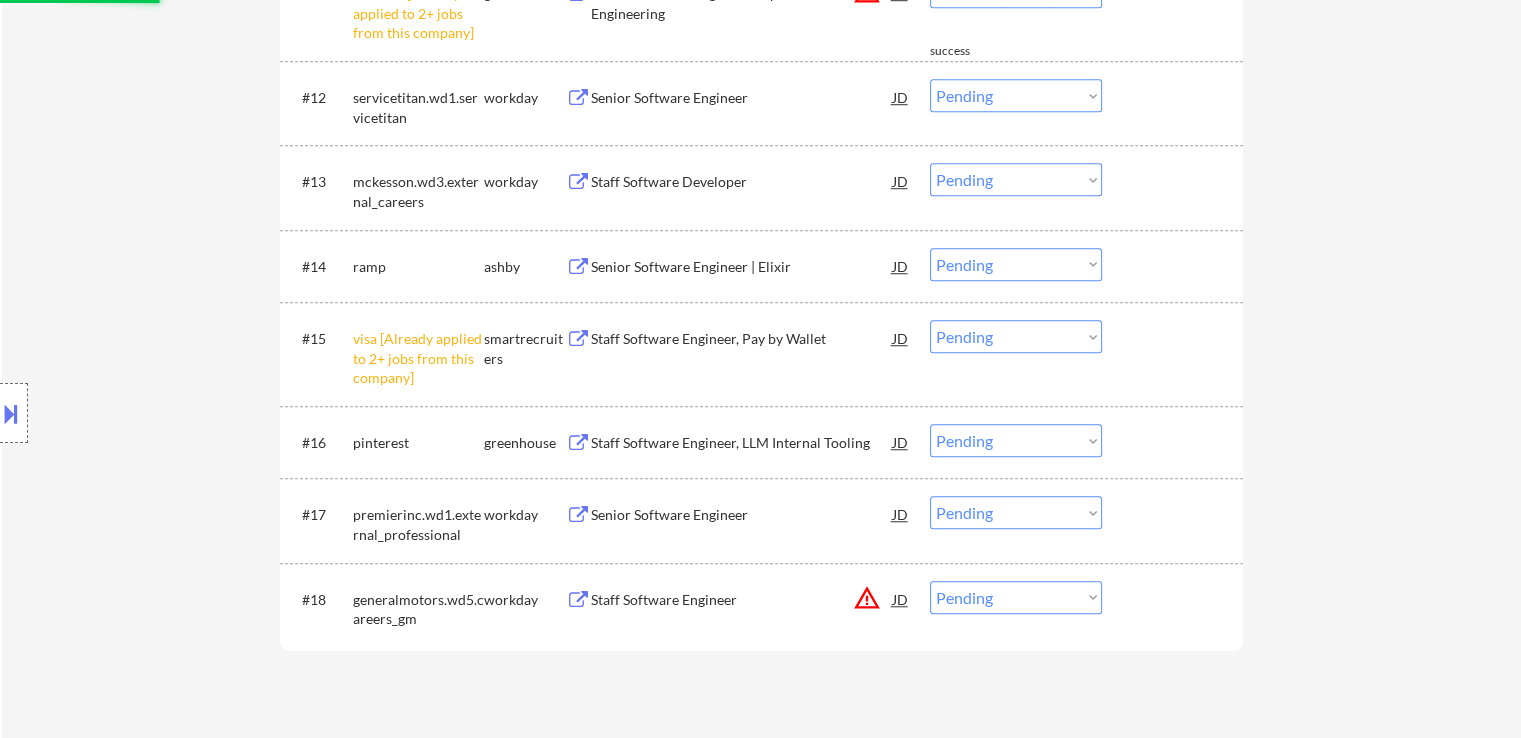 select on ""pending"" 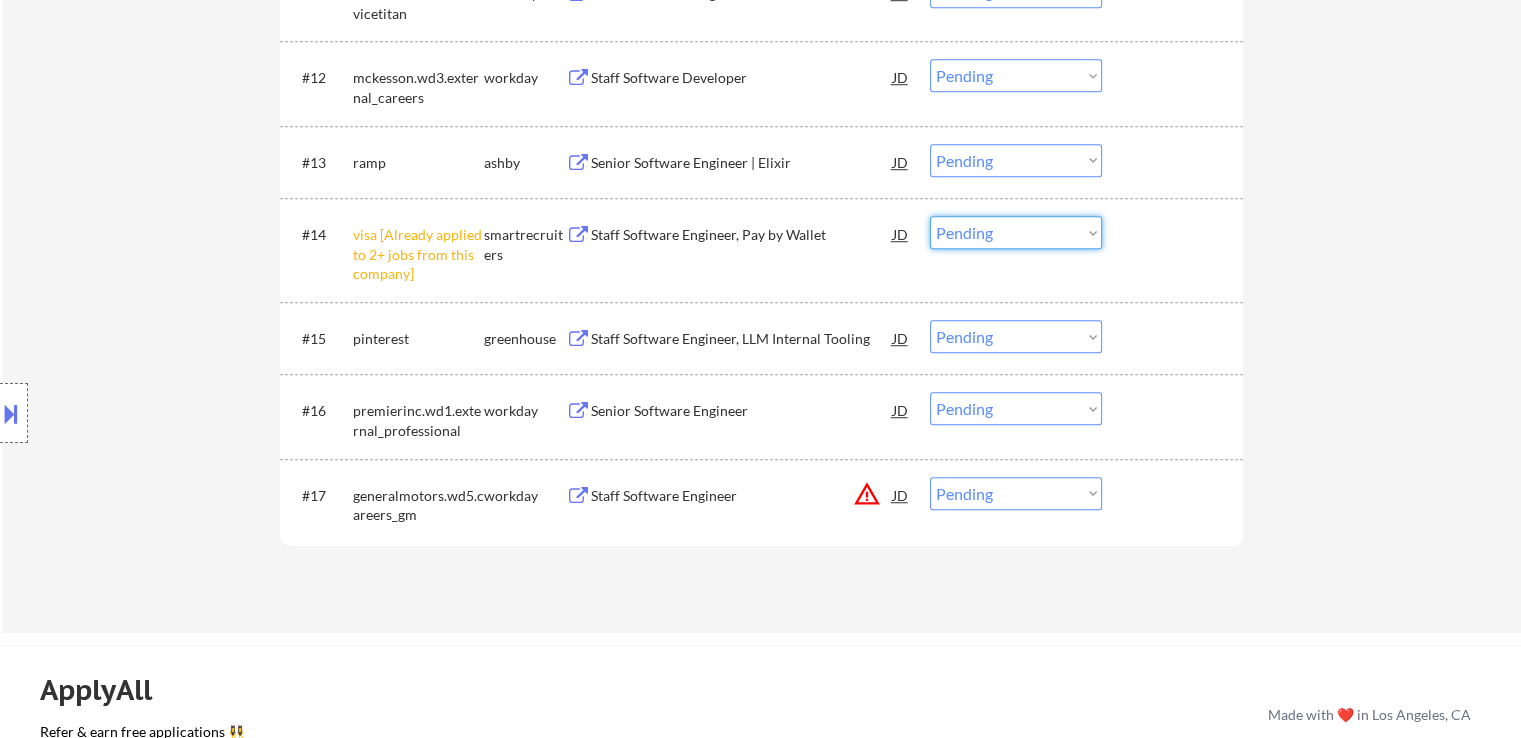 click on "Choose an option... Pending Applied Excluded (Questions) Excluded (Expired) Excluded (Location) Excluded (Bad Match) Excluded (Blocklist) Excluded (Salary) Excluded (Other)" at bounding box center [1016, 232] 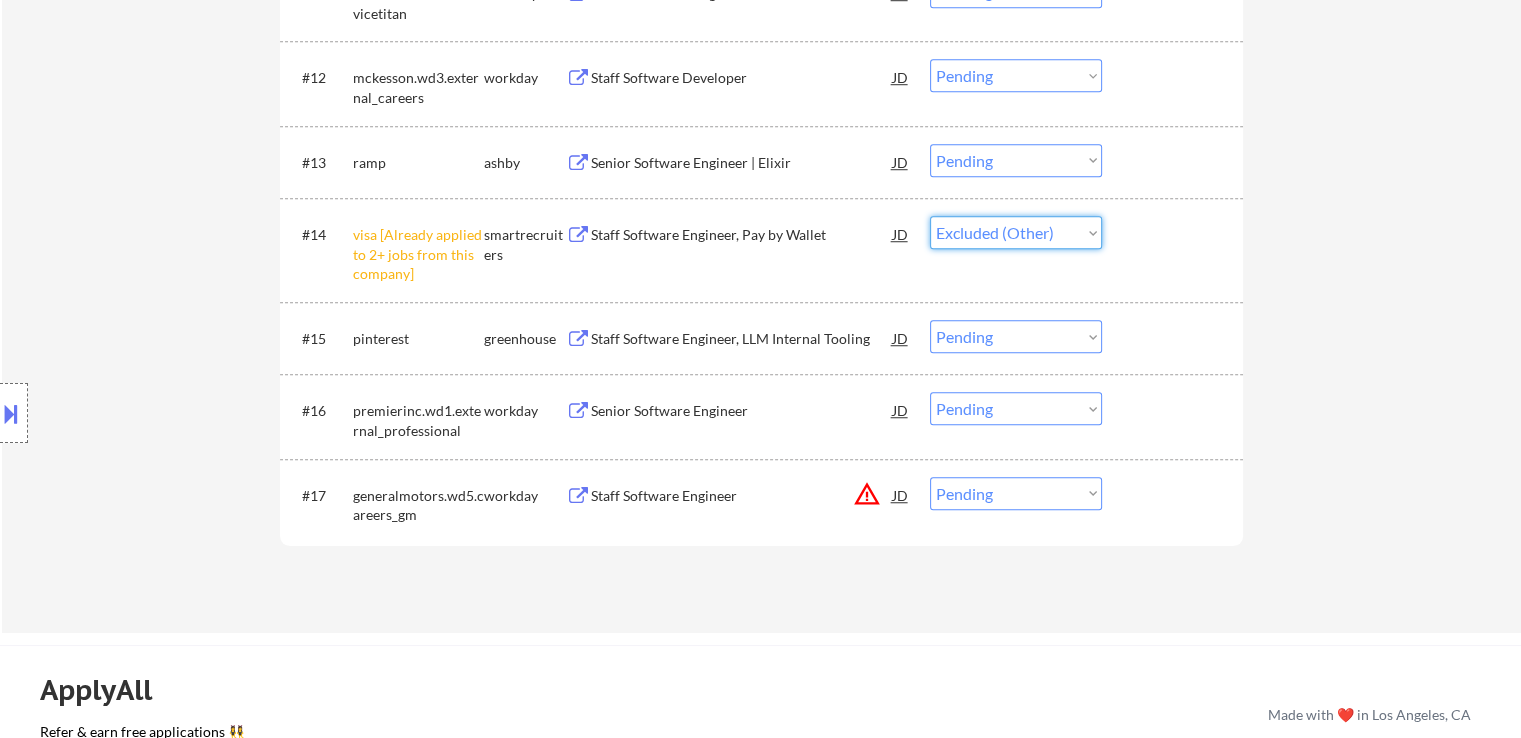 click on "Choose an option... Pending Applied Excluded (Questions) Excluded (Expired) Excluded (Location) Excluded (Bad Match) Excluded (Blocklist) Excluded (Salary) Excluded (Other)" at bounding box center (1016, 232) 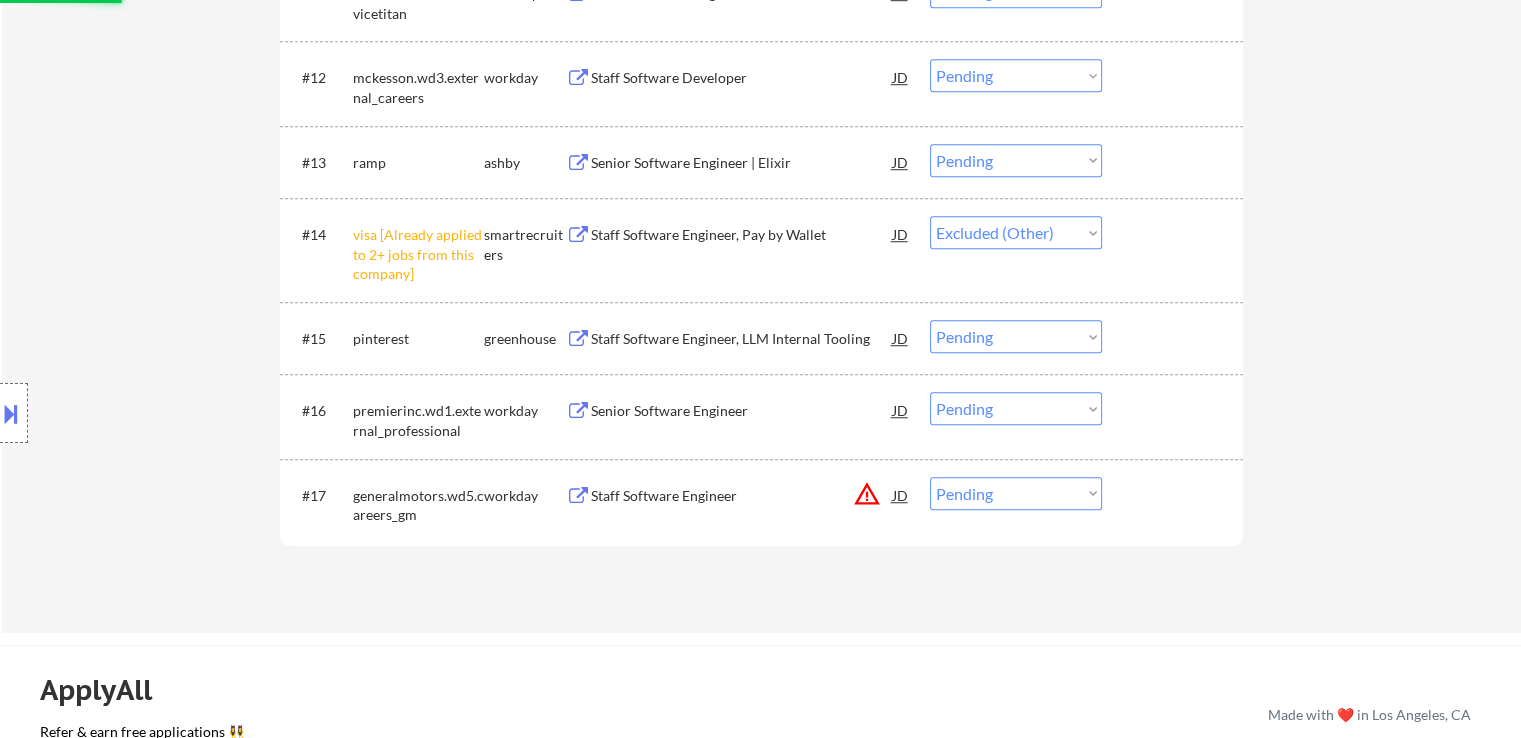 click on "#15 pinterest greenhouse Staff Software Engineer, LLM Internal Tooling JD Choose an option... Pending Applied Excluded (Questions) Excluded (Expired) Excluded (Location) Excluded (Bad Match) Excluded (Blocklist) Excluded (Salary) Excluded (Other)" at bounding box center (758, 338) 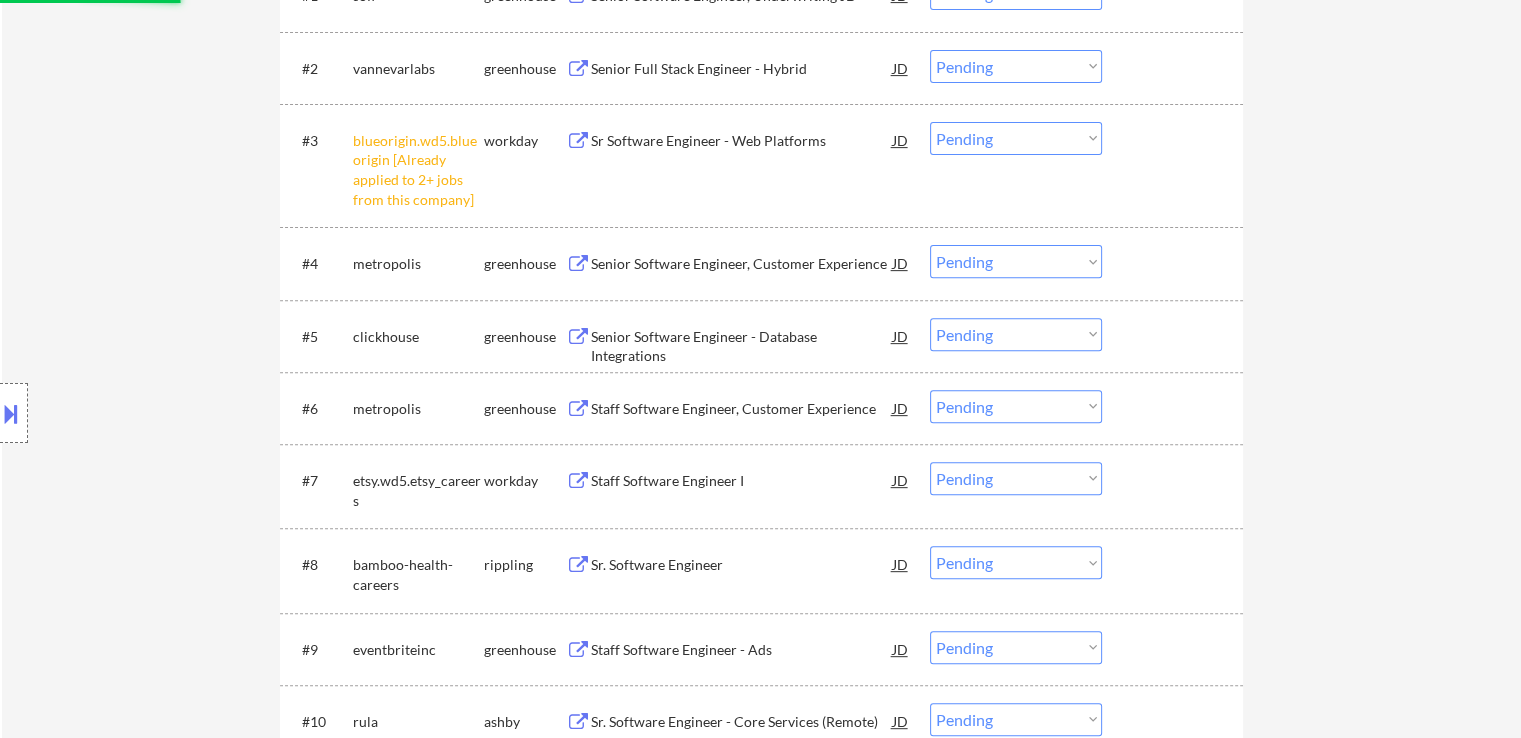select on ""pending"" 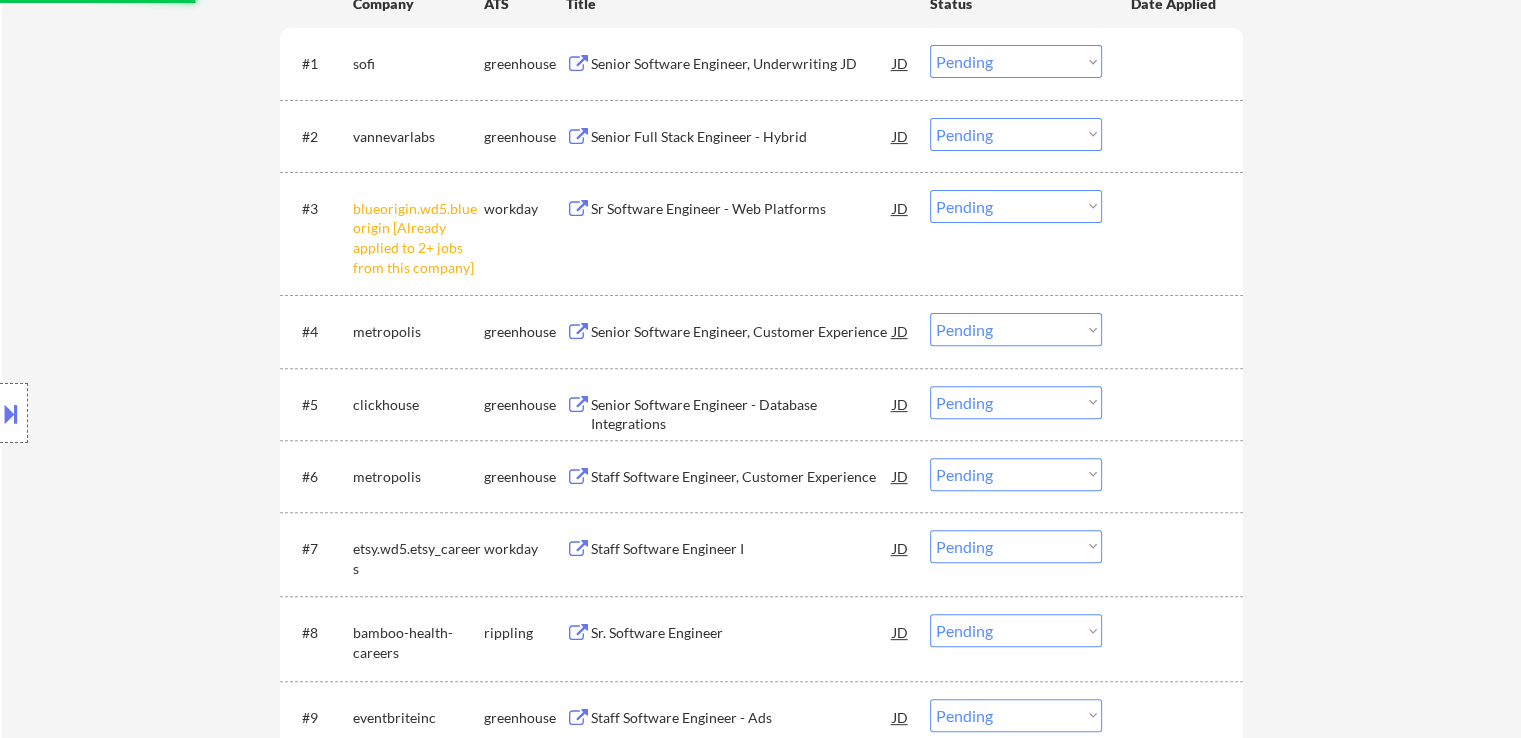 scroll, scrollTop: 600, scrollLeft: 0, axis: vertical 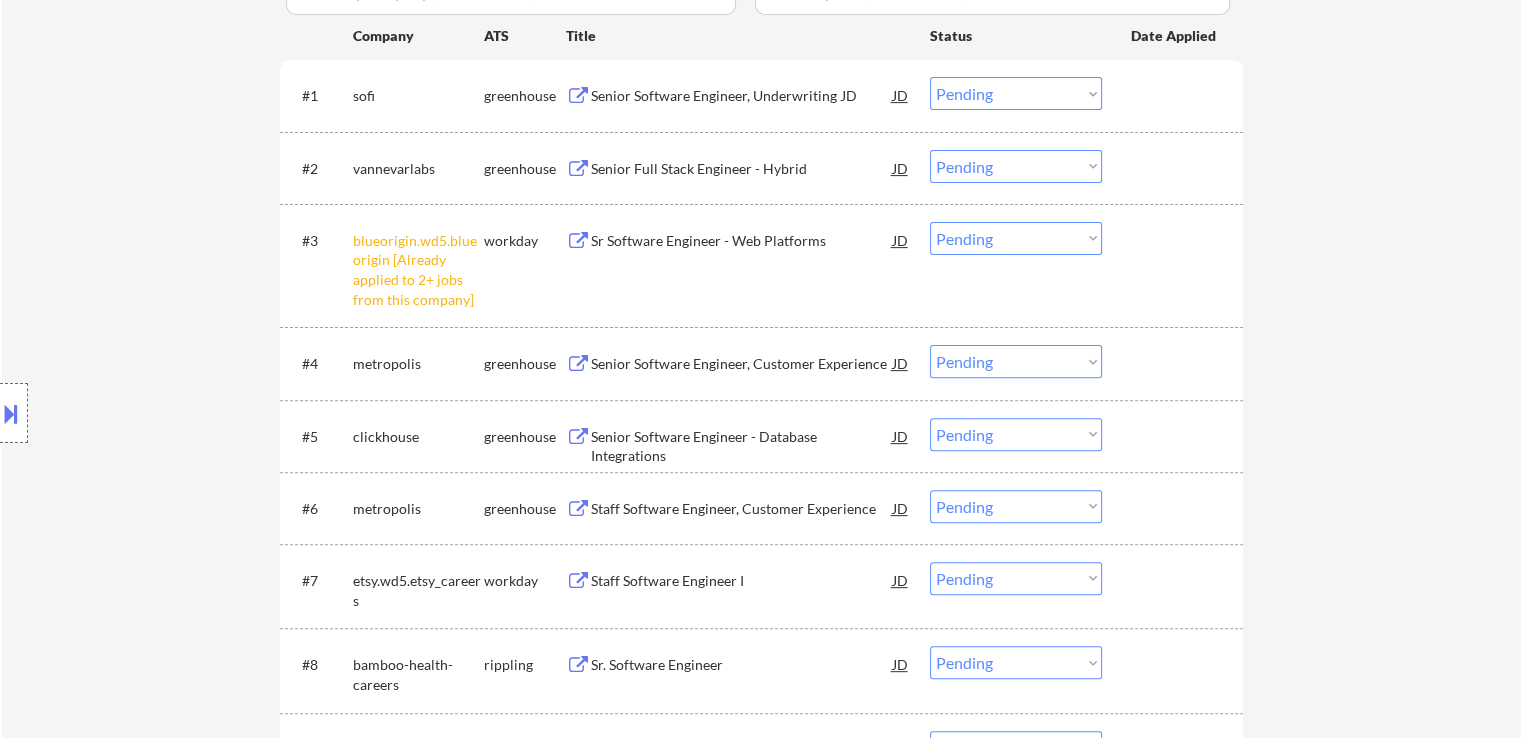 click on "Choose an option... Pending Applied Excluded (Questions) Excluded (Expired) Excluded (Location) Excluded (Bad Match) Excluded (Blocklist) Excluded (Salary) Excluded (Other)" at bounding box center (1016, 238) 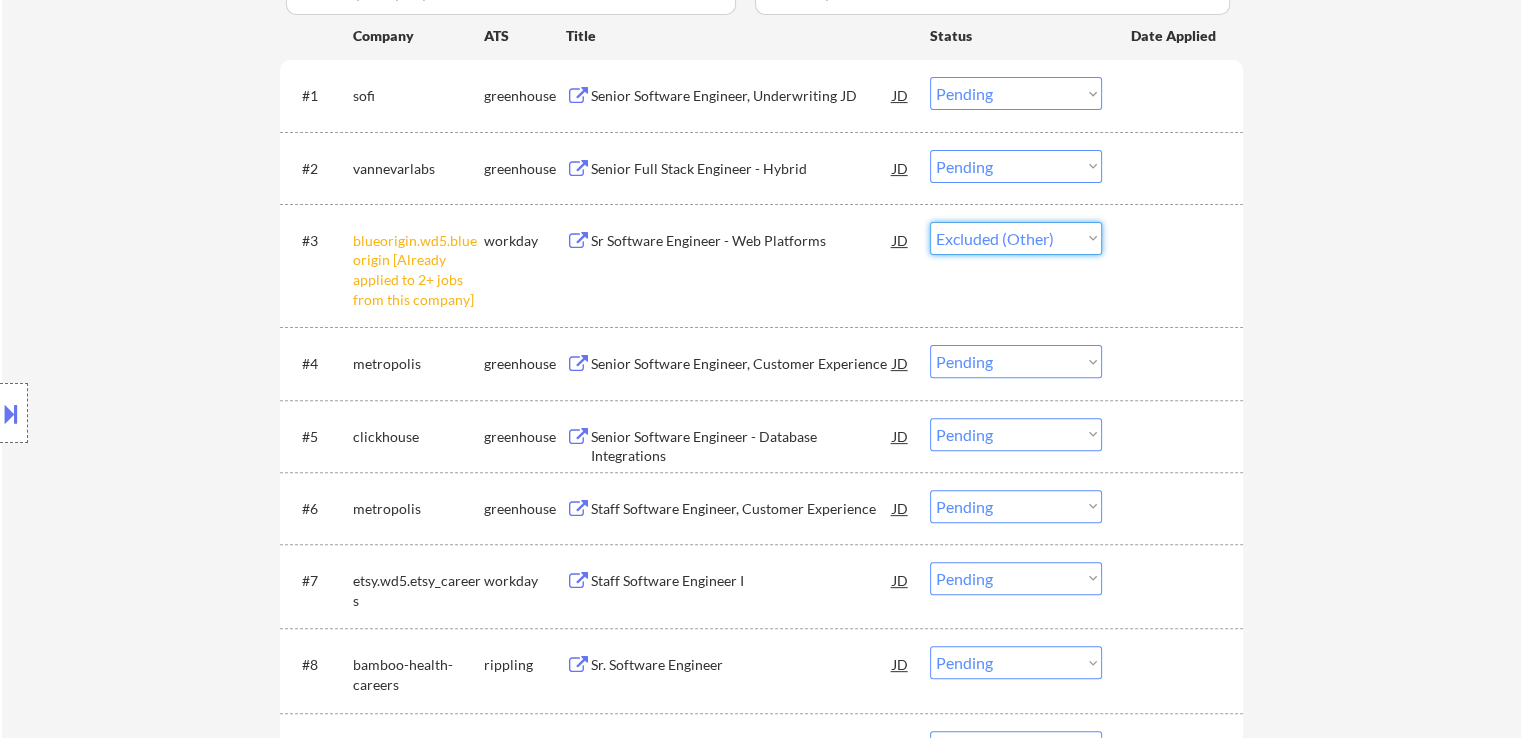 click on "Choose an option... Pending Applied Excluded (Questions) Excluded (Expired) Excluded (Location) Excluded (Bad Match) Excluded (Blocklist) Excluded (Salary) Excluded (Other)" at bounding box center (1016, 238) 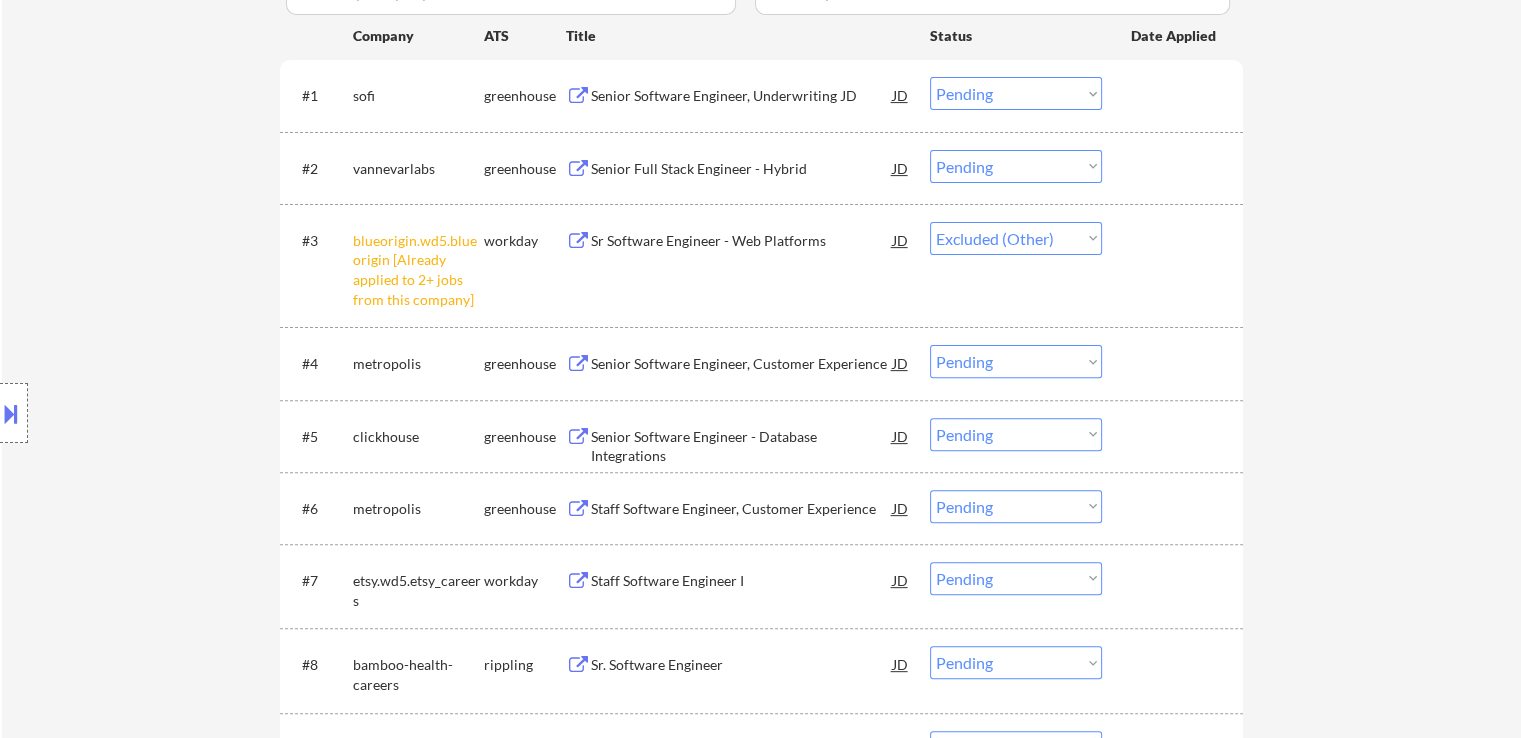 click on "← Return to /applysquad Mailslurp Inbox Job Search Builder [FIRST] [LAST] User Email:  [FIRST].[LAST]@[DOMAIN].com Application Email:  [FIRST].[LAST]@[DOMAIN].com Mailslurp Email:  [FIRST].[LAST]@[DOMAIN].com LinkedIn:   https://www.linkedin.com/in/[LAST][FIRST]
Phone:  [PHONE] Current Location:  [CITY], [STATE] Applies:  266 sent / 335 bought Internal Notes He got an extra 125 apps (now 325 total) because he's someone Tal owes a big favor to!
+10 bc location/visa mistakes so now 335 total [DATE] [DATE] Can work in country of residence?:  yes Squad Notes Minimum salary:  $[NUMBER] Will need Visa to work in that country now/future?:   no Download Resume Add a Job Manually [LAST] Applications View All Results Back 1 / 1
Next Company ATS Title Status Date Applied #1 sofi greenhouse Senior Software Engineer, Underwriting JD Choose an option... Pending Applied Excluded (Questions) Excluded (Expired) Excluded (Location) Excluded (Bad Match) Excluded (Blocklist) Excluded (Salary) Excluded (Other) #2 vannevevarlabs" at bounding box center [761, 454] 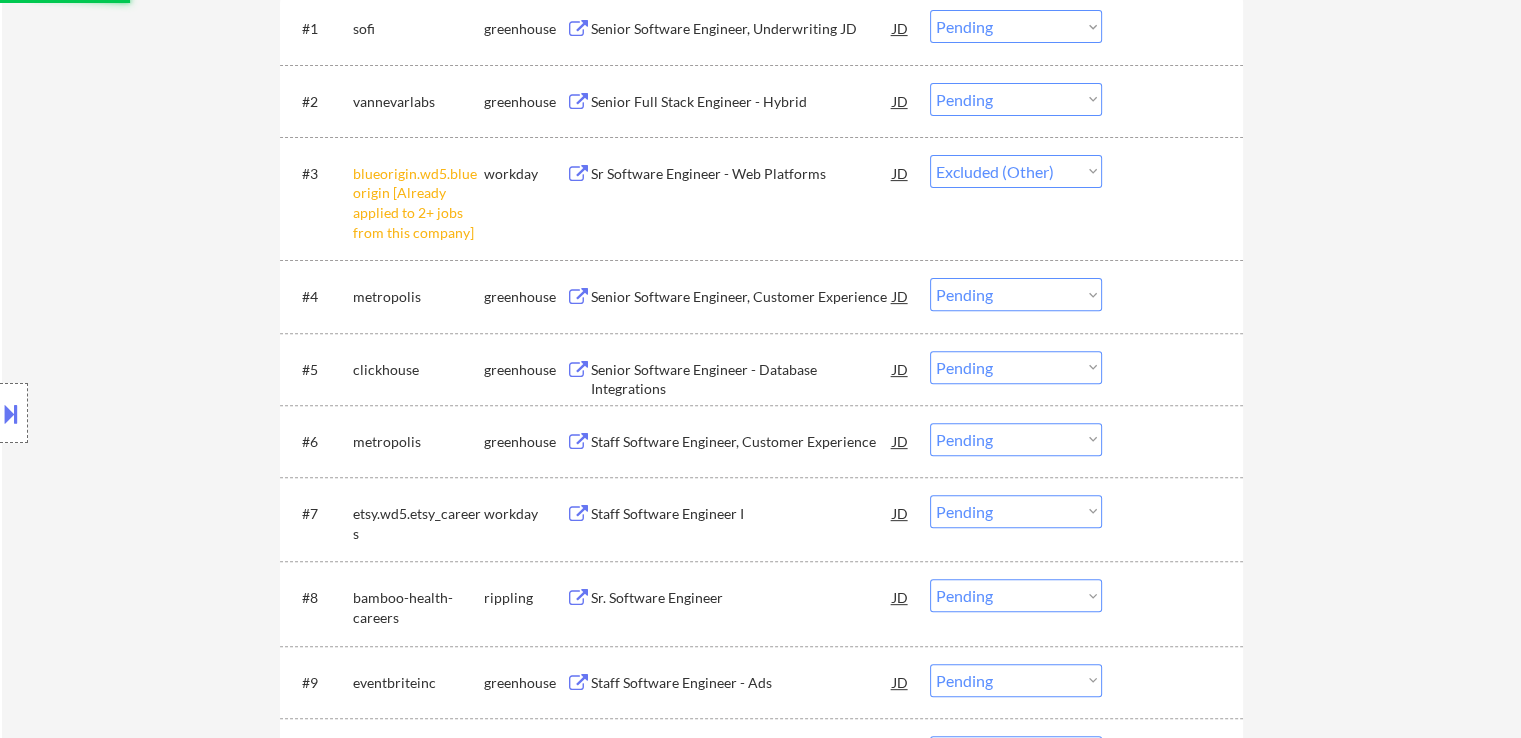 scroll, scrollTop: 700, scrollLeft: 0, axis: vertical 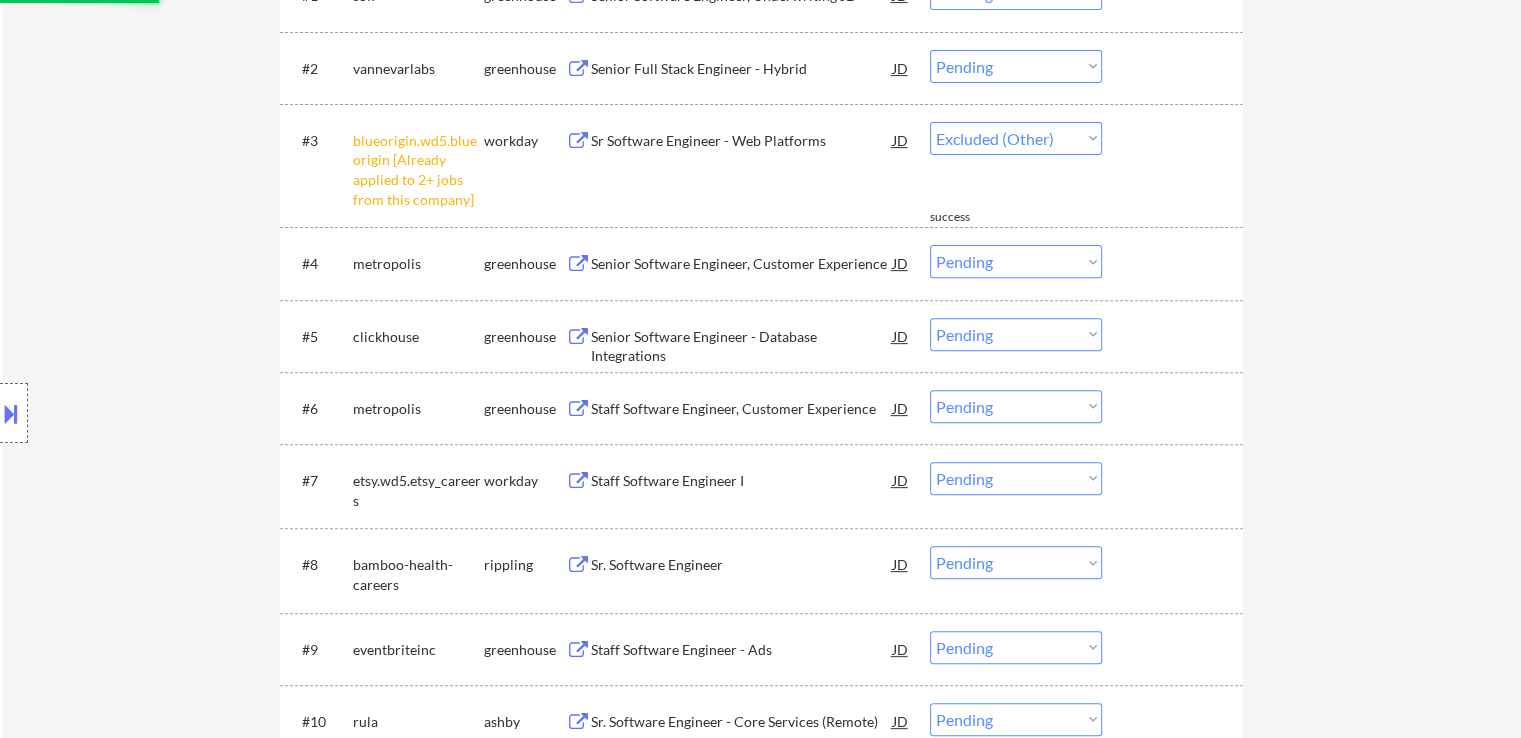 select on ""pending"" 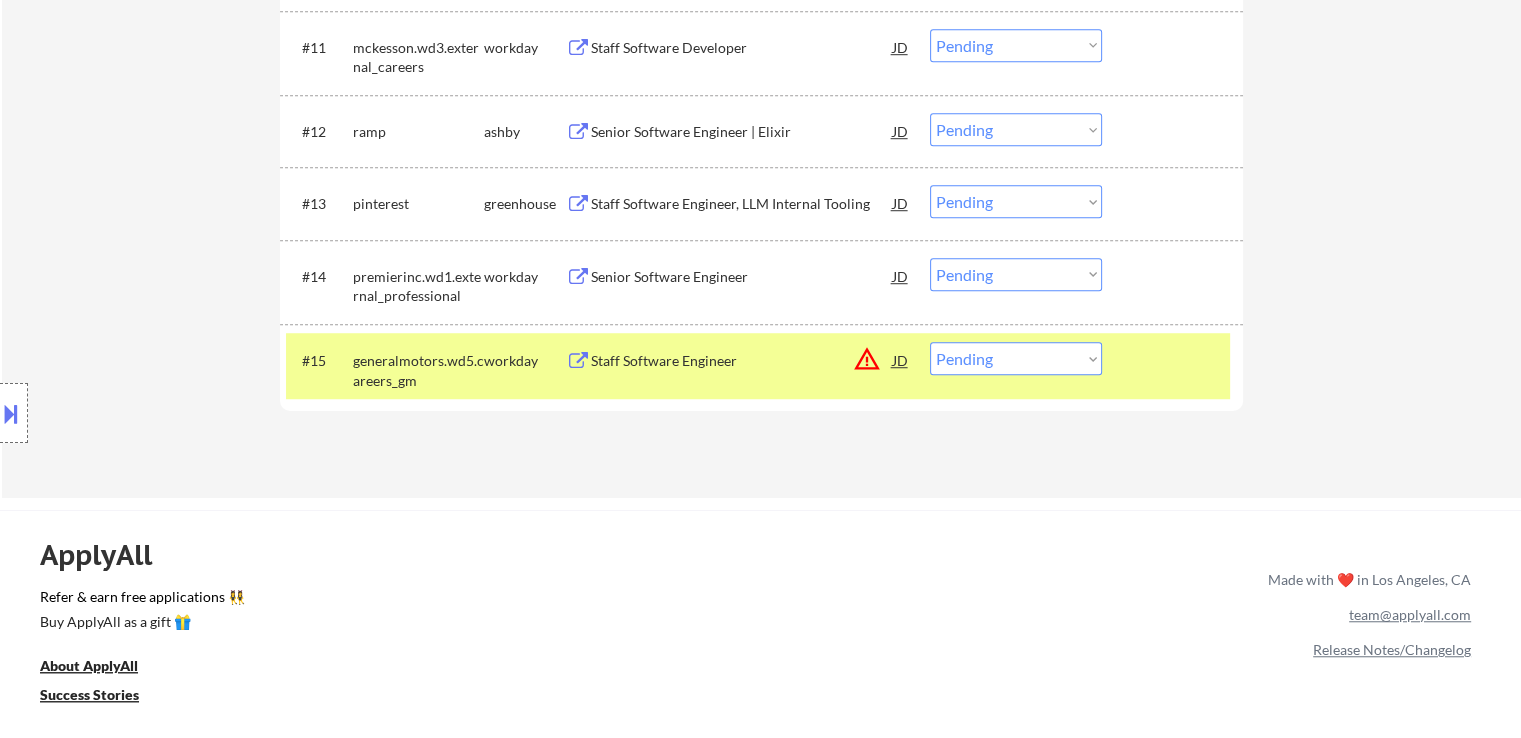 scroll, scrollTop: 1500, scrollLeft: 0, axis: vertical 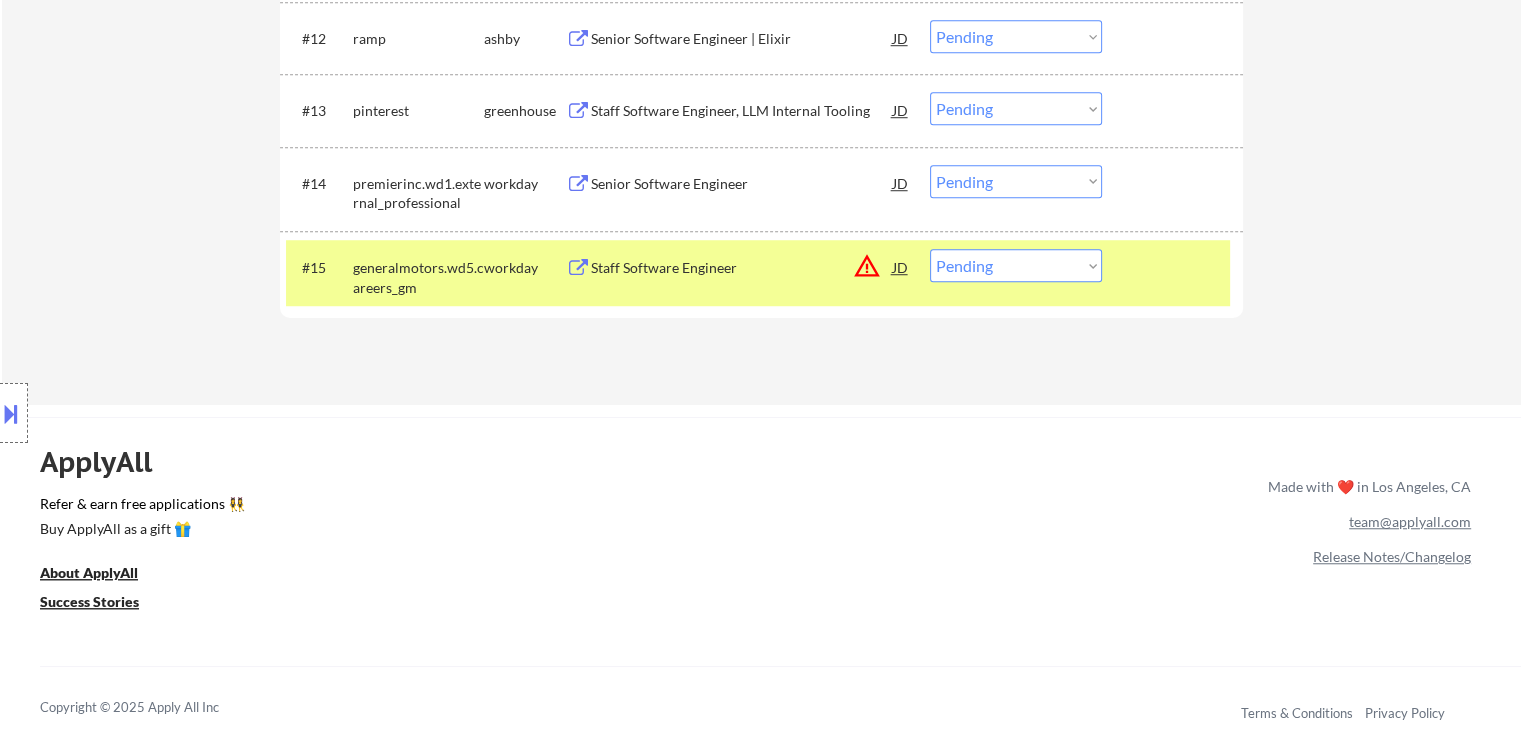 click on "JD" at bounding box center (901, 267) 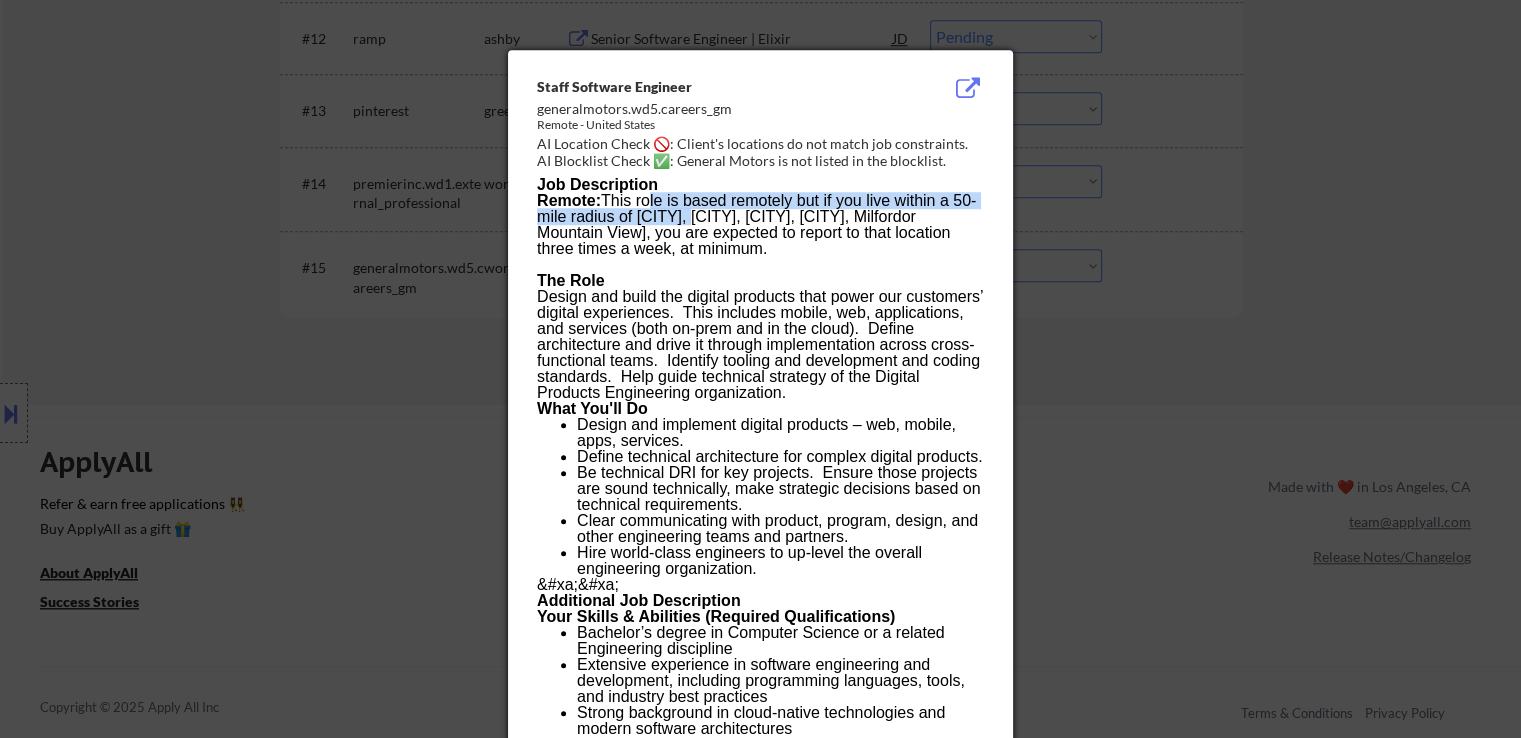 drag, startPoint x: 648, startPoint y: 197, endPoint x: 682, endPoint y: 215, distance: 38.470768 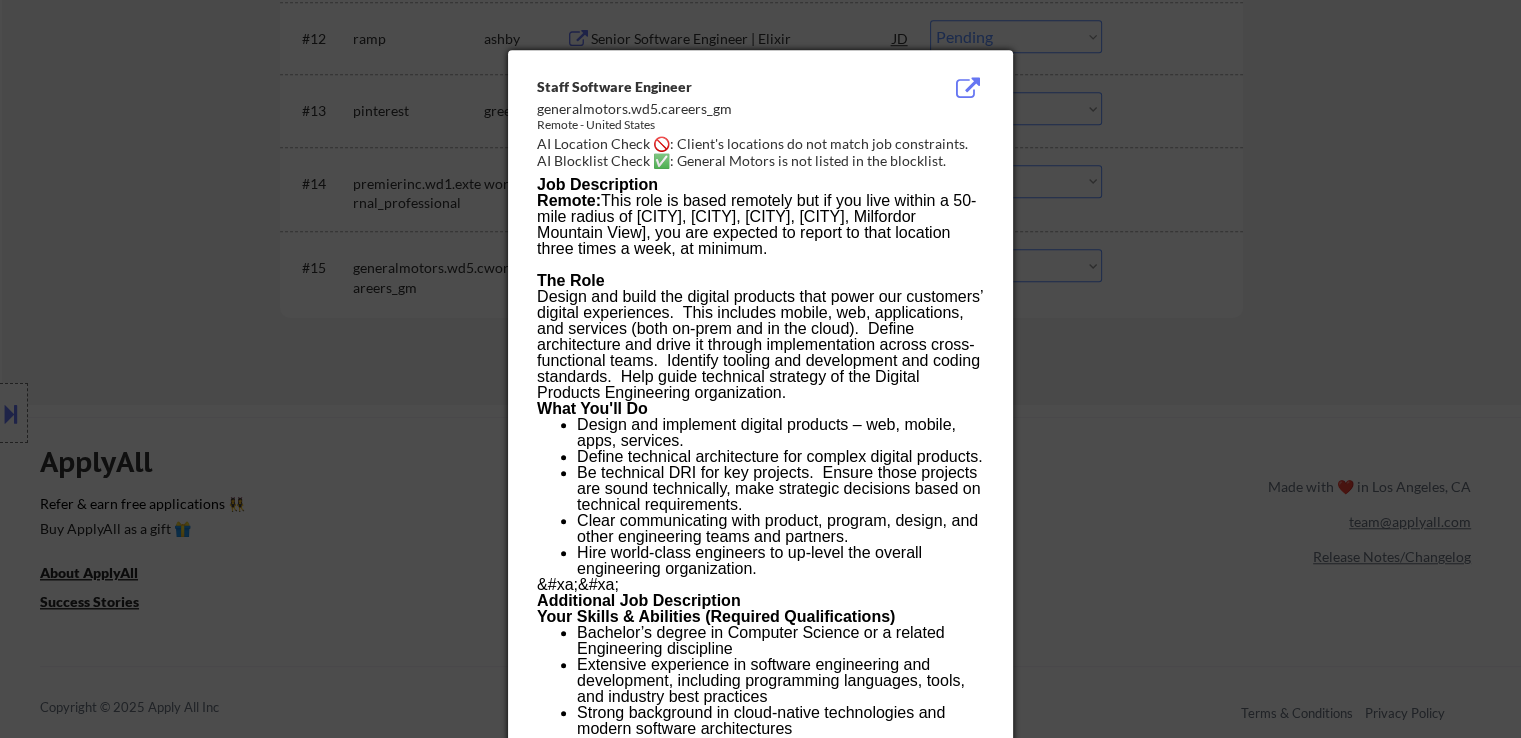 click at bounding box center (760, 369) 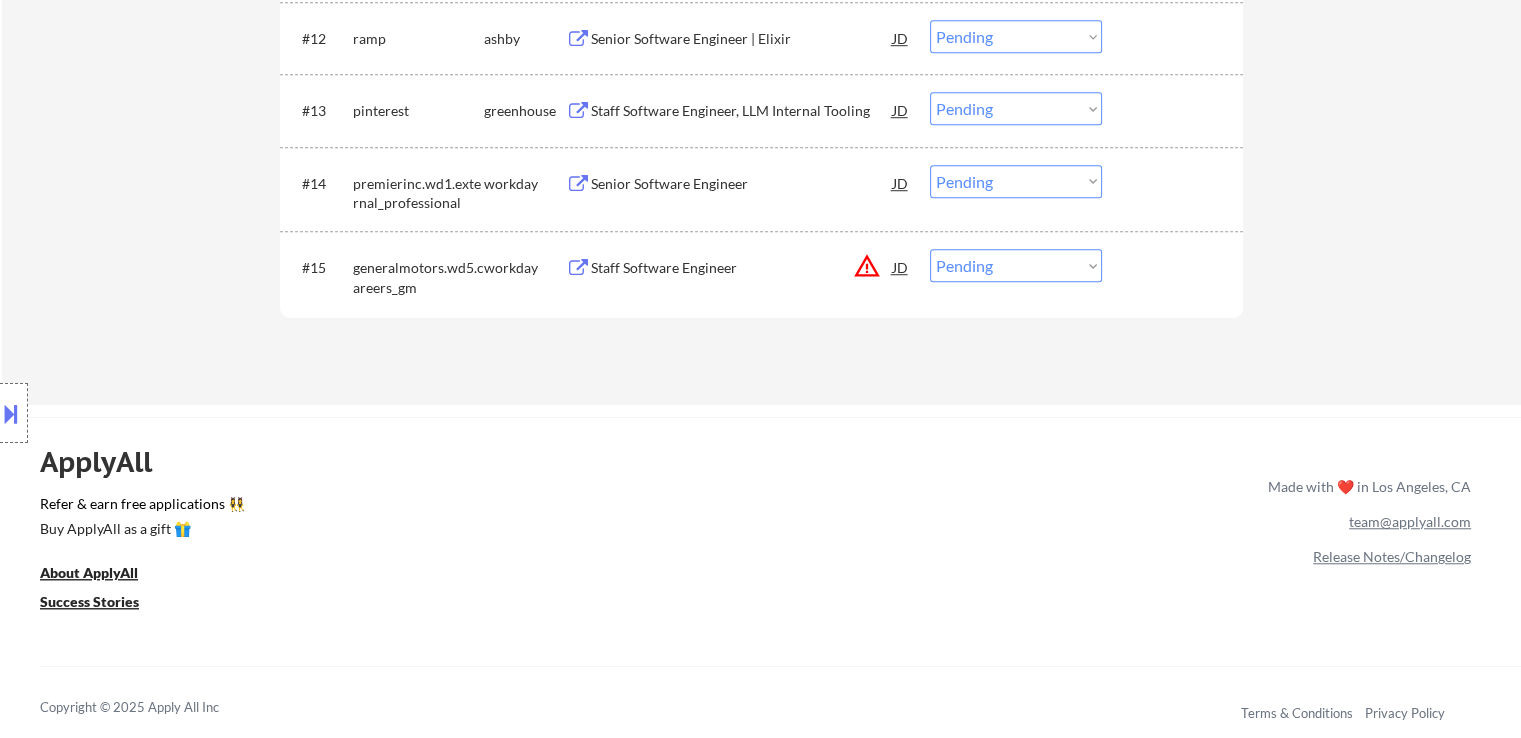 drag, startPoint x: 1005, startPoint y: 262, endPoint x: 1008, endPoint y: 281, distance: 19.235384 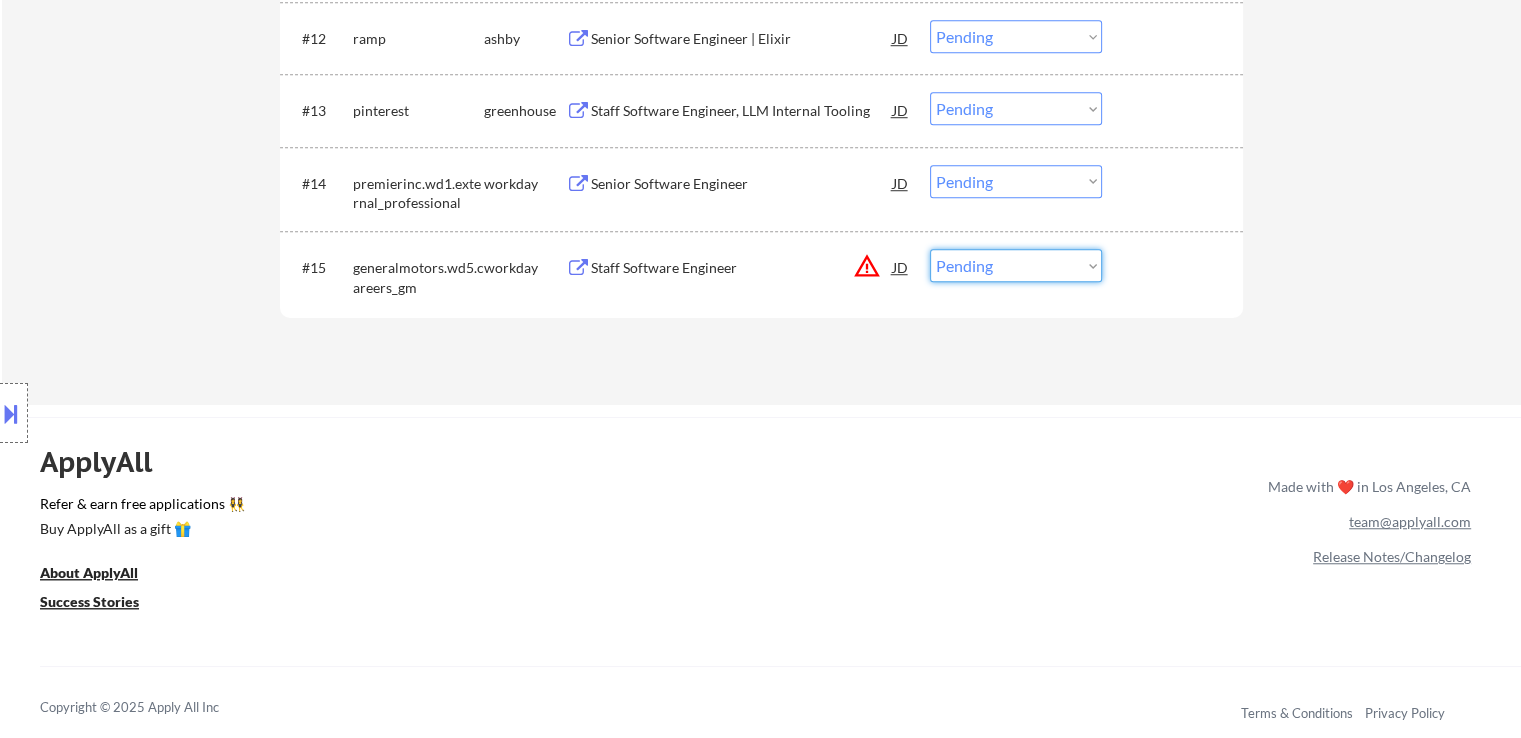 select on ""excluded__location_"" 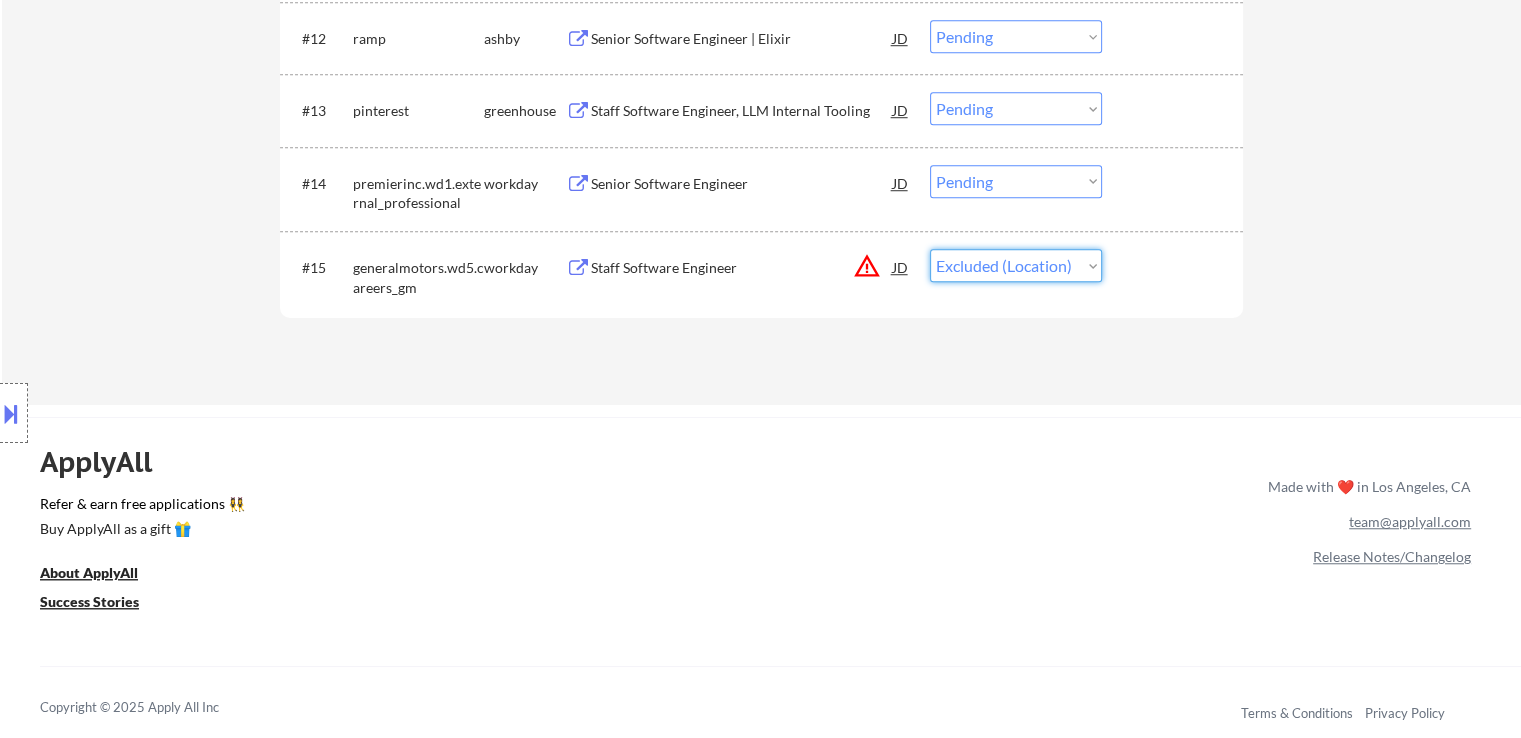 click on "Choose an option... Pending Applied Excluded (Questions) Excluded (Expired) Excluded (Location) Excluded (Bad Match) Excluded (Blocklist) Excluded (Salary) Excluded (Other)" at bounding box center [1016, 265] 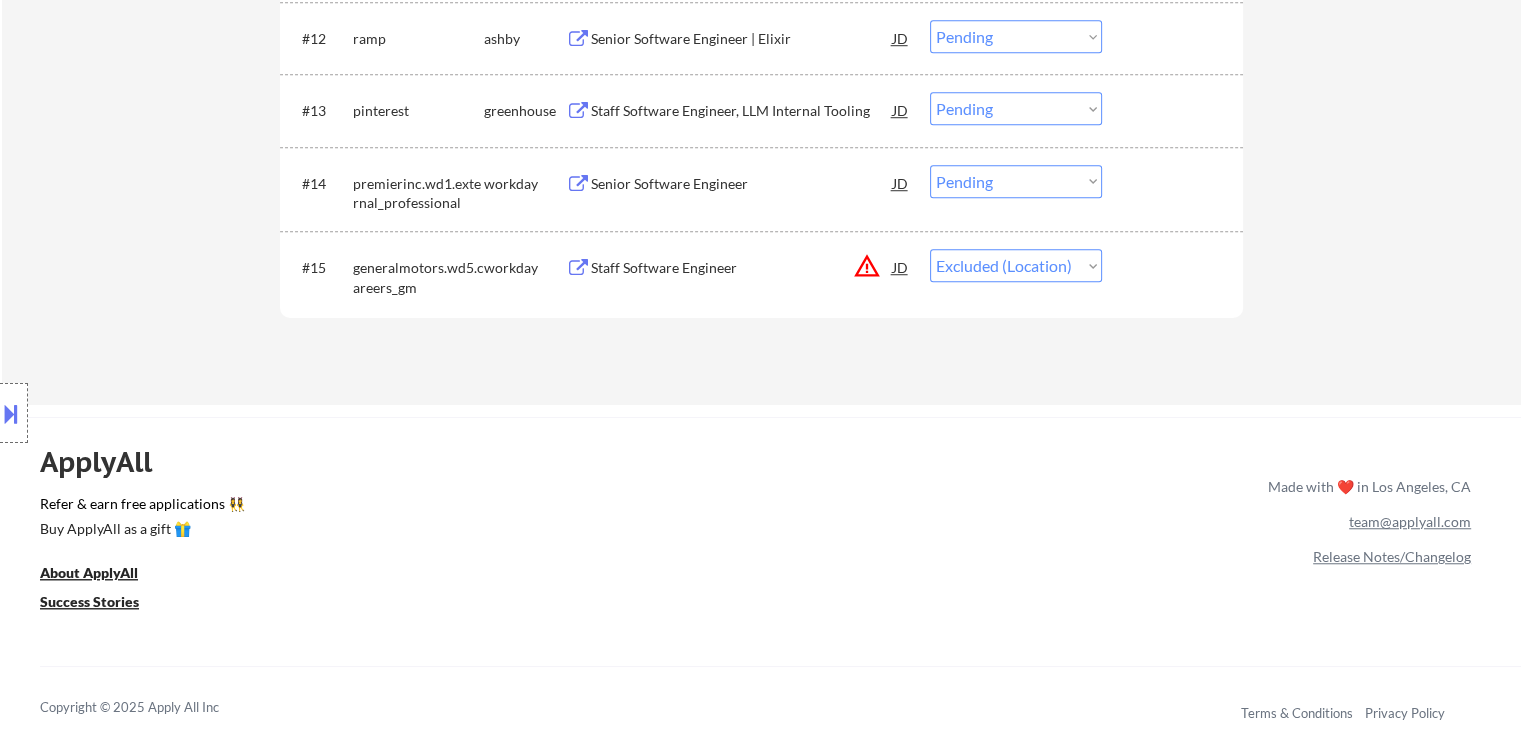 click on "← Return to /applysquad Mailslurp Inbox Job Search Builder [FIRST] [LAST] User Email:  [FIRST].[LAST]@[DOMAIN].com Application Email:  [FIRST].[LAST]@[DOMAIN].com Mailslurp Email:  [FIRST].[LAST]@[DOMAIN].com LinkedIn:   https://www.linkedin.com/in/[LAST][FIRST]
Phone:  [PHONE] Current Location:  [CITY], [STATE] Applies:  266 sent / 335 bought Internal Notes He got an extra 125 apps (now 325 total) because he's someone Tal owes a big favor to!
+10 bc location/visa mistakes so now 335 total [DATE] [DATE] Can work in country of residence?:  yes Squad Notes Minimum salary:  $[NUMBER] Will need Visa to work in that country now/future?:   no Download Resume Add a Job Manually [LAST] Applications View All Results Back 1 / 1
Next Company ATS Title Status Date Applied #1 sofi greenhouse Senior Software Engineer, Underwriting JD Choose an option... Pending Applied Excluded (Questions) Excluded (Expired) Excluded (Location) Excluded (Bad Match) Excluded (Blocklist) Excluded (Salary) Excluded (Other) #2 vannevevarlabs" at bounding box center [761, -508] 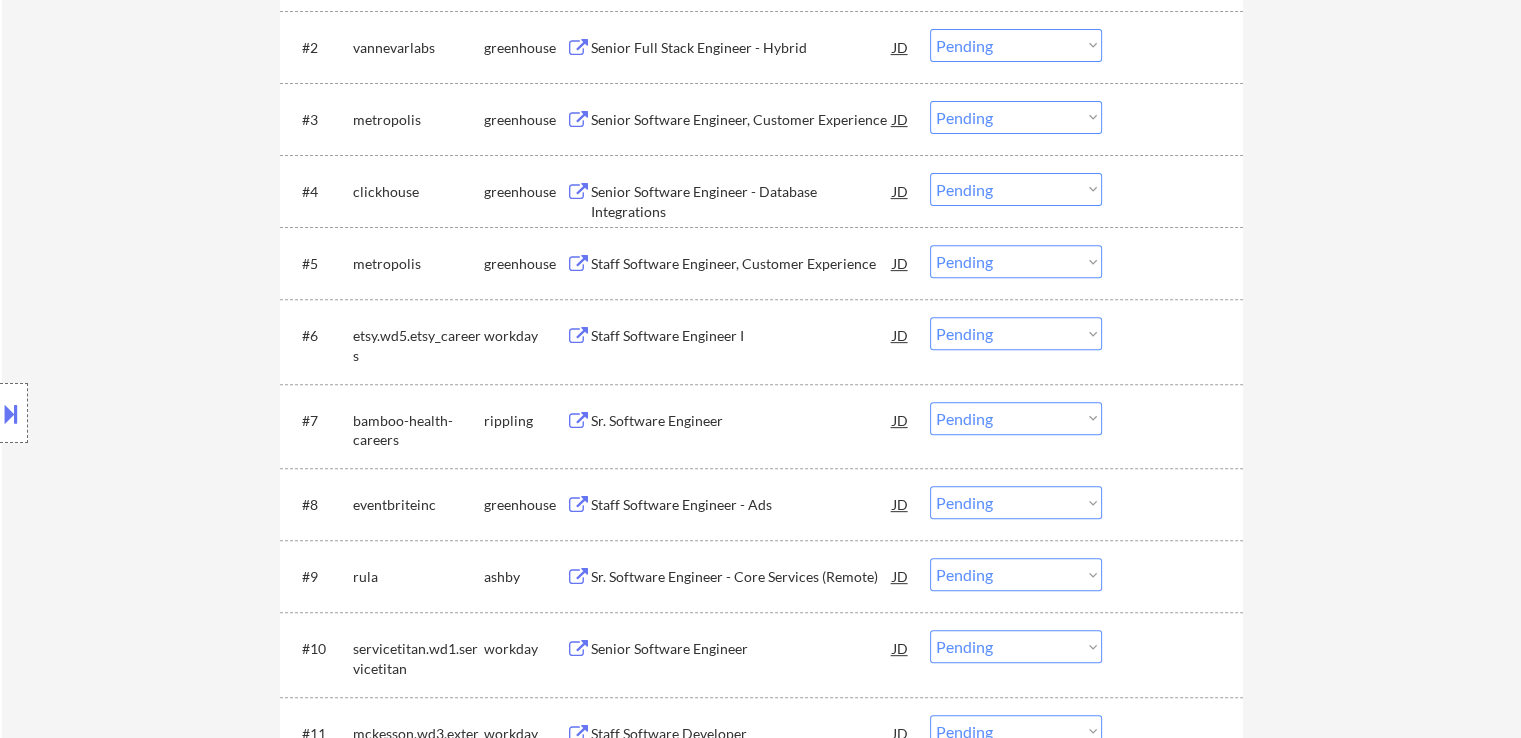 scroll, scrollTop: 600, scrollLeft: 0, axis: vertical 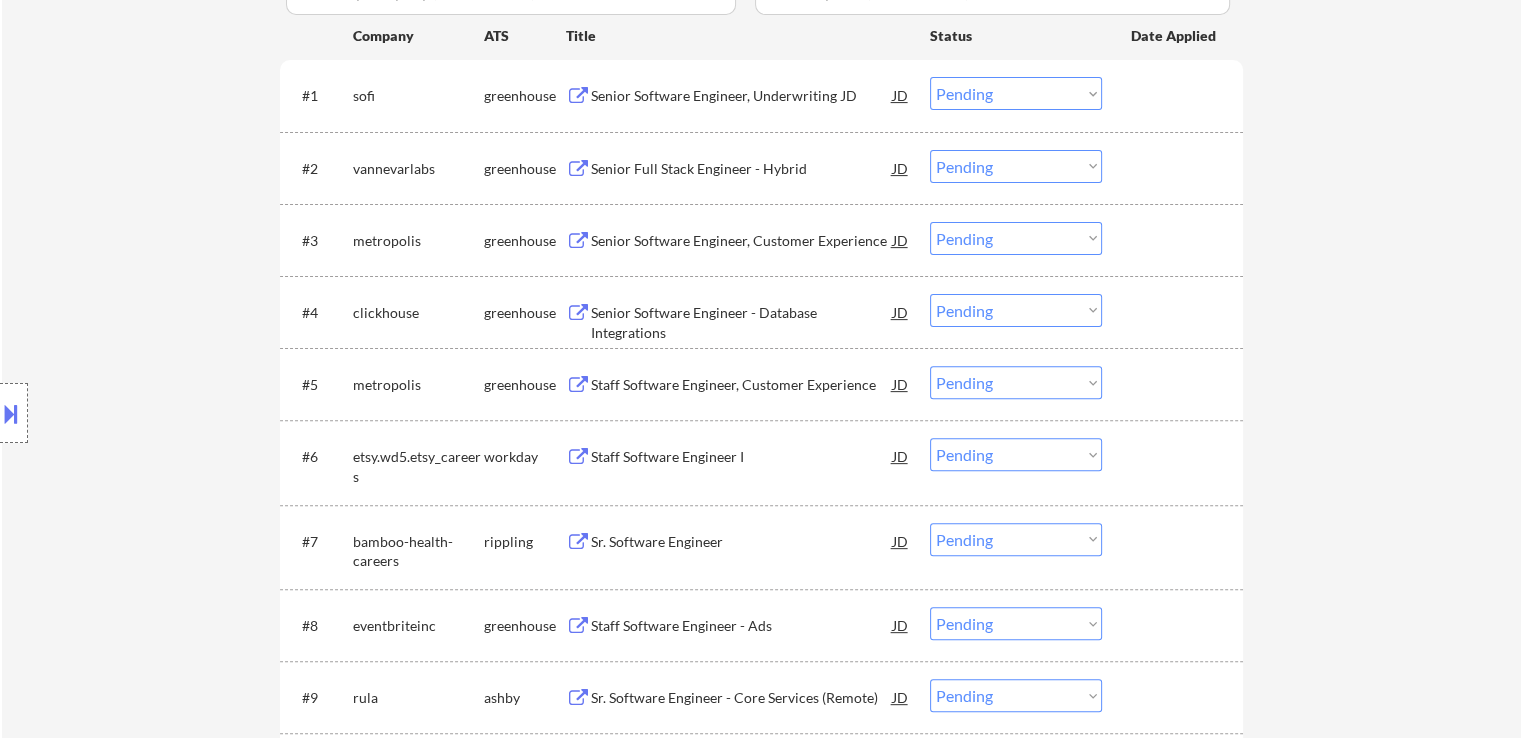 click on "Senior Software Engineer, Underwriting JD" at bounding box center [742, 96] 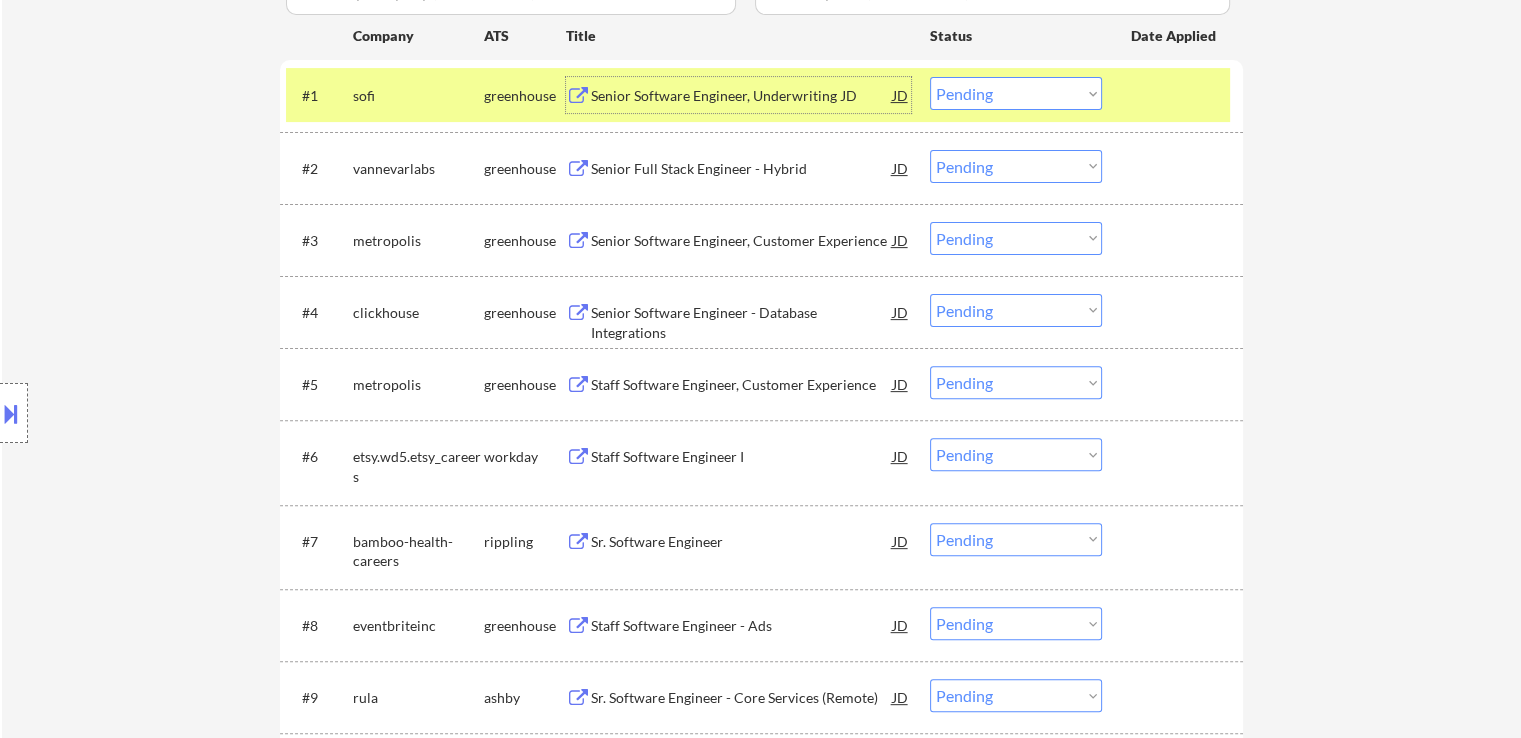 click on "Senior Full Stack Engineer - Hybrid" at bounding box center [742, 168] 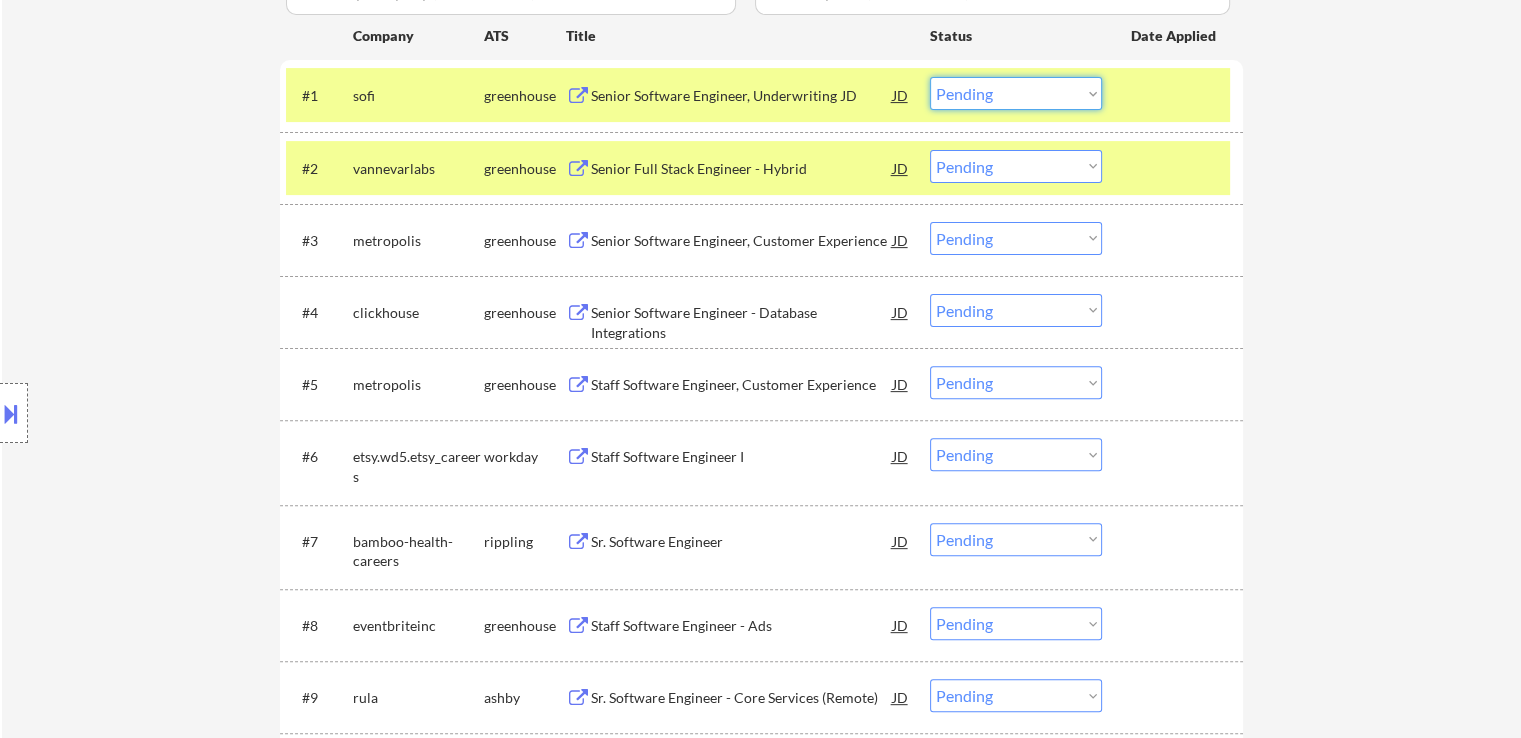 drag, startPoint x: 985, startPoint y: 99, endPoint x: 995, endPoint y: 108, distance: 13.453624 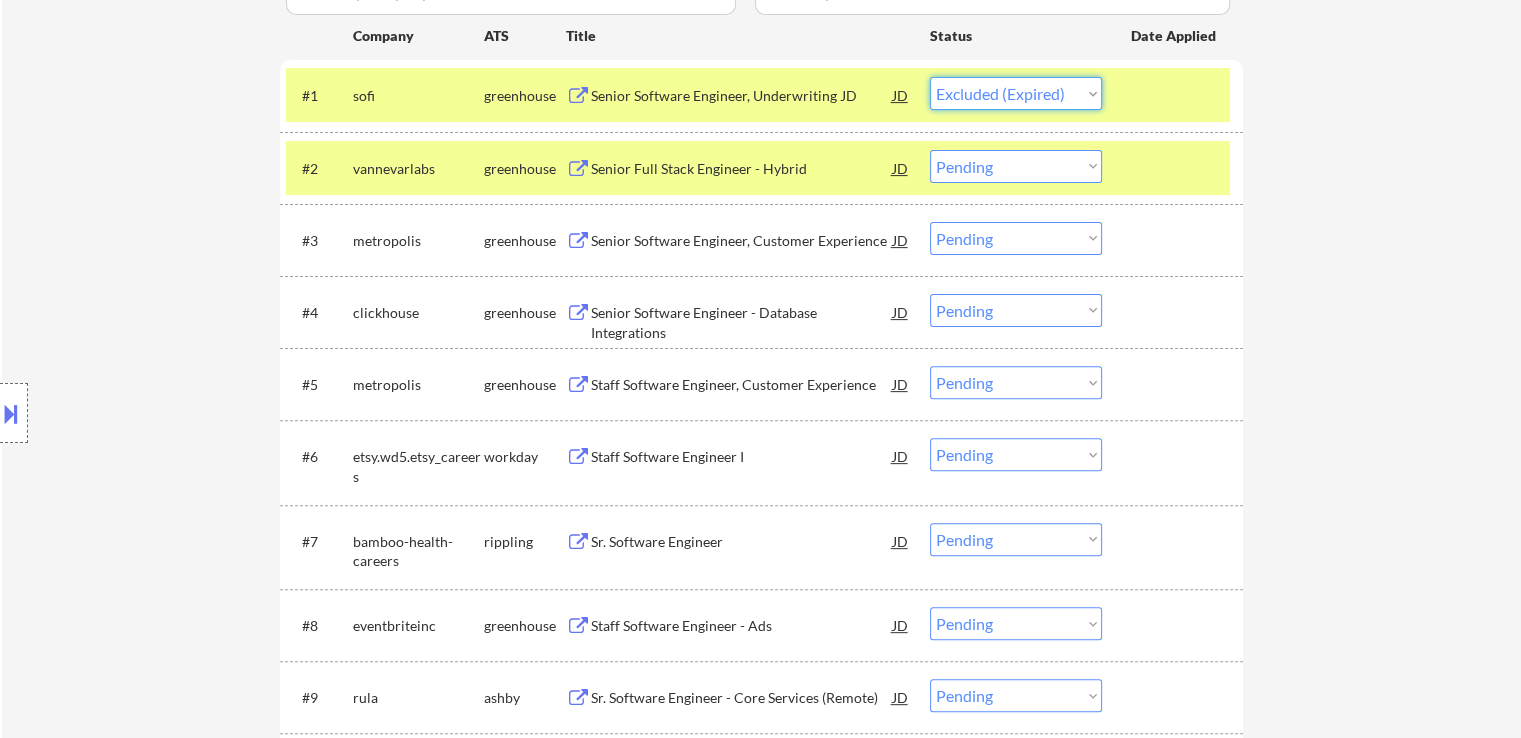 click on "Choose an option... Pending Applied Excluded (Questions) Excluded (Expired) Excluded (Location) Excluded (Bad Match) Excluded (Blocklist) Excluded (Salary) Excluded (Other)" at bounding box center [1016, 93] 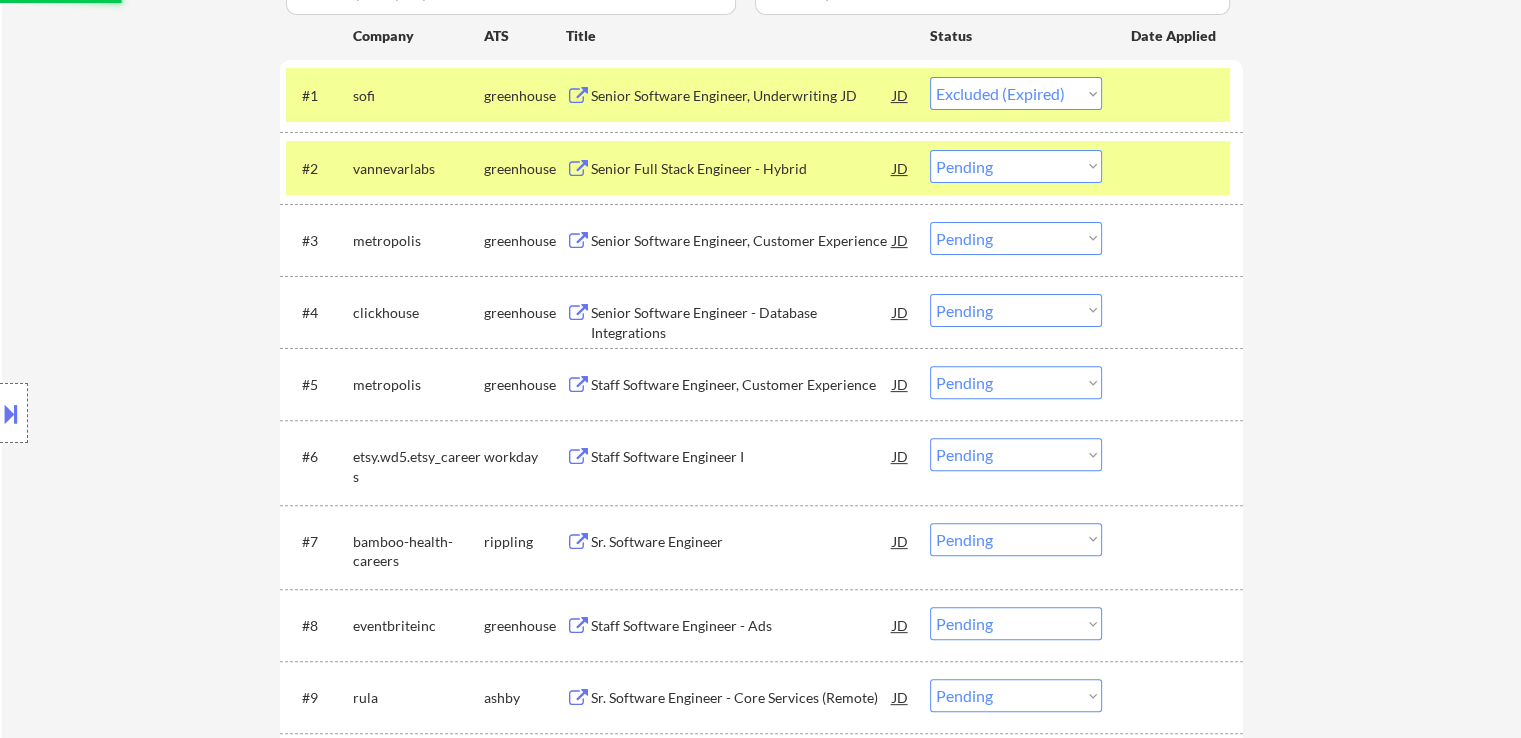 click on "Senior Software Engineer, Customer Experience" at bounding box center [742, 241] 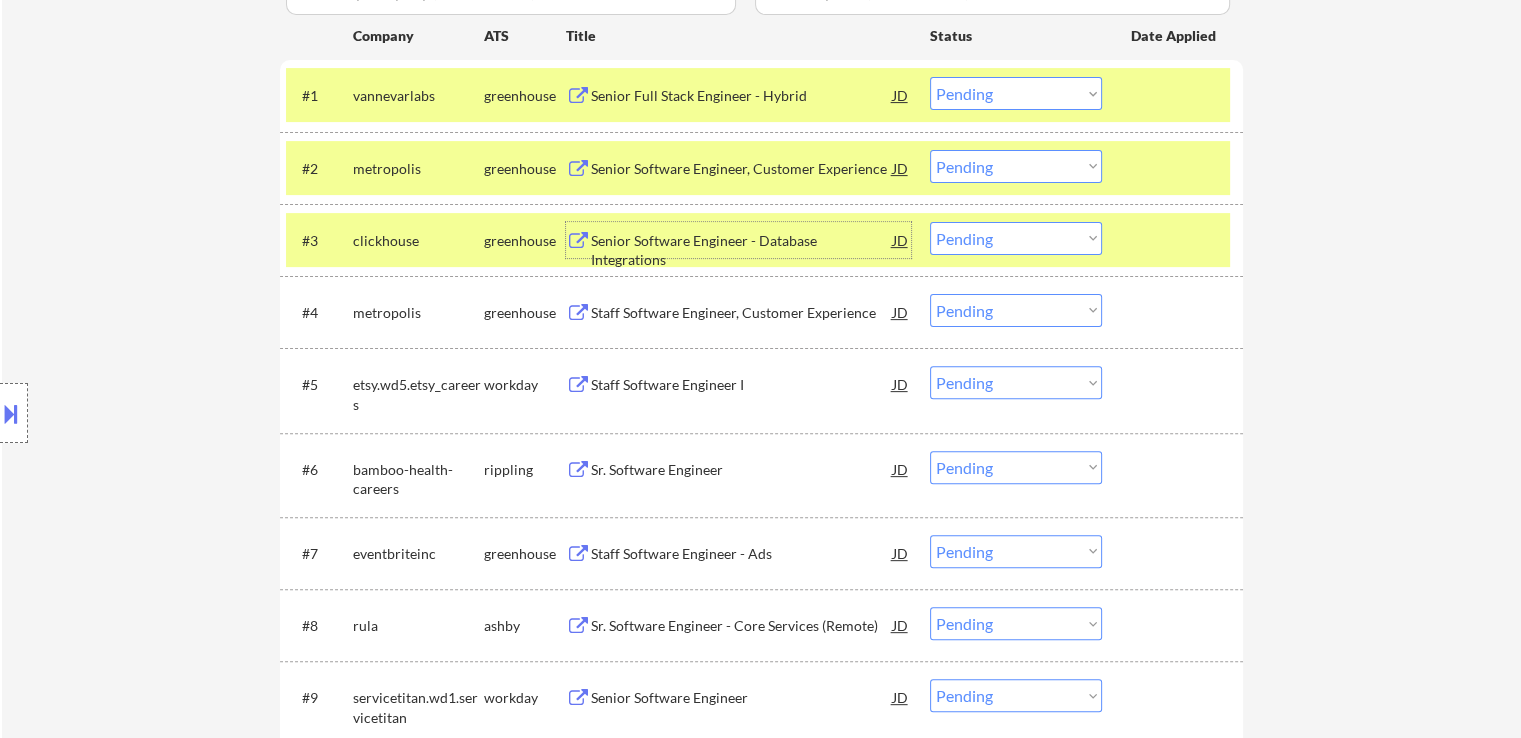 click at bounding box center [11, 413] 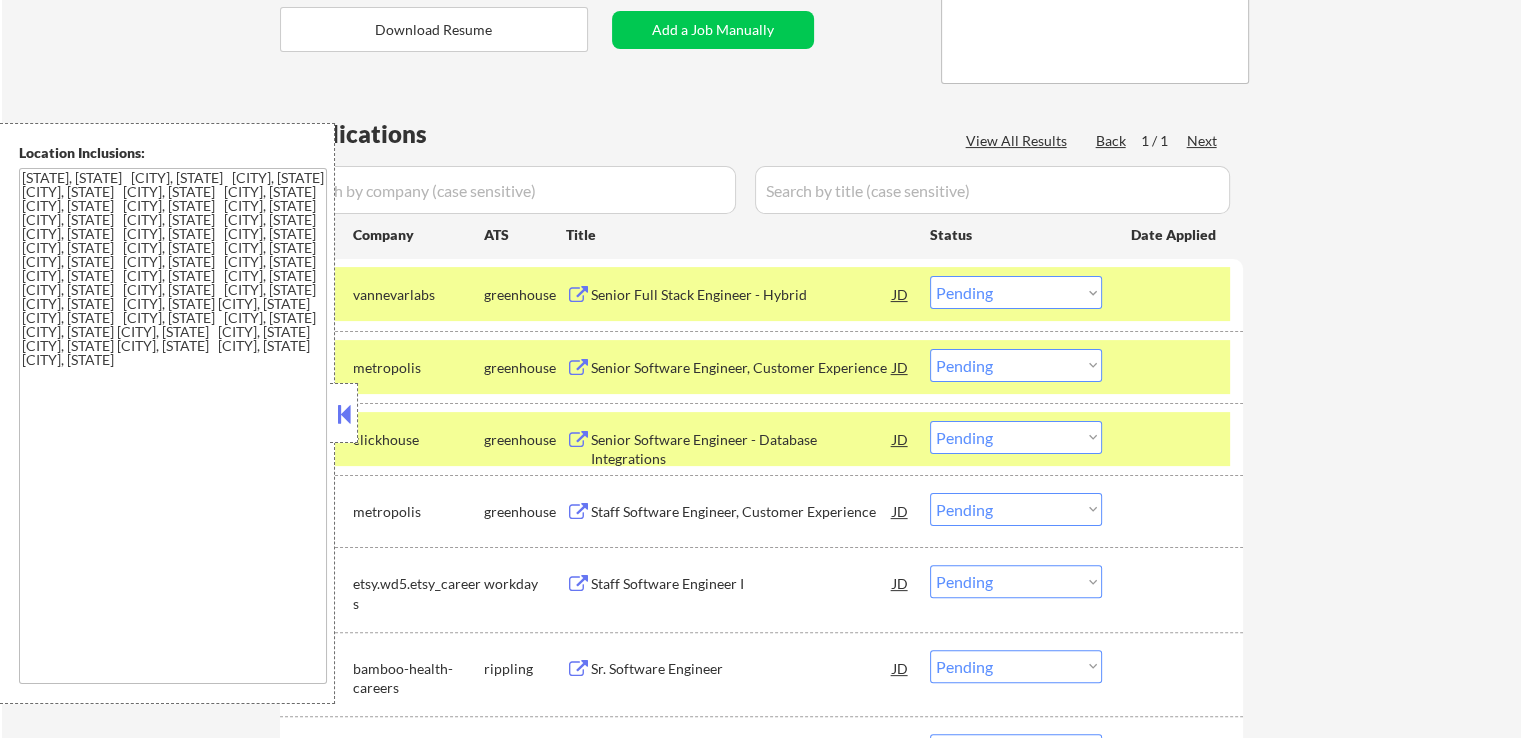 scroll, scrollTop: 400, scrollLeft: 0, axis: vertical 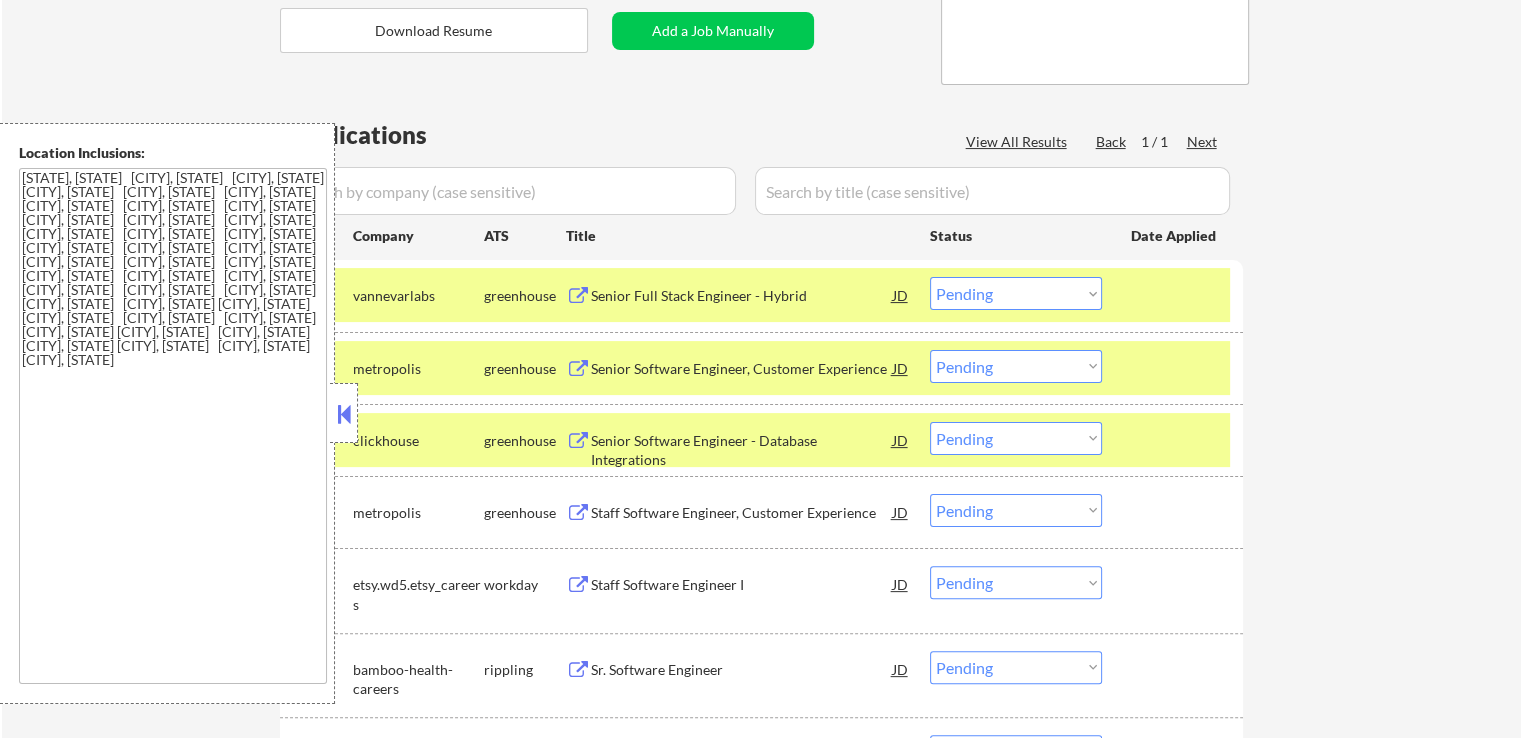 drag, startPoint x: 981, startPoint y: 289, endPoint x: 980, endPoint y: 305, distance: 16.03122 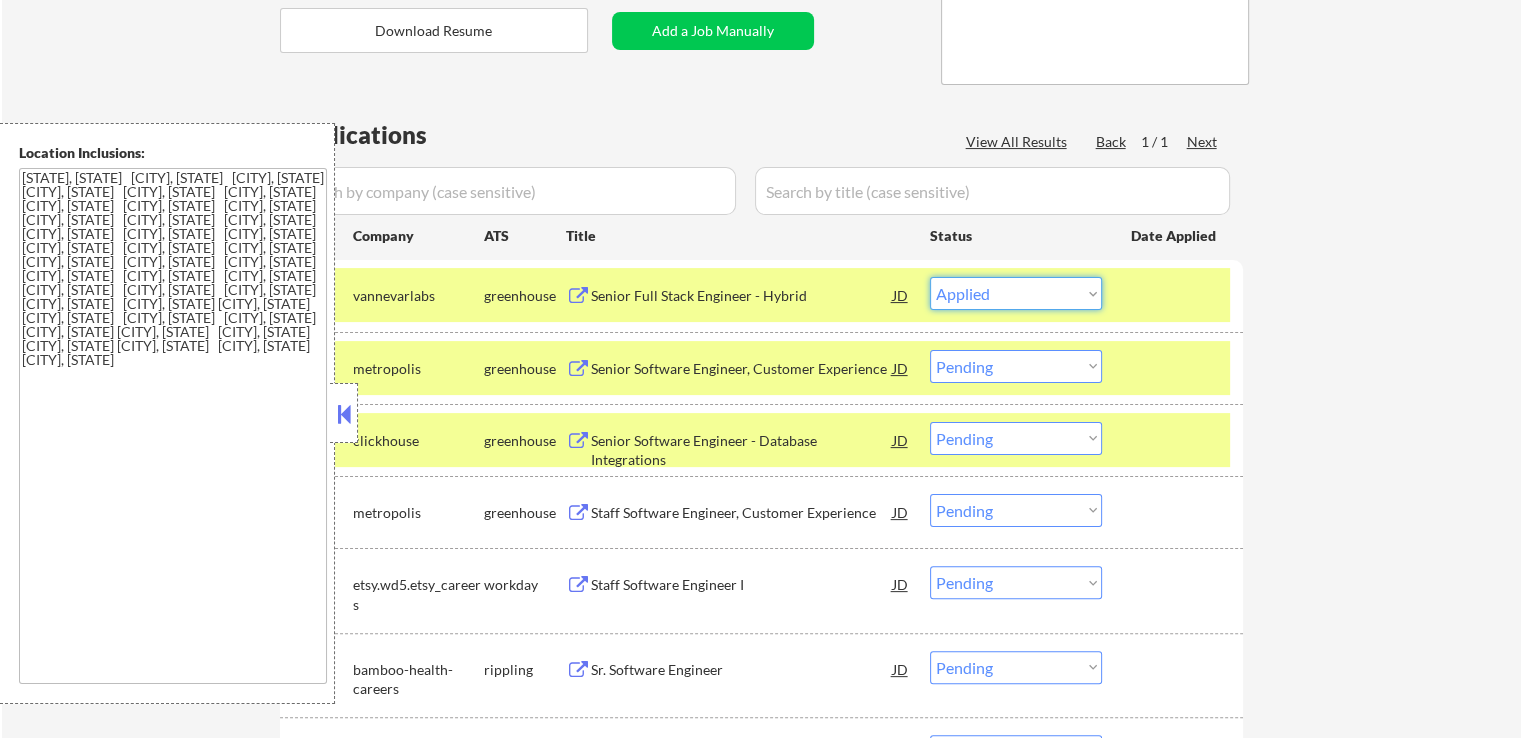 click on "Choose an option... Pending Applied Excluded (Questions) Excluded (Expired) Excluded (Location) Excluded (Bad Match) Excluded (Blocklist) Excluded (Salary) Excluded (Other)" at bounding box center [1016, 293] 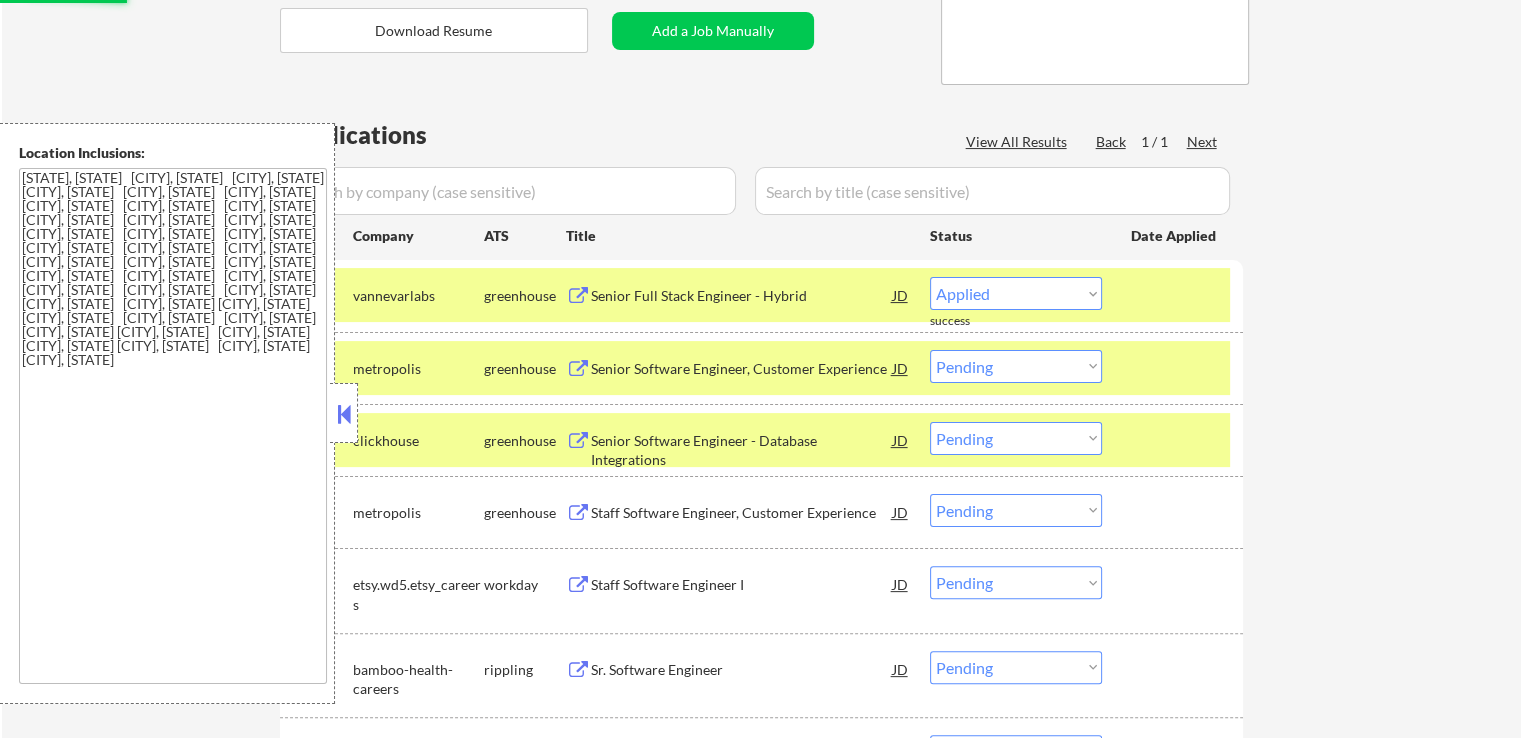 select on ""pending"" 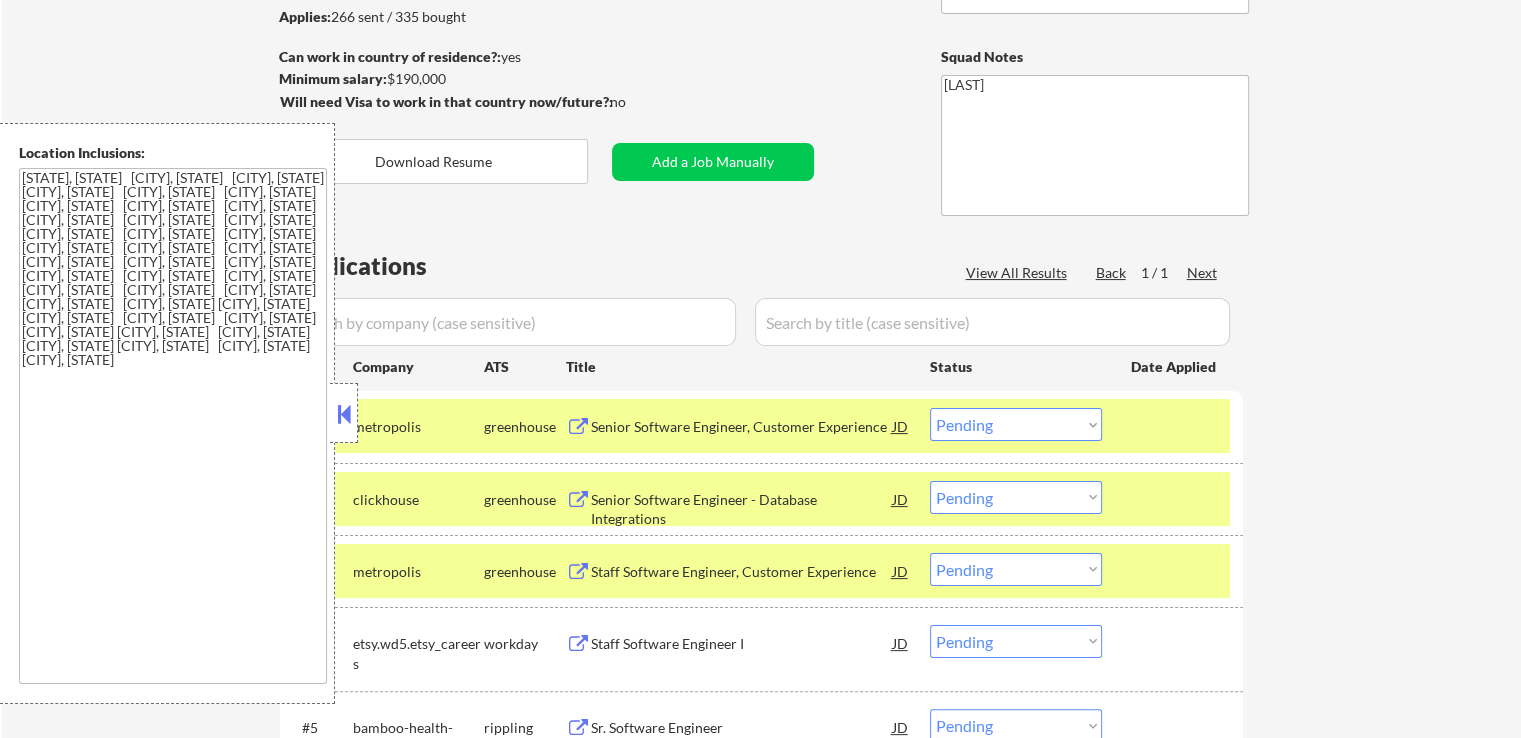 scroll, scrollTop: 300, scrollLeft: 0, axis: vertical 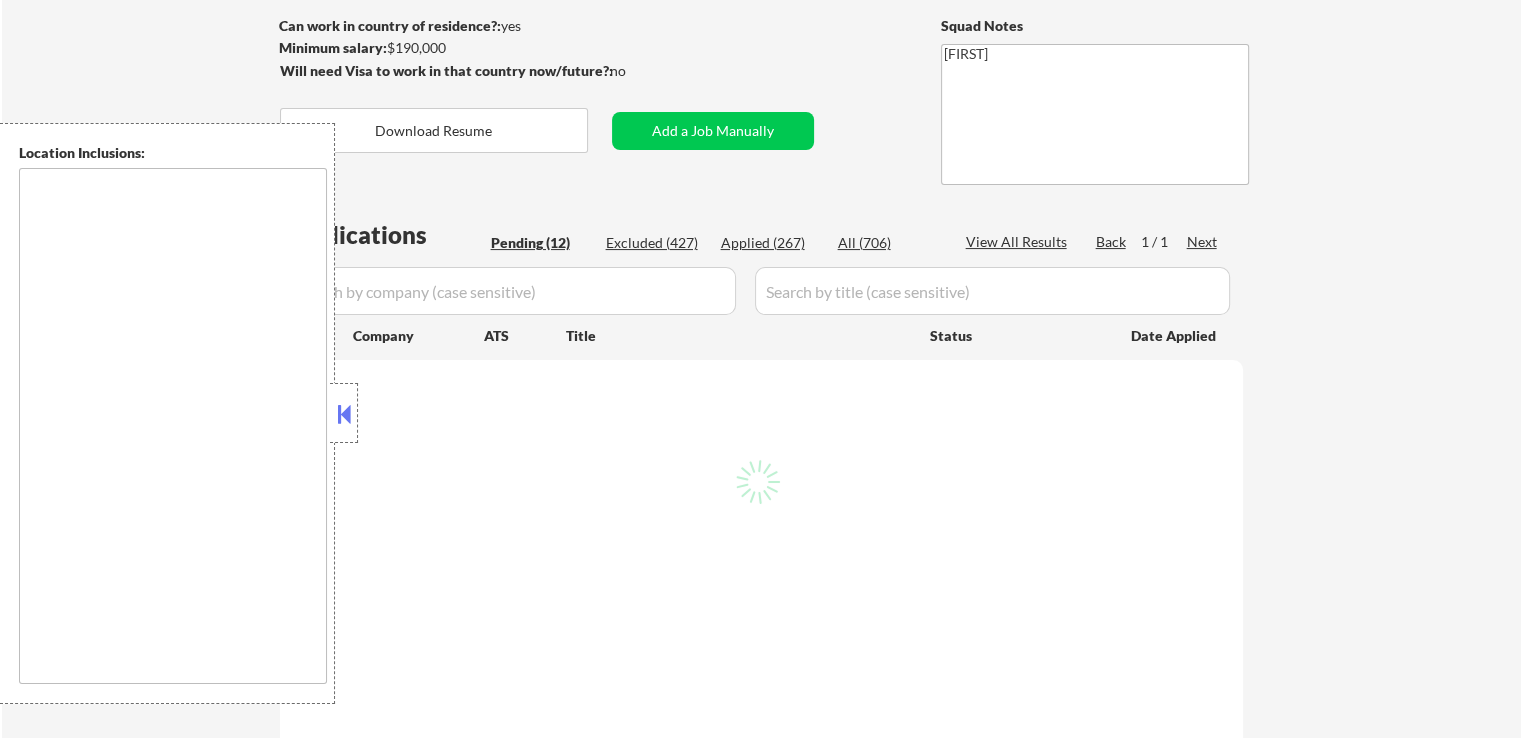 select on ""pending"" 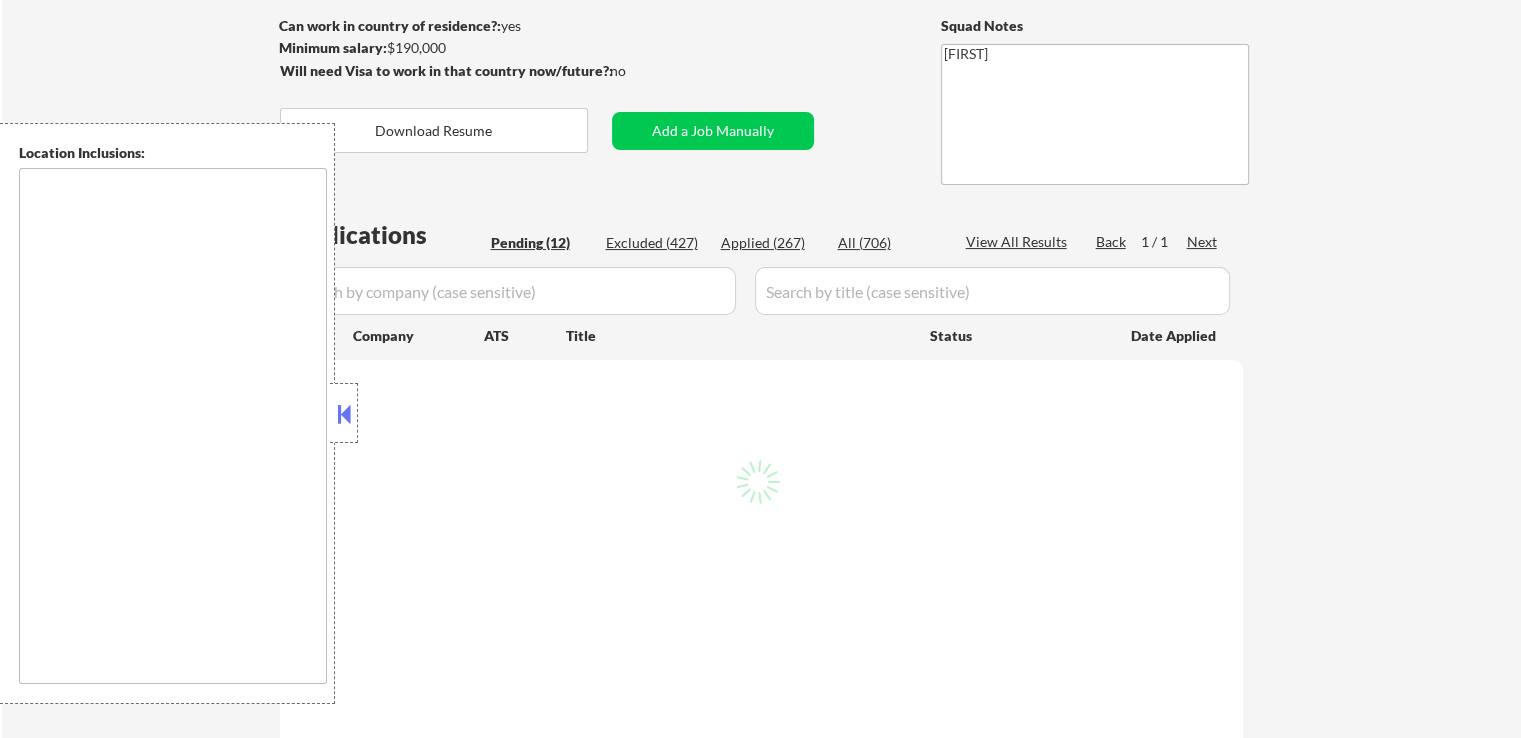 select on ""pending"" 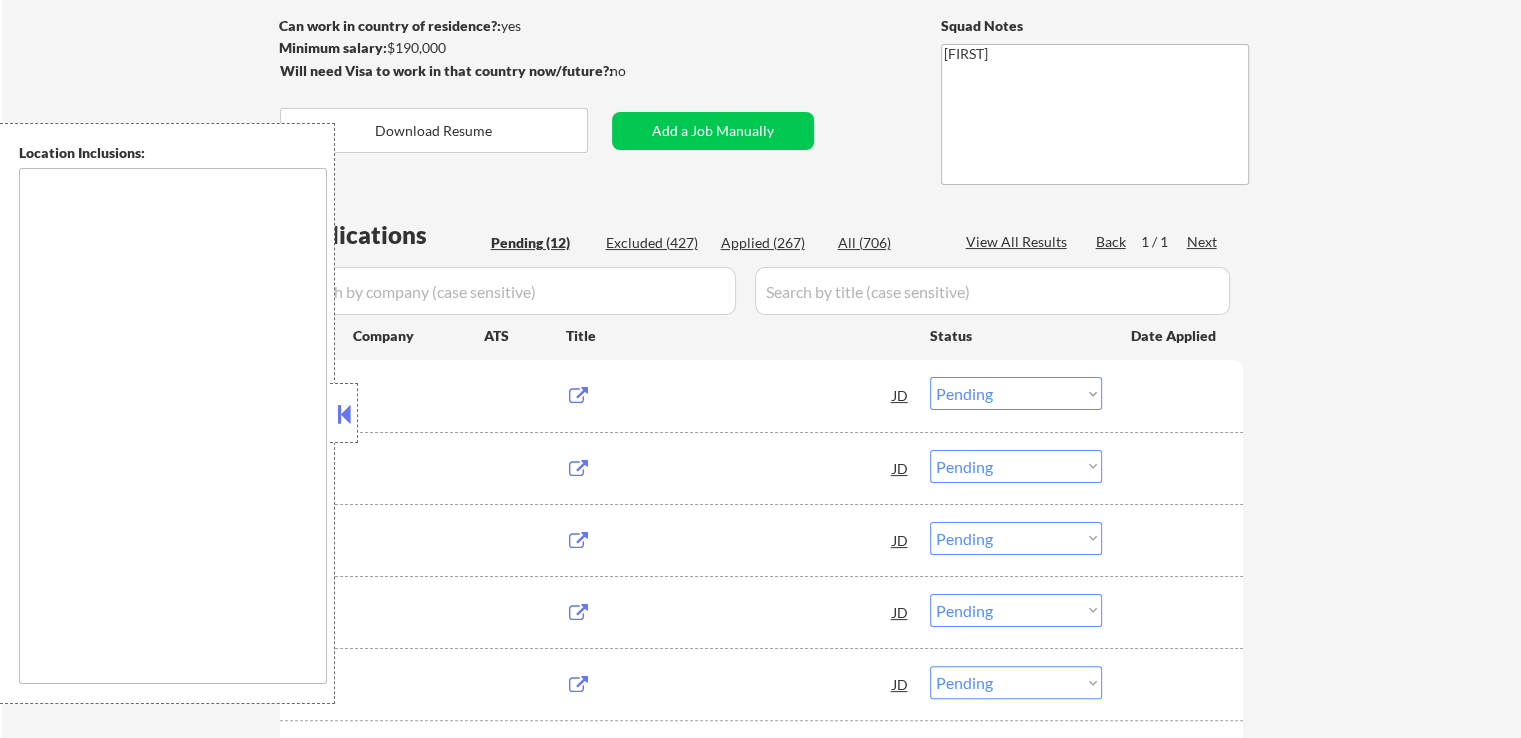 type on "[CITY], [STATE] [CITY], [STATE] [CITY], [STATE] [CITY], [STATE] [CITY], [STATE] [CITY], [STATE] [CITY], [STATE] [CITY], [STATE] [CITY], [STATE] [CITY], [STATE] [CITY], [STATE] [CITY], [STATE] [CITY], [STATE] [CITY], [STATE] [CITY], [STATE] [CITY], [STATE] [CITY], [STATE] [CITY], [STATE] [CITY], [STATE] [CITY], [STATE] [CITY], [STATE] [CITY], [STATE] [CITY], [STATE] [CITY], [STATE] [CITY], [STATE] [CITY], [STATE] [CITY], [STATE] [CITY], [STATE] [CITY], [STATE] [CITY], [STATE] [CITY], [STATE] [CITY], [STATE] [CITY], [STATE] [CITY], [STATE] [CITY], [STATE] [CITY], [STATE] [CITY], [STATE]" 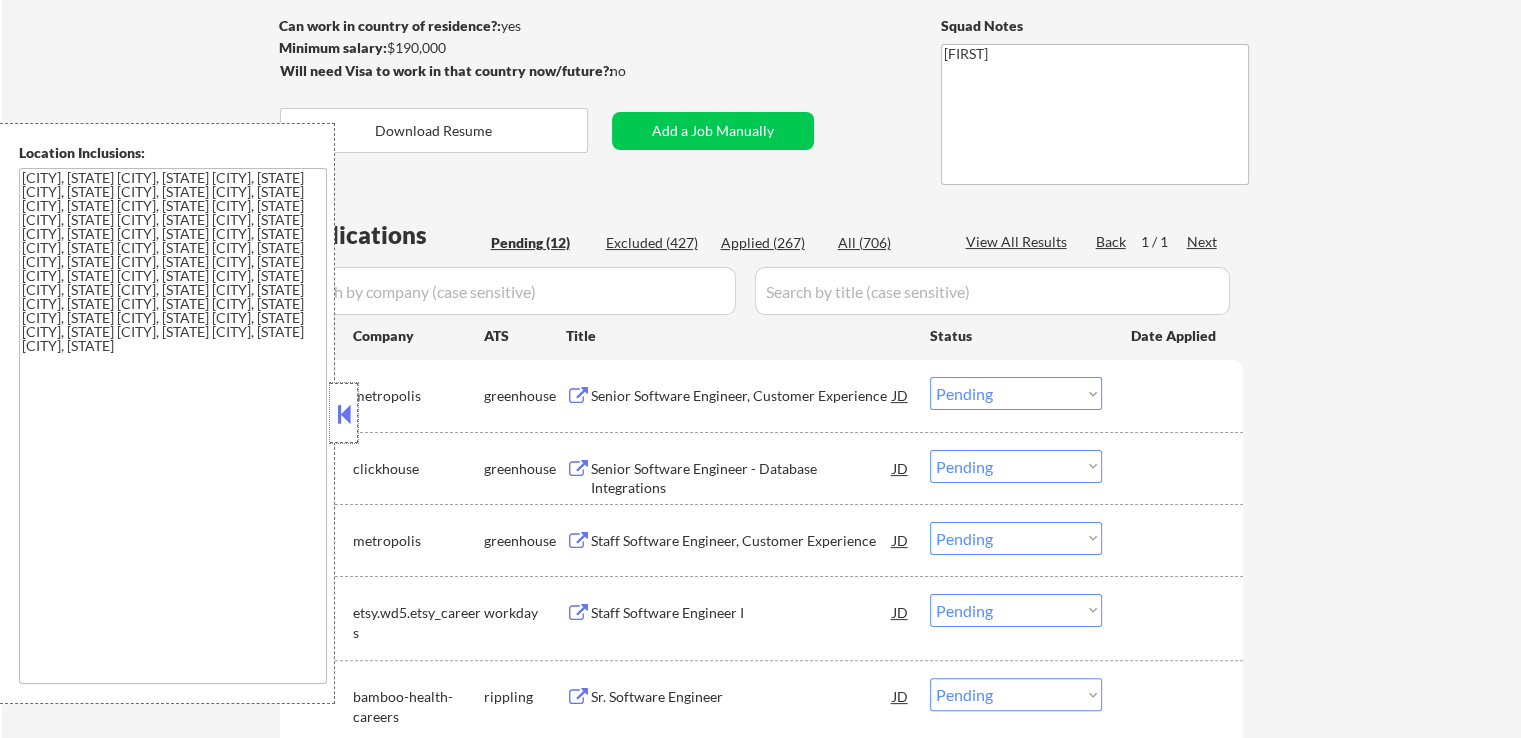 click at bounding box center (344, 413) 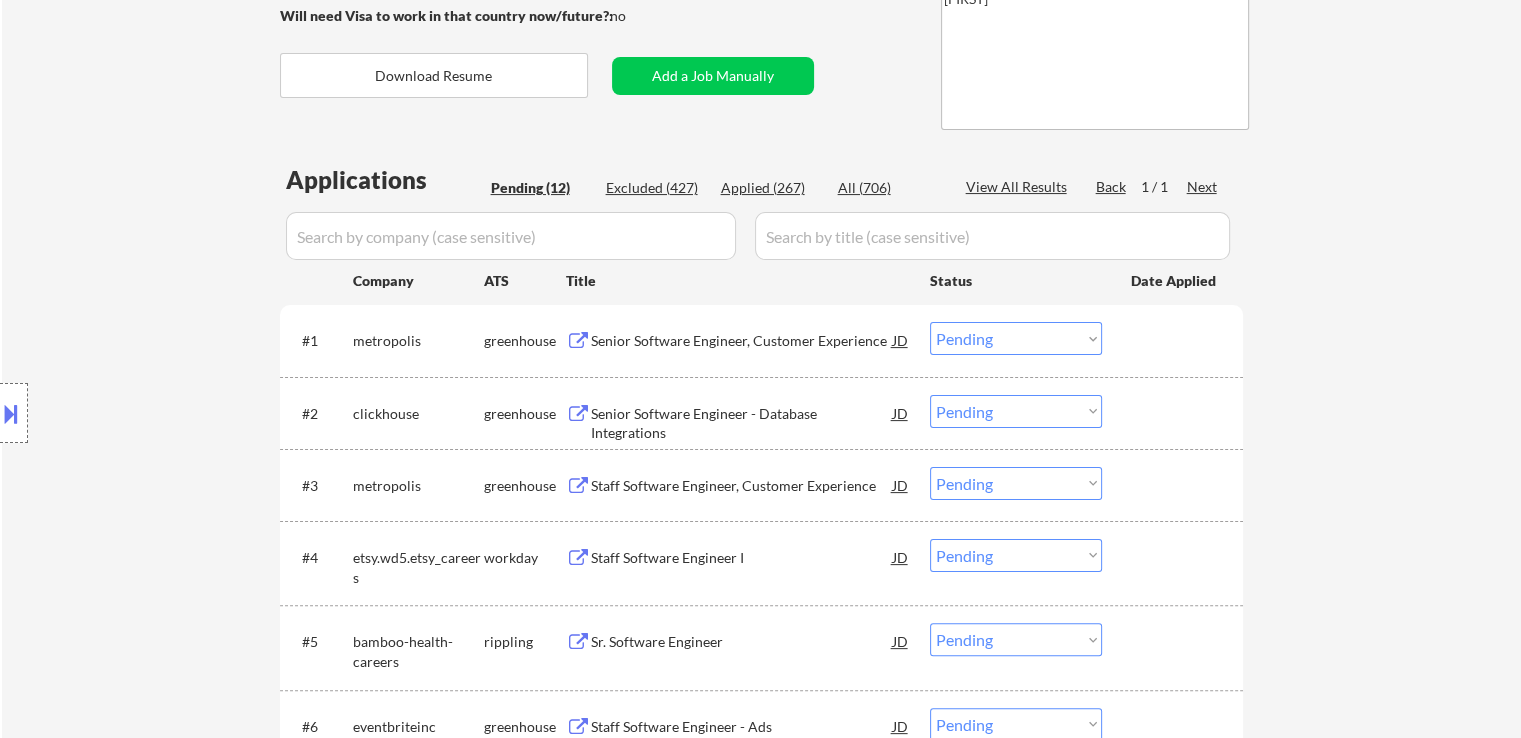 scroll, scrollTop: 400, scrollLeft: 0, axis: vertical 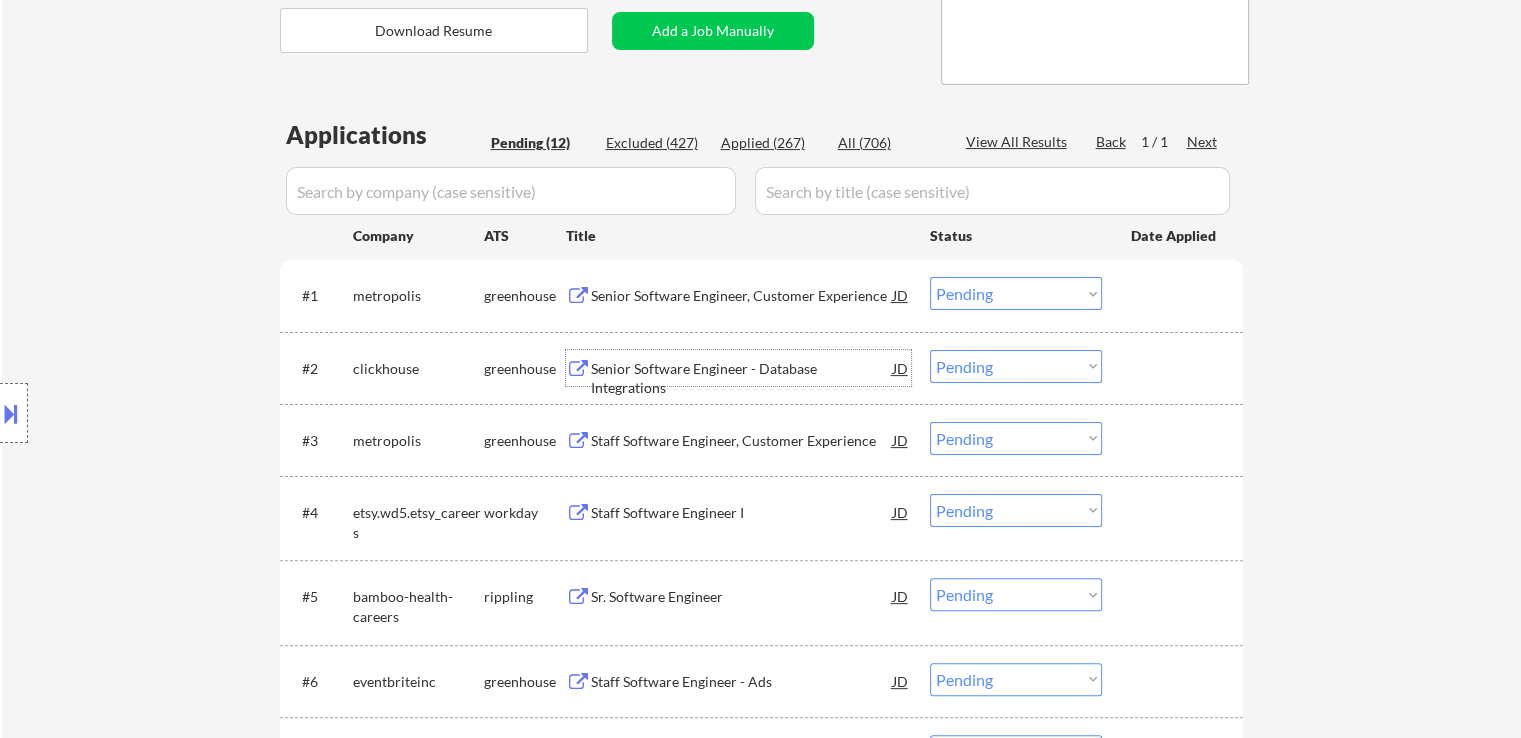click on "Senior Software Engineer - Database Integrations" at bounding box center (742, 378) 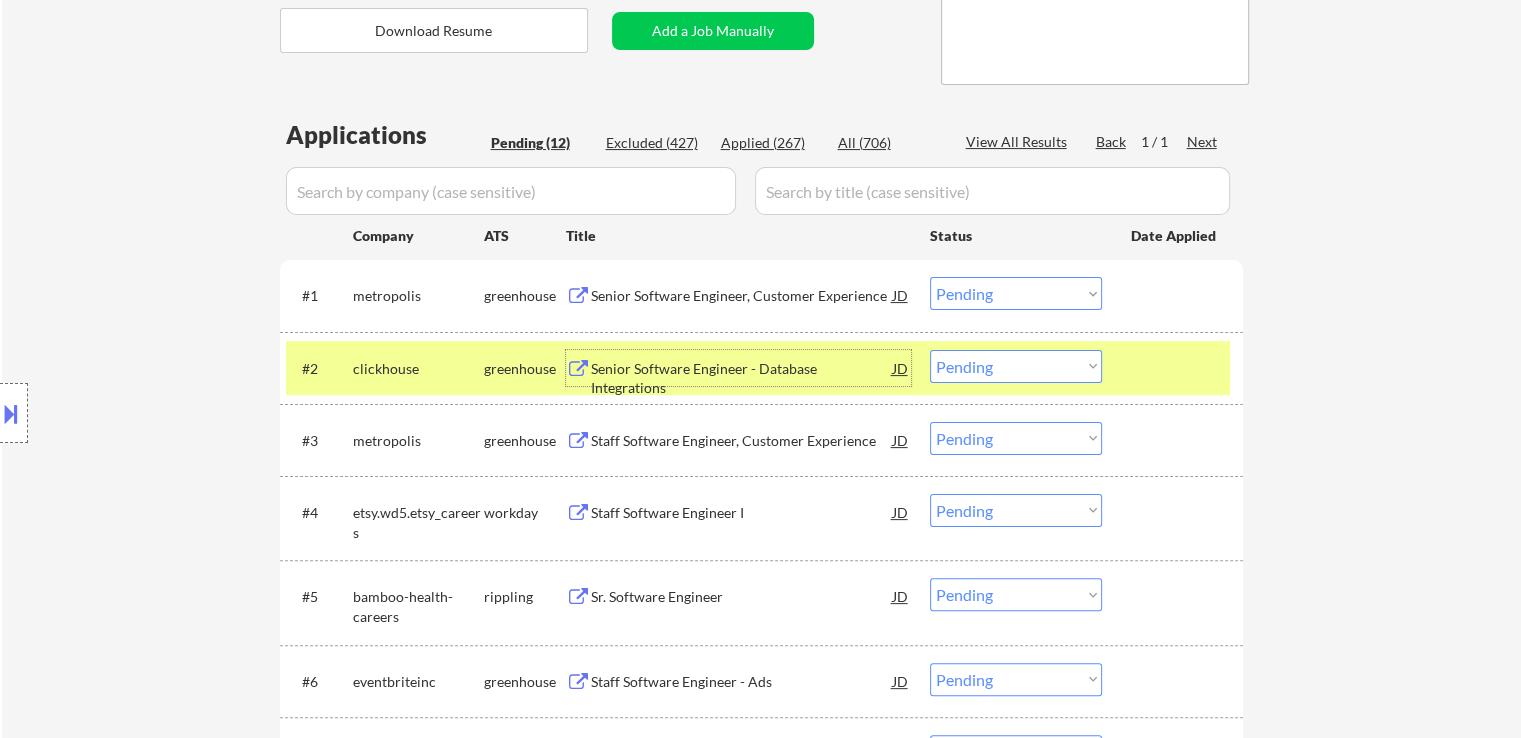 click on "Choose an option... Pending Applied Excluded (Questions) Excluded (Expired) Excluded (Location) Excluded (Bad Match) Excluded (Blocklist) Excluded (Salary) Excluded (Other)" at bounding box center (1016, 293) 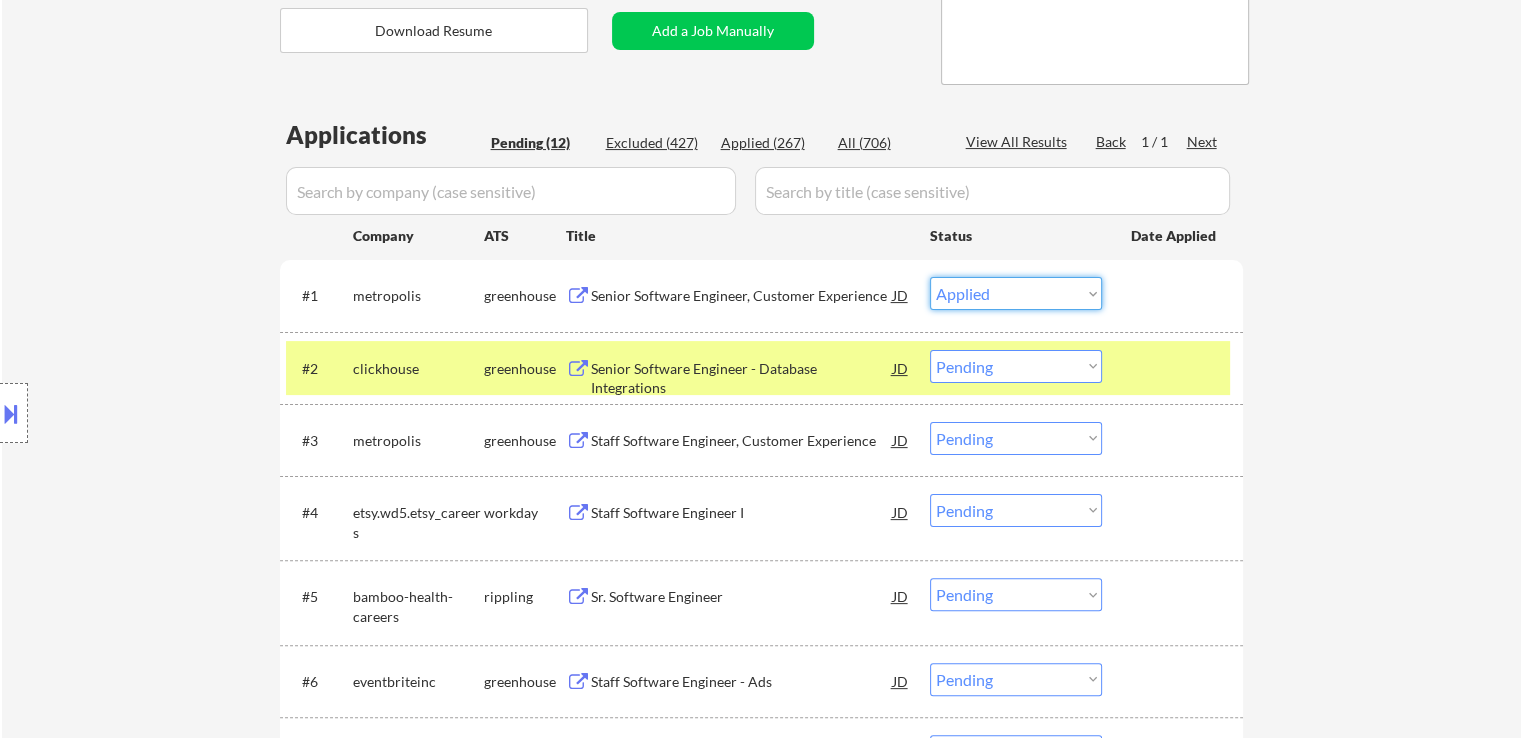 click on "Choose an option... Pending Applied Excluded (Questions) Excluded (Expired) Excluded (Location) Excluded (Bad Match) Excluded (Blocklist) Excluded (Salary) Excluded (Other)" at bounding box center [1016, 293] 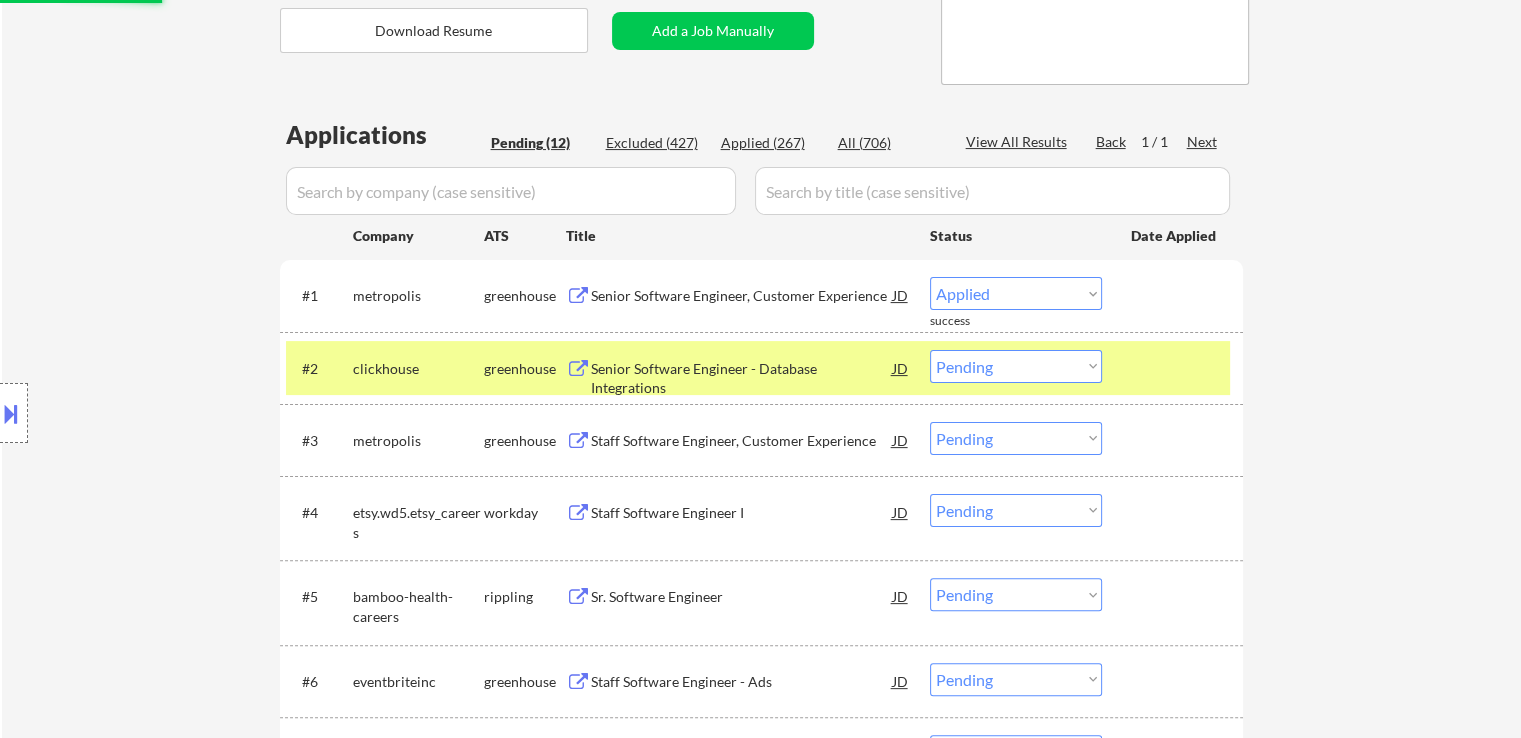 select on ""pending"" 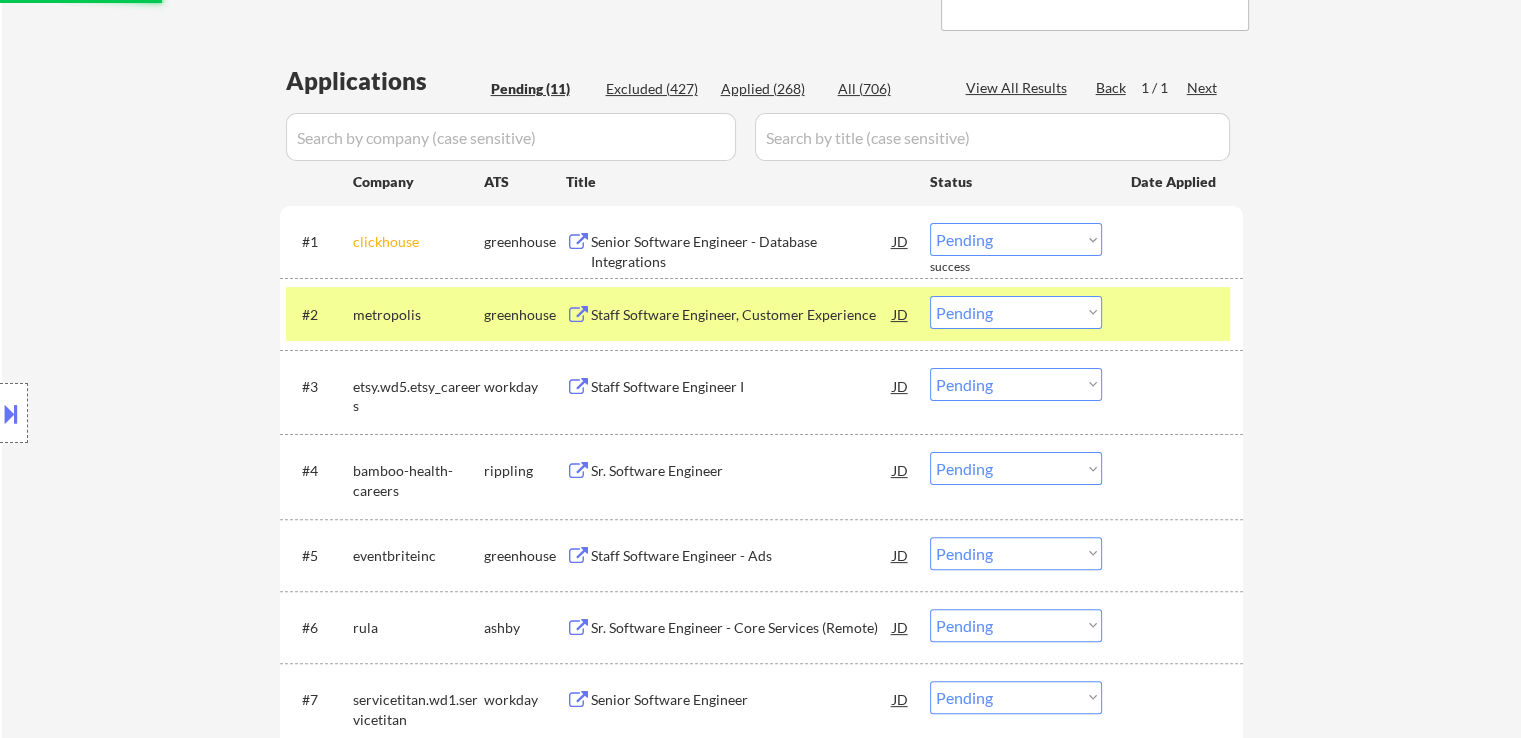 scroll, scrollTop: 500, scrollLeft: 0, axis: vertical 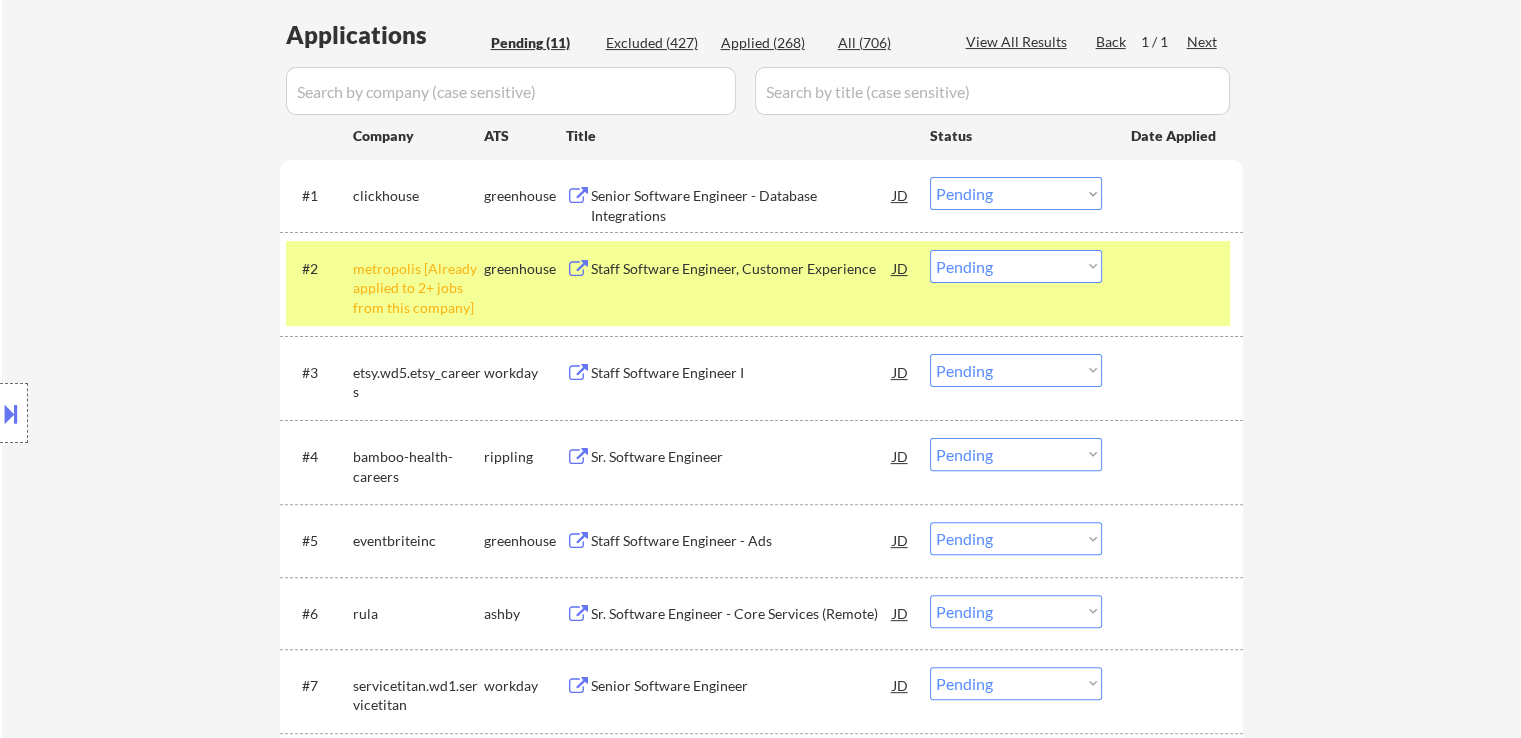 click on "Choose an option... Pending Applied Excluded (Questions) Excluded (Expired) Excluded (Location) Excluded (Bad Match) Excluded (Blocklist) Excluded (Salary) Excluded (Other)" at bounding box center [1016, 266] 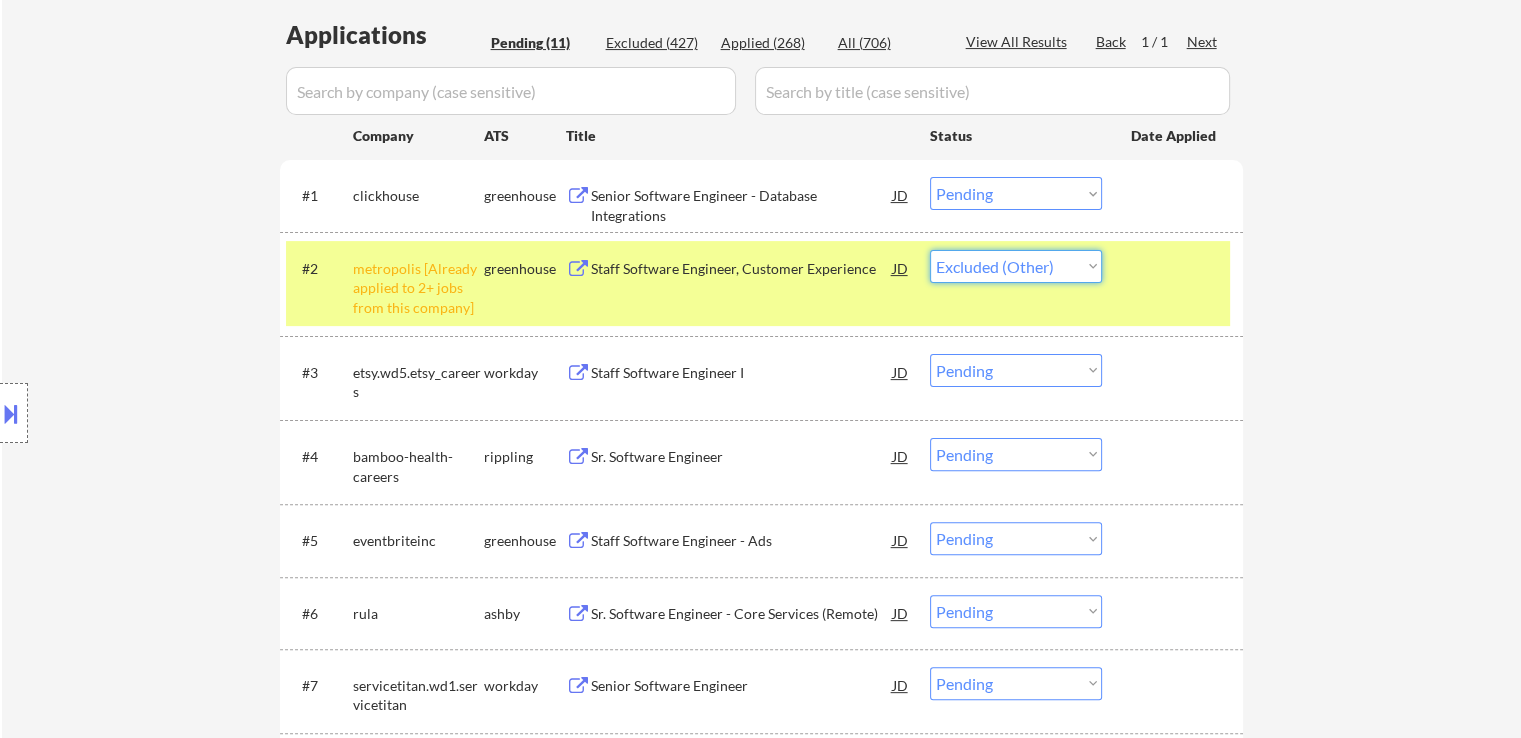 click on "Choose an option... Pending Applied Excluded (Questions) Excluded (Expired) Excluded (Location) Excluded (Bad Match) Excluded (Blocklist) Excluded (Salary) Excluded (Other)" at bounding box center [1016, 266] 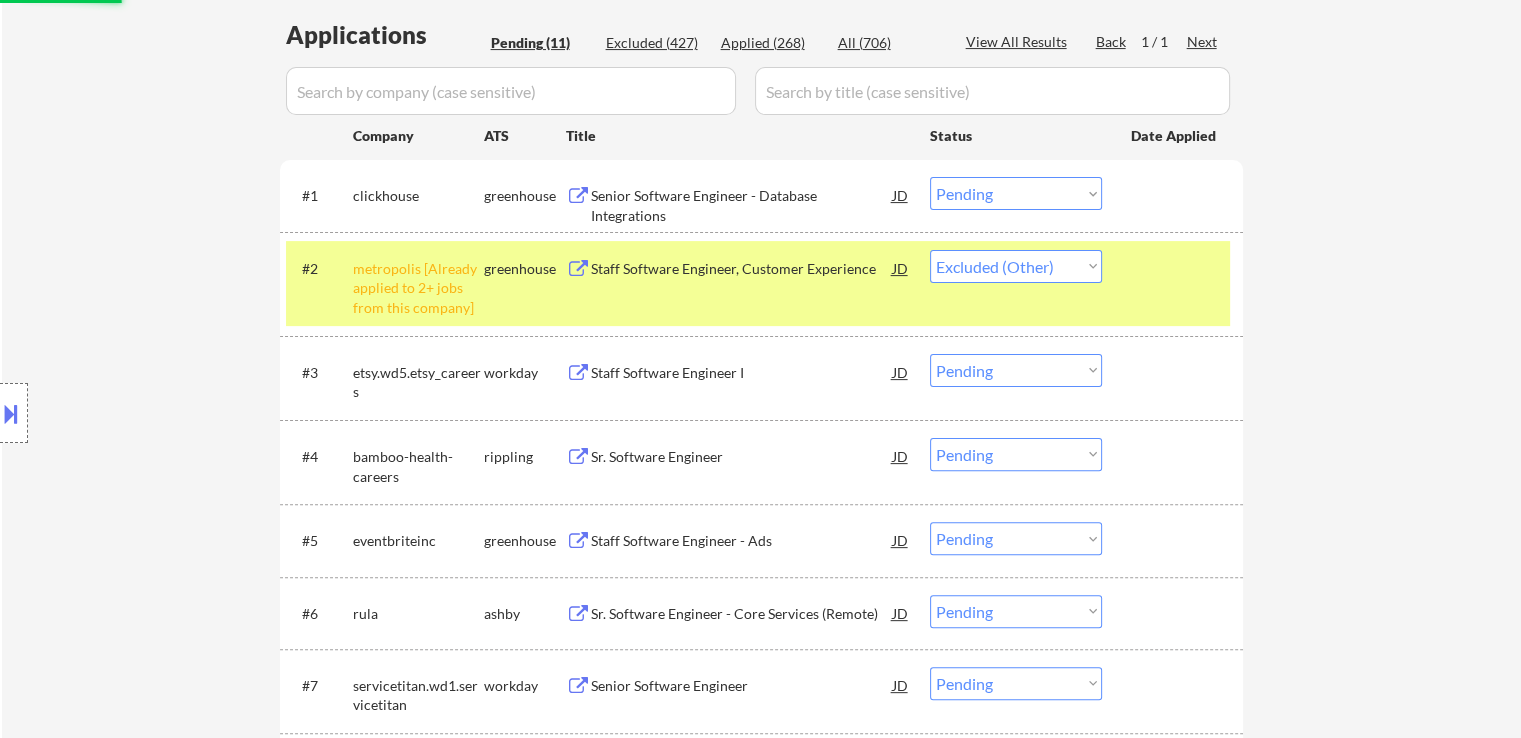 click on "Staff Software Developer
User Email: [PERSON]@[DOMAIN].edu
Application Email: [PERSON]@[DOMAIN].edu
Mailslurp Email: [PERSON]@[DOMAIN].com
LinkedIn: https://www.linkedin.com/in/[PERSON]
Phone: [PHONE]
Current Location: [CITY], [STATE]
Applies: [NUMBER] sent / [NUMBER] bought
Internal Notes
He got an extra [NUMBER] apps (now [NUMBER] total) because he's someone Tal owes a big favor to!
+[NUMBER] bc location/visa mistakes so now [NUMBER] total [DATE] tf
Can work in country of residence?: yes
Squad Notes
Minimum salary: $[NUMBER]
Will need Visa to work in that country now/future?: no
Download Resume
Add a Job Manually
[PERSON] Applications Pending ([NUMBER]) Excluded ([NUMBER]) Applied ([NUMBER]) All ([NUMBER])
View All Results
Back 1 / 1
Next
Company ATS Title Status Date Applied
#1 clickhouse greenhouse Senior Software Engineer - Database Integrations JD Choose an option... Pending Applied Excluded (Questions) Excluded (Expired) Excluded (Location) Excluded (Bad Match)
#2" at bounding box center (761, 357) 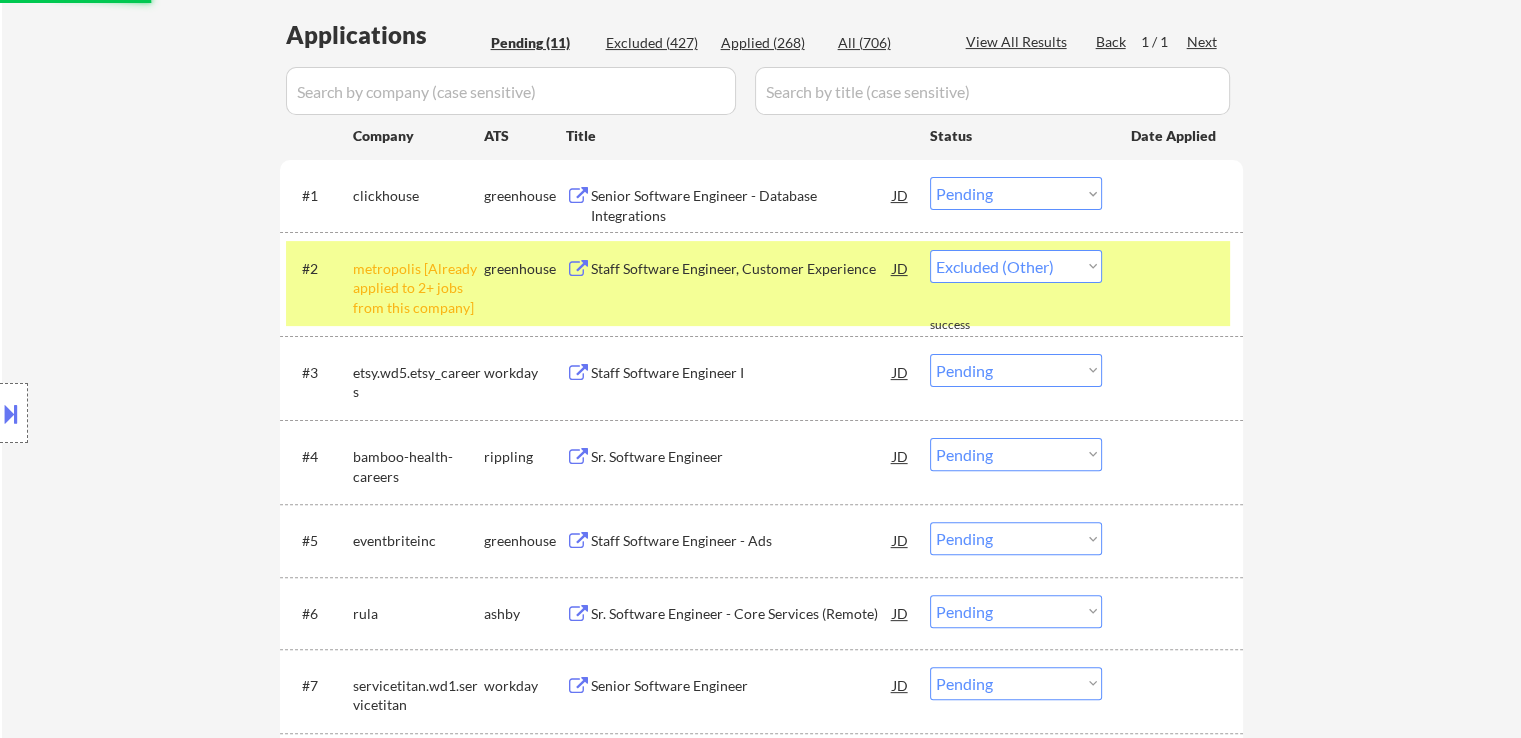 select on ""pending"" 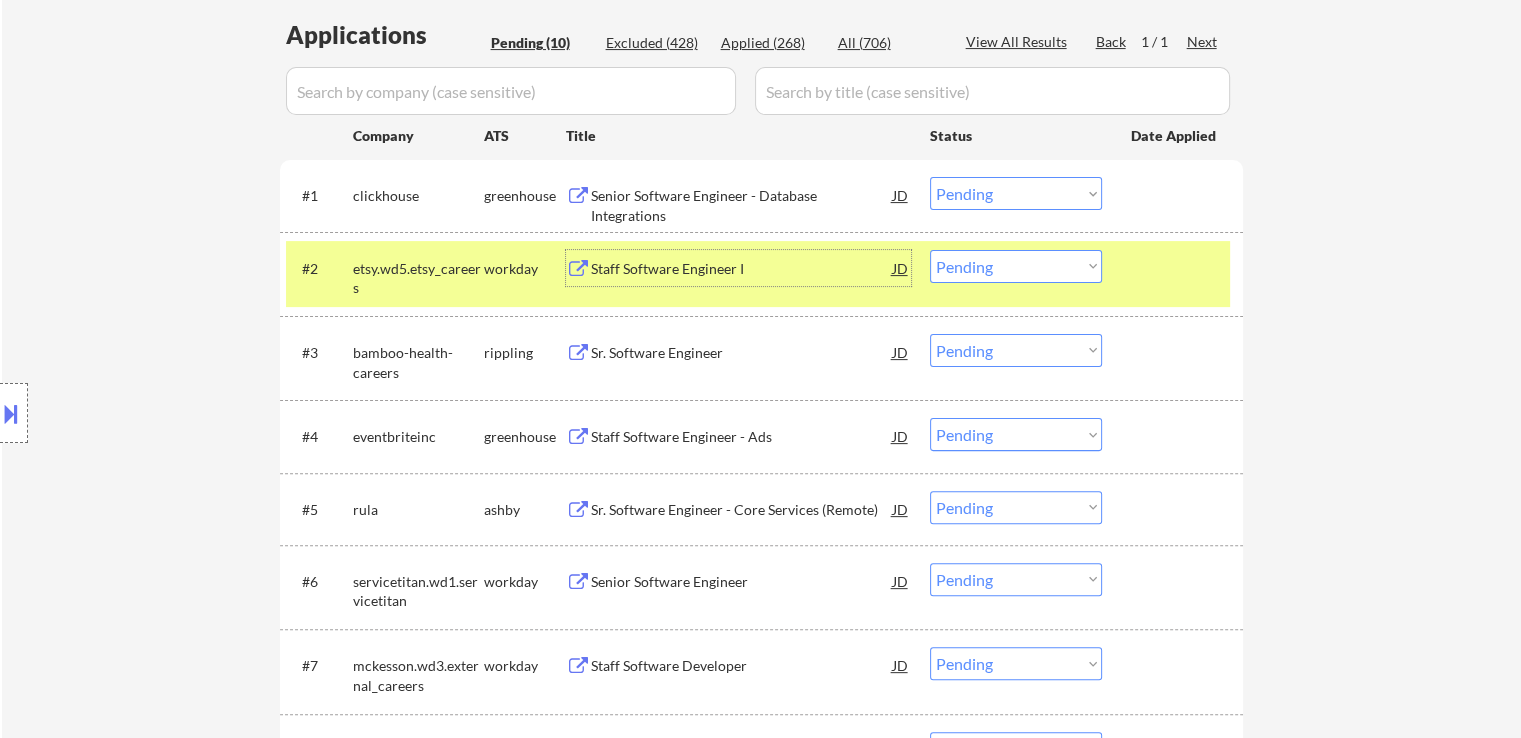 click on "Staff Software Engineer I" at bounding box center [742, 269] 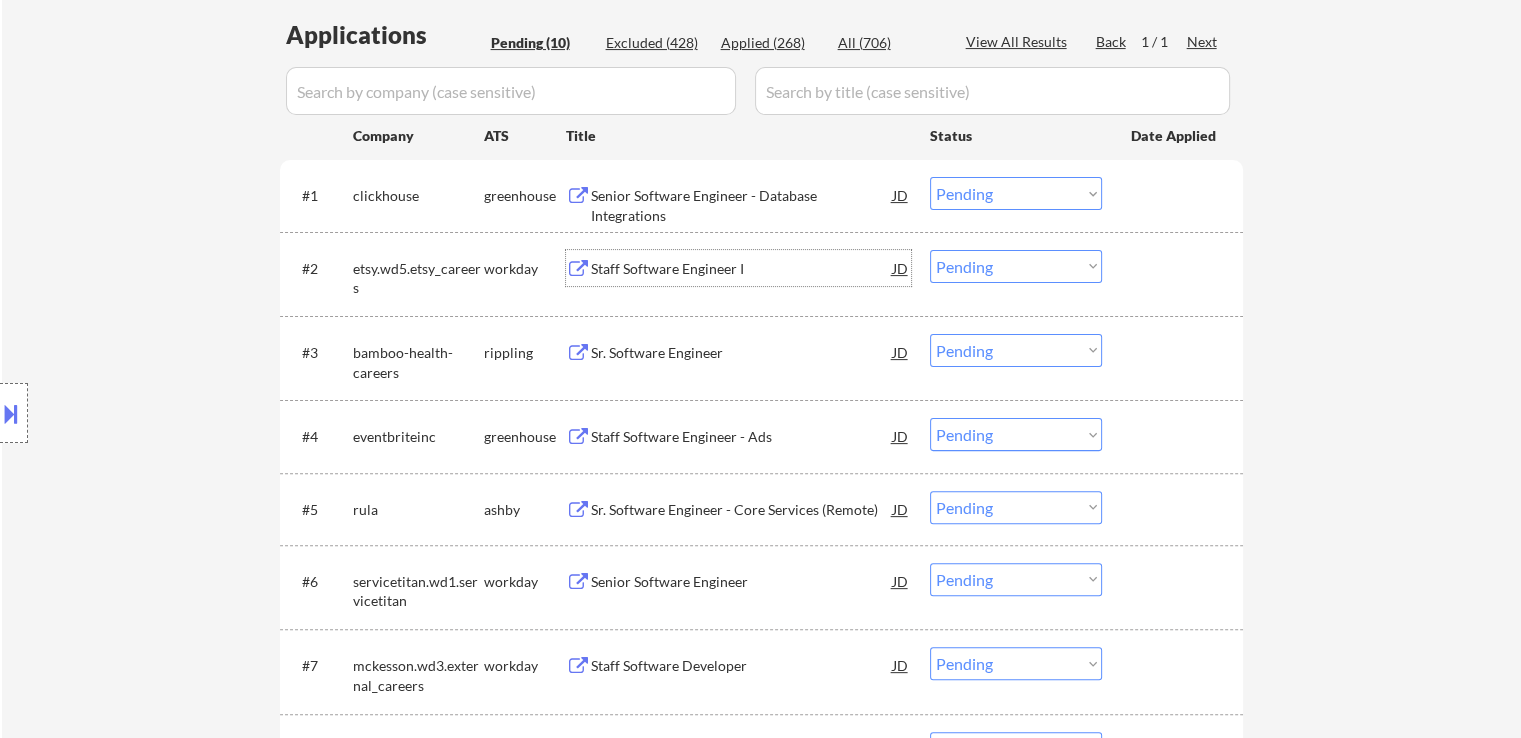 click on "Choose an option... Pending Applied Excluded (Questions) Excluded (Expired) Excluded (Location) Excluded (Bad Match) Excluded (Blocklist) Excluded (Salary) Excluded (Other)" at bounding box center (1016, 193) 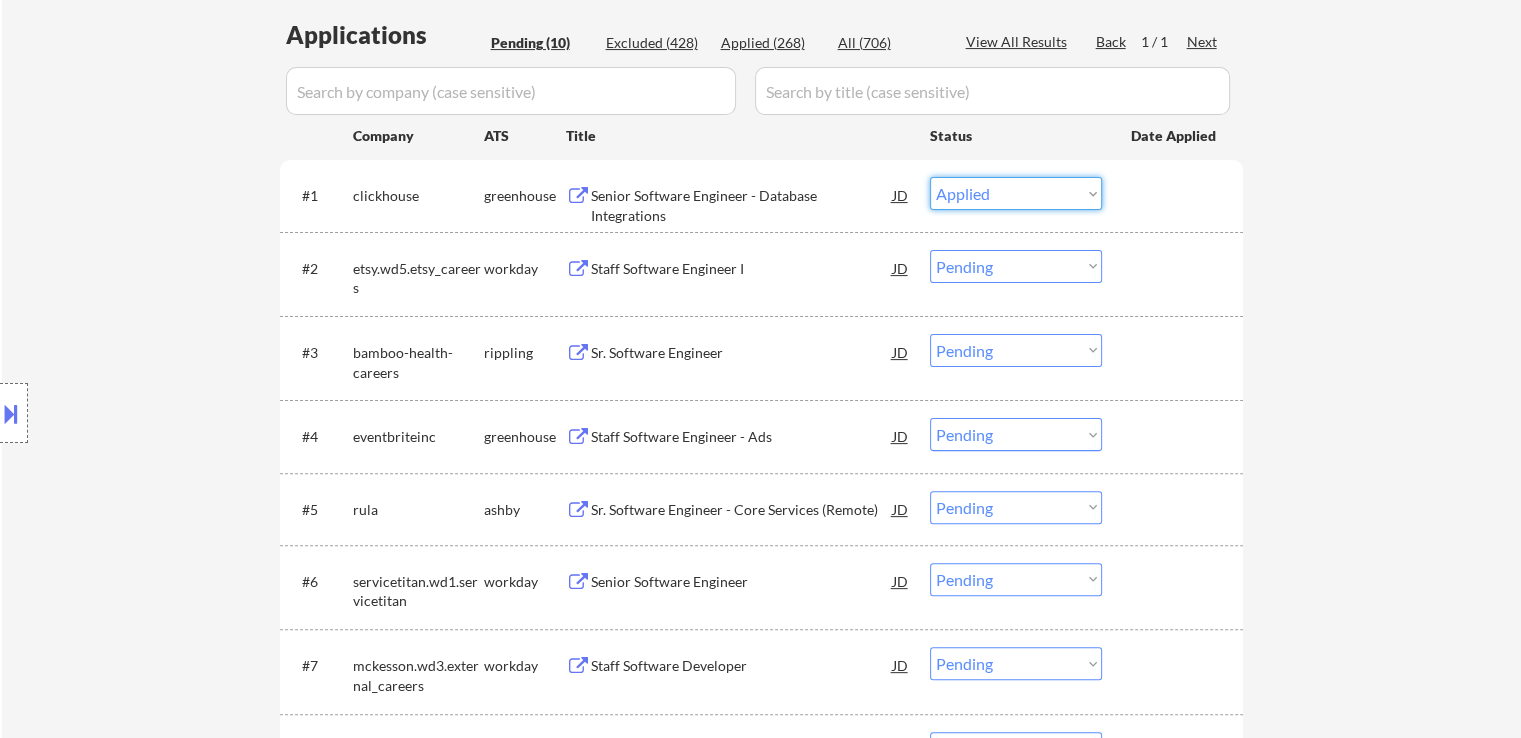 click on "Choose an option... Pending Applied Excluded (Questions) Excluded (Expired) Excluded (Location) Excluded (Bad Match) Excluded (Blocklist) Excluded (Salary) Excluded (Other)" at bounding box center [1016, 193] 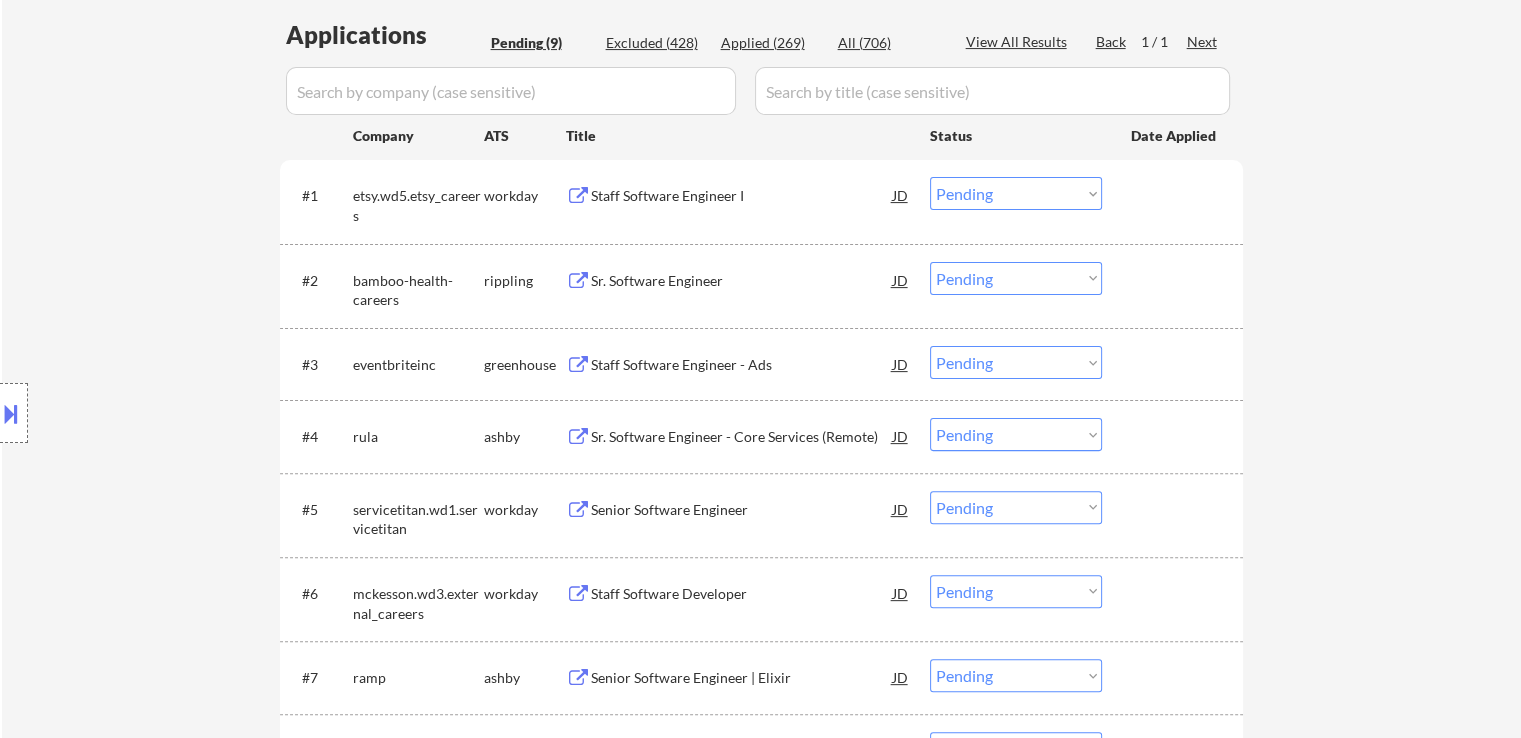 click on "Sr. Software Engineer" at bounding box center [742, 280] 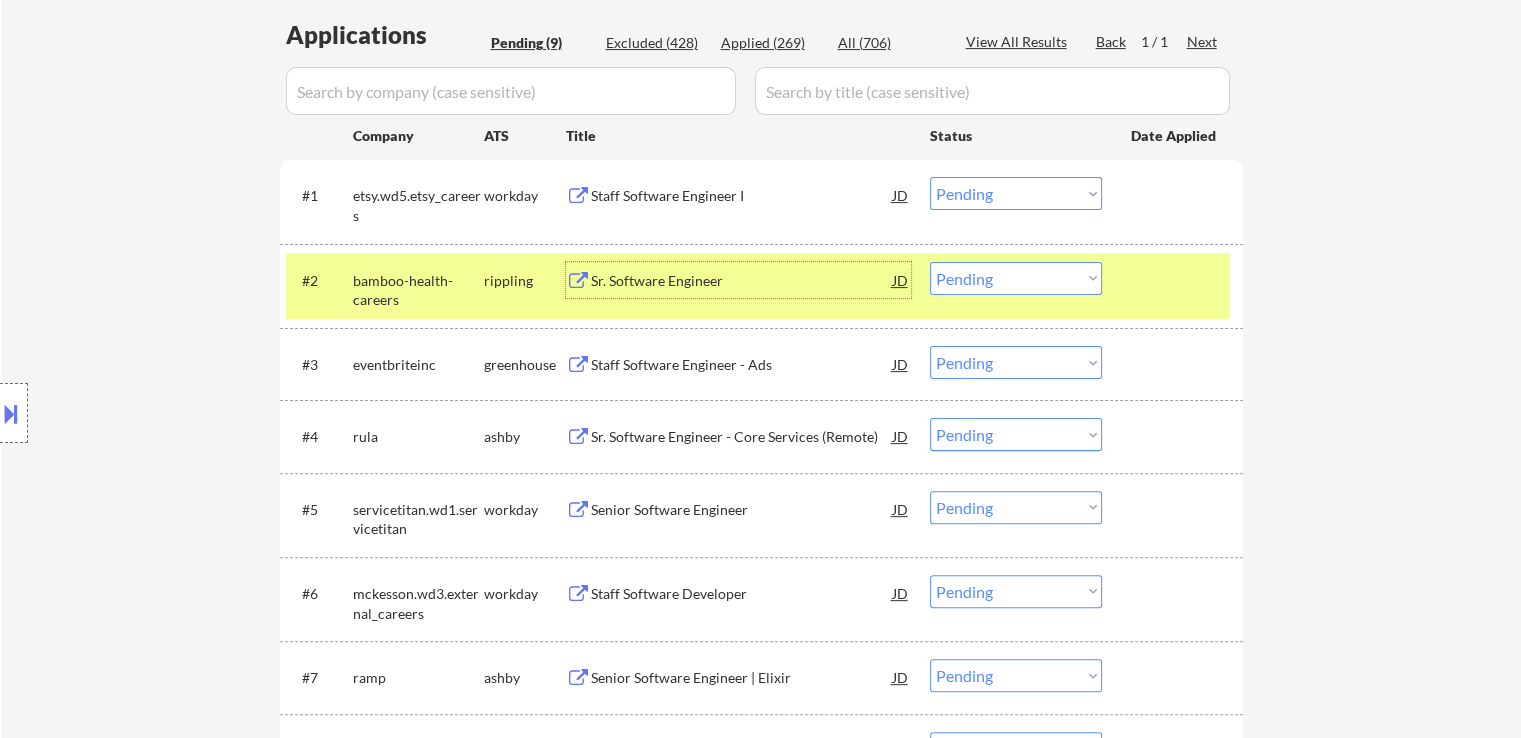 drag, startPoint x: 1021, startPoint y: 191, endPoint x: 1020, endPoint y: 208, distance: 17.029387 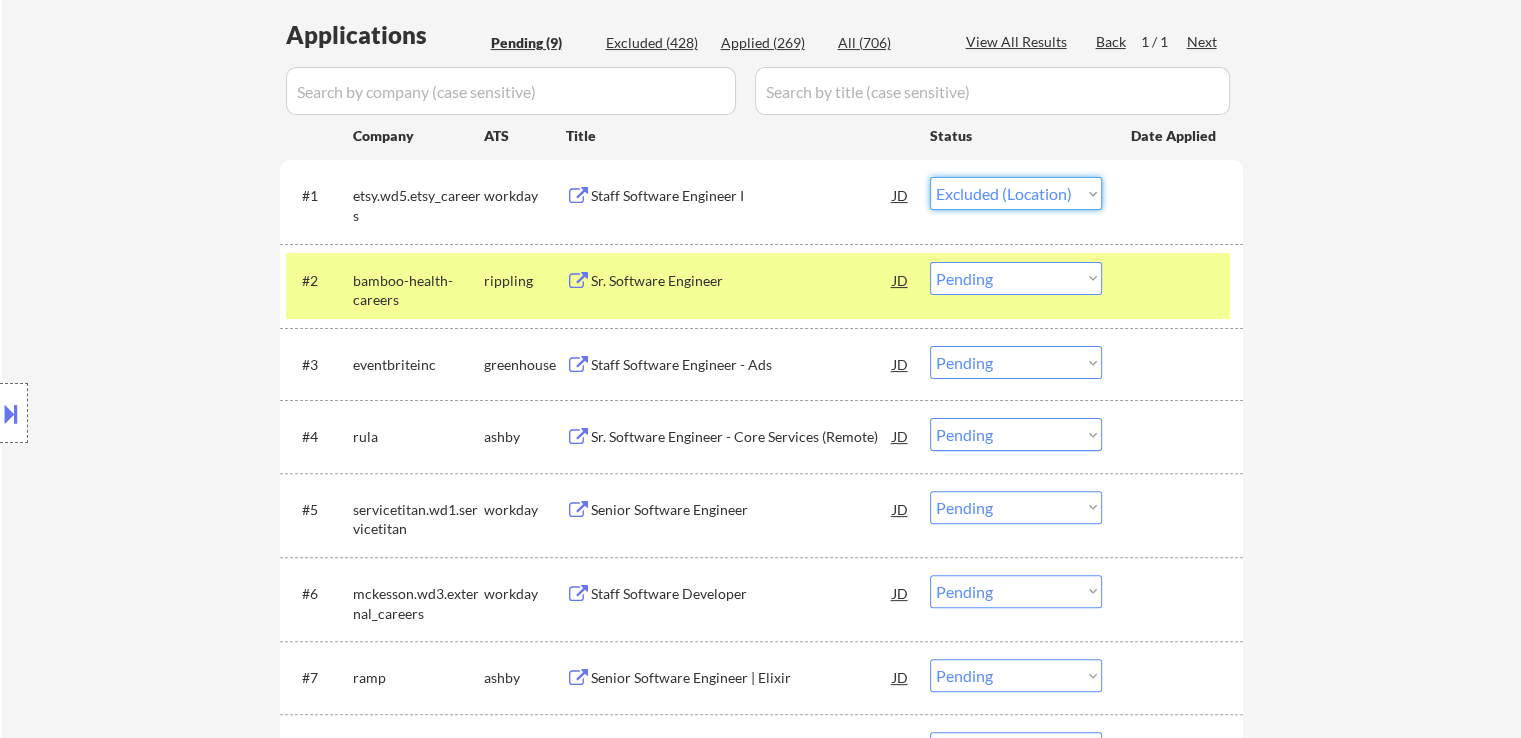 click on "Choose an option... Pending Applied Excluded (Questions) Excluded (Expired) Excluded (Location) Excluded (Bad Match) Excluded (Blocklist) Excluded (Salary) Excluded (Other)" at bounding box center (1016, 193) 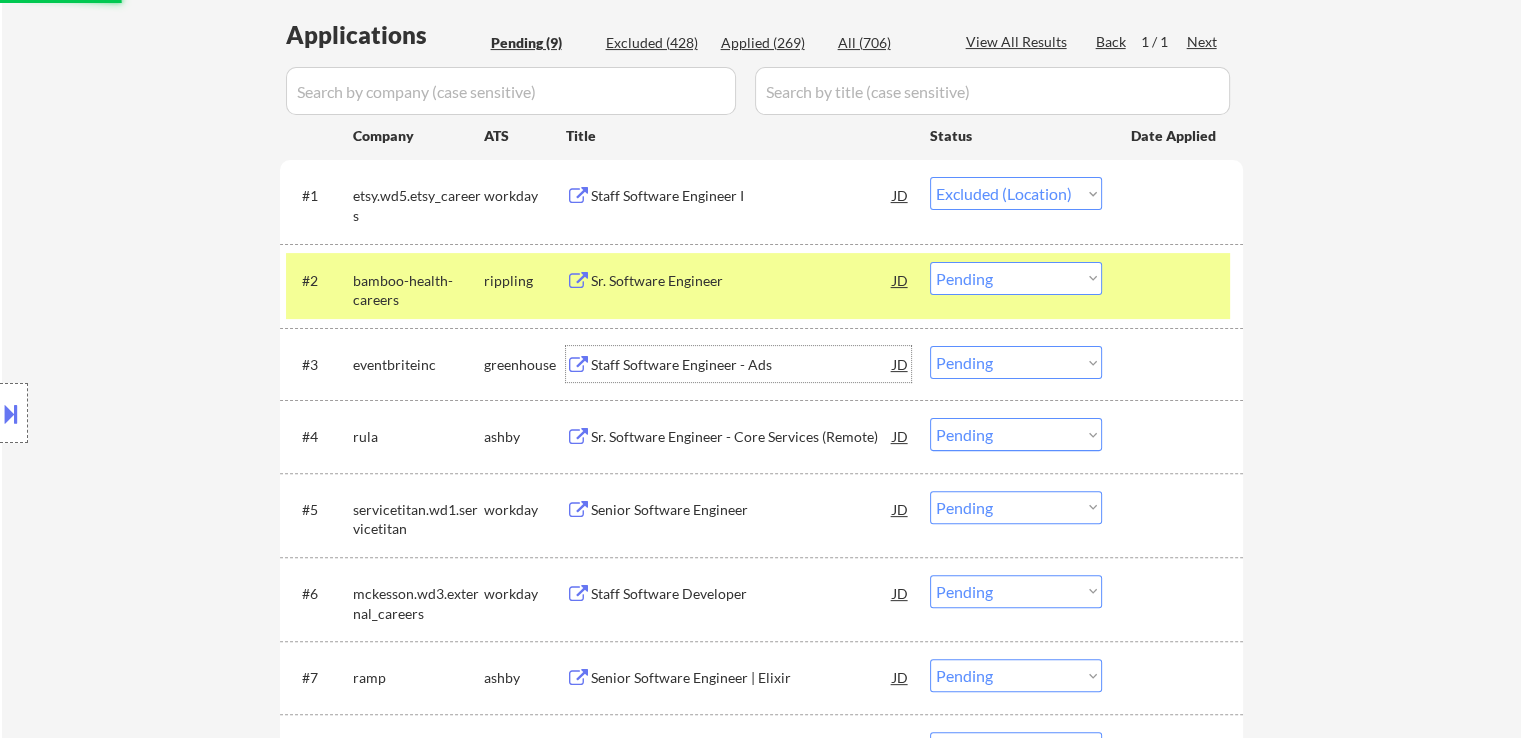 click on "Staff Software Engineer - Ads" at bounding box center [742, 365] 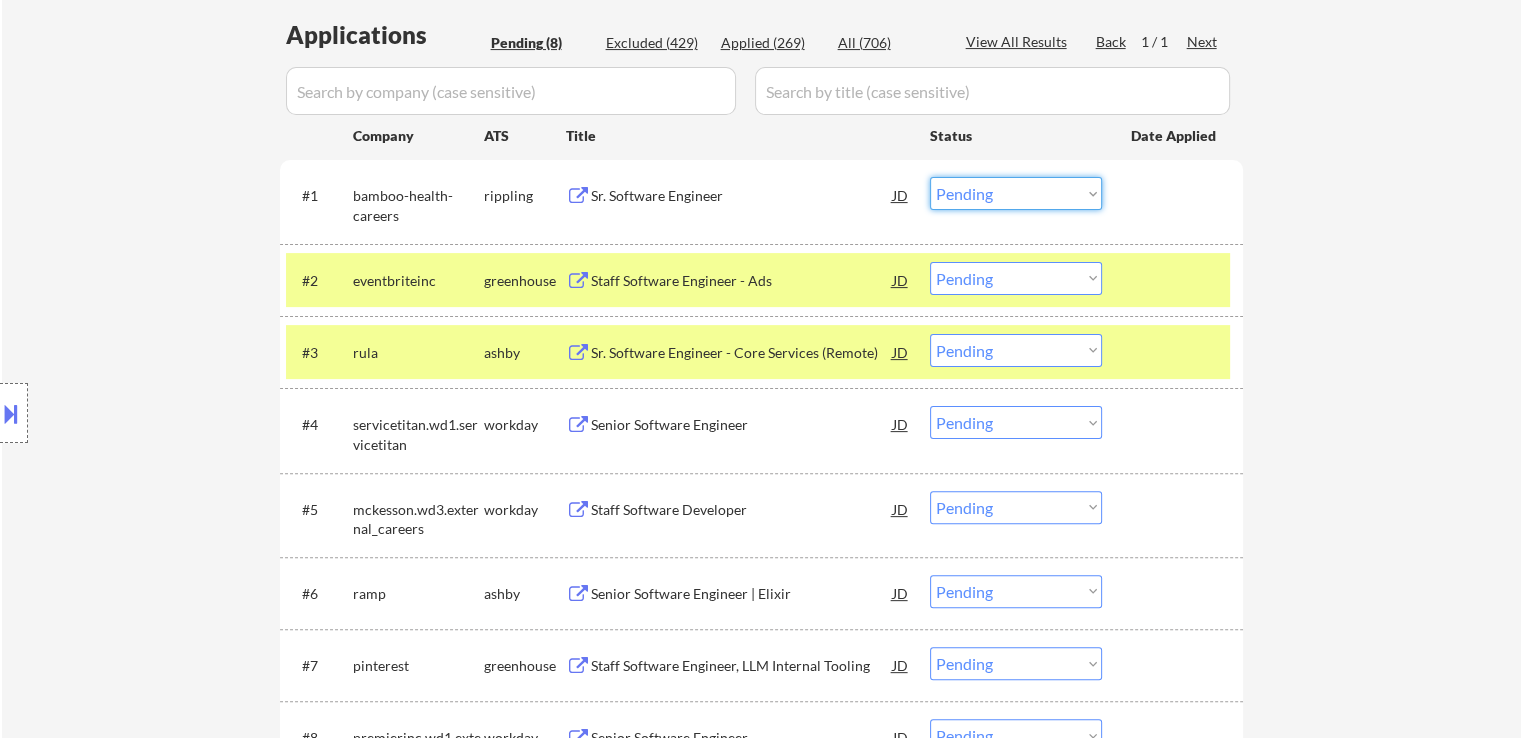 drag, startPoint x: 981, startPoint y: 198, endPoint x: 982, endPoint y: 209, distance: 11.045361 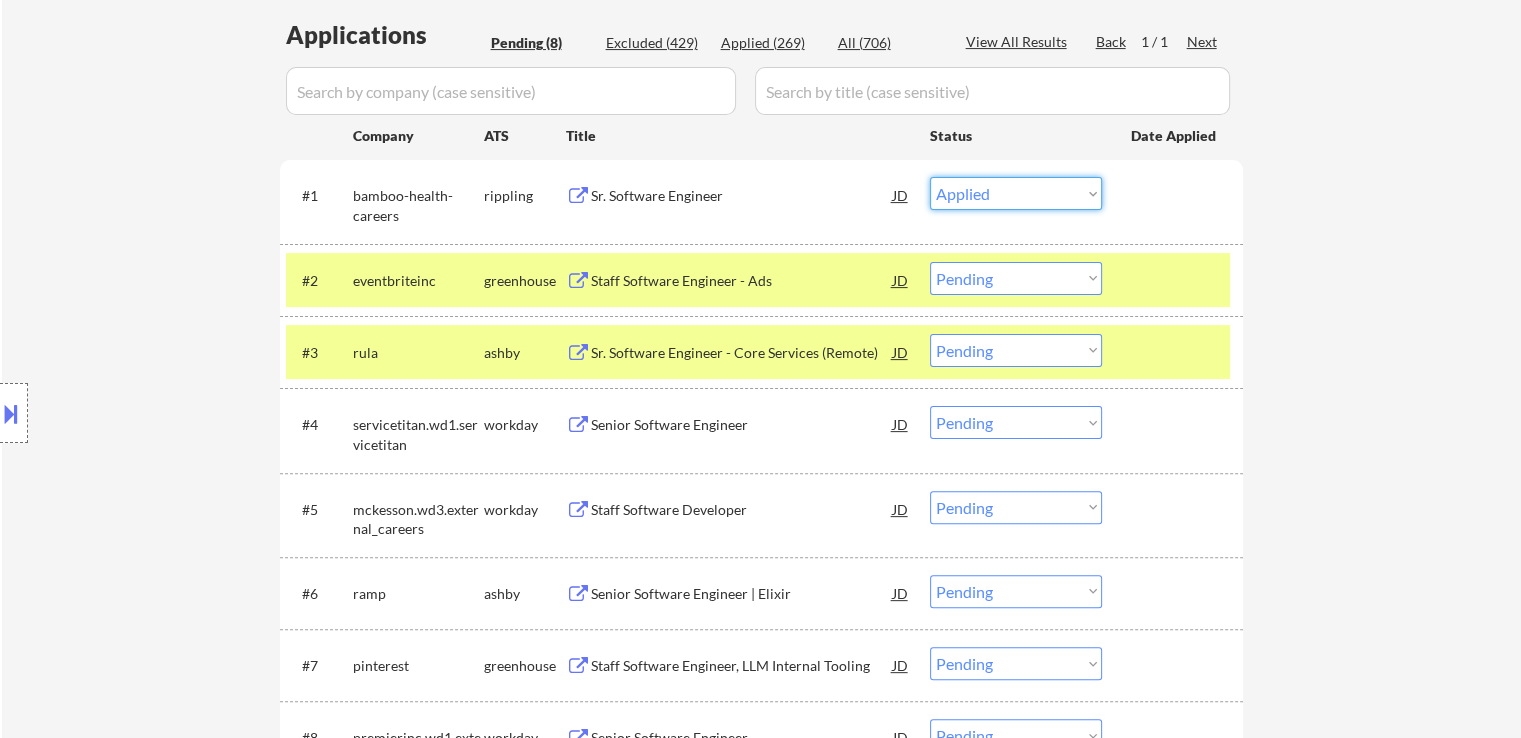click on "Choose an option... Pending Applied Excluded (Questions) Excluded (Expired) Excluded (Location) Excluded (Bad Match) Excluded (Blocklist) Excluded (Salary) Excluded (Other)" at bounding box center [1016, 193] 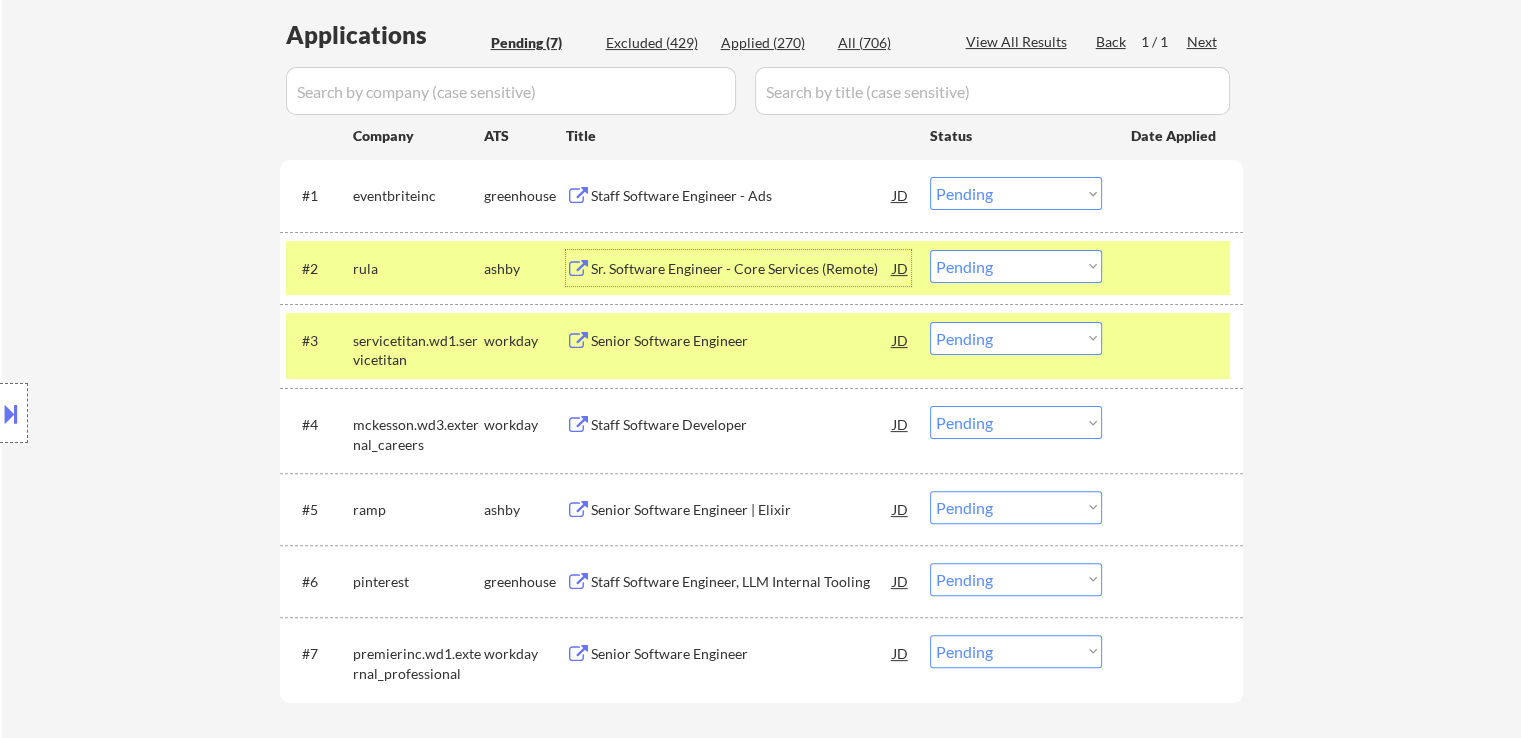 click on "Sr. Software Engineer - Core Services (Remote)" at bounding box center (742, 269) 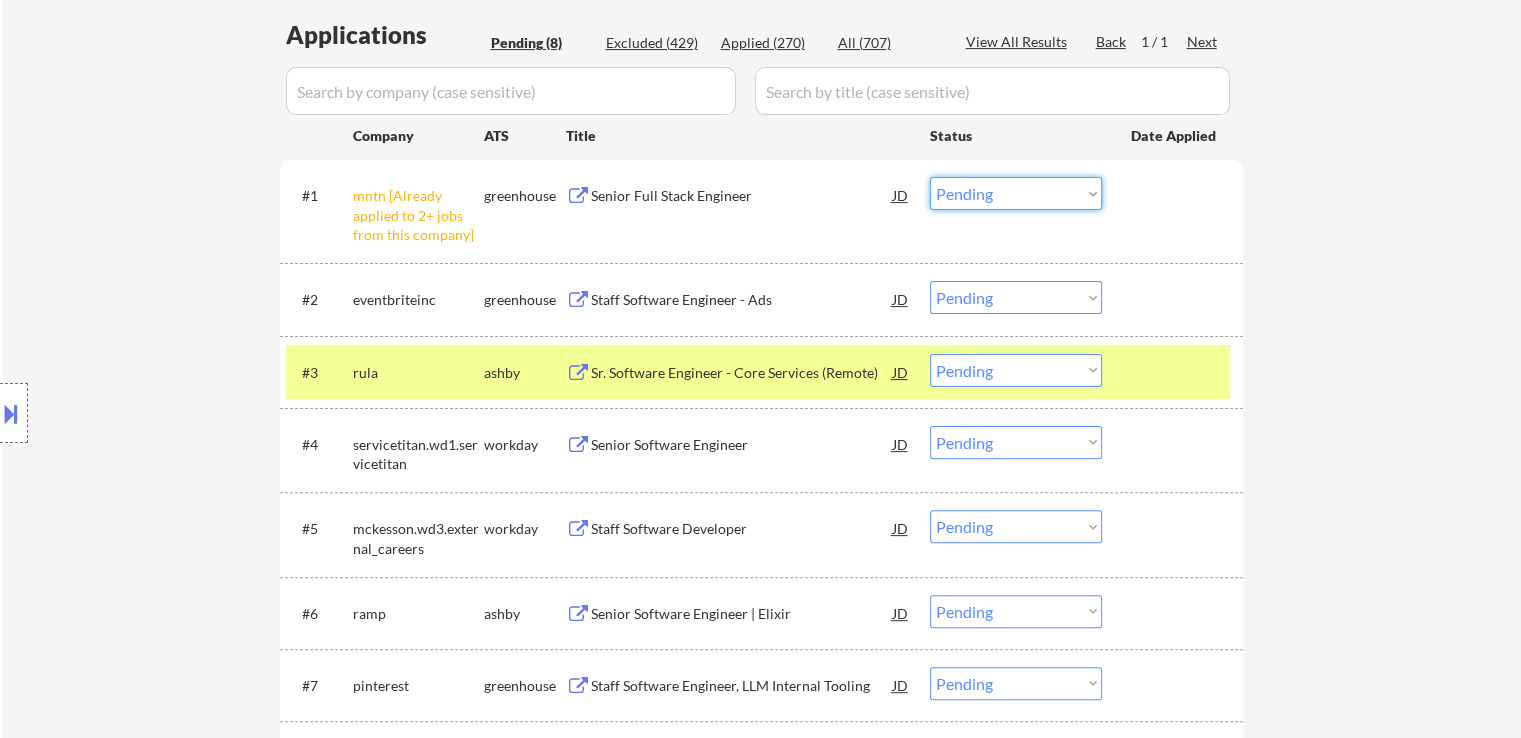 click on "Choose an option... Pending Applied Excluded (Questions) Excluded (Expired) Excluded (Location) Excluded (Bad Match) Excluded (Blocklist) Excluded (Salary) Excluded (Other)" at bounding box center (1016, 193) 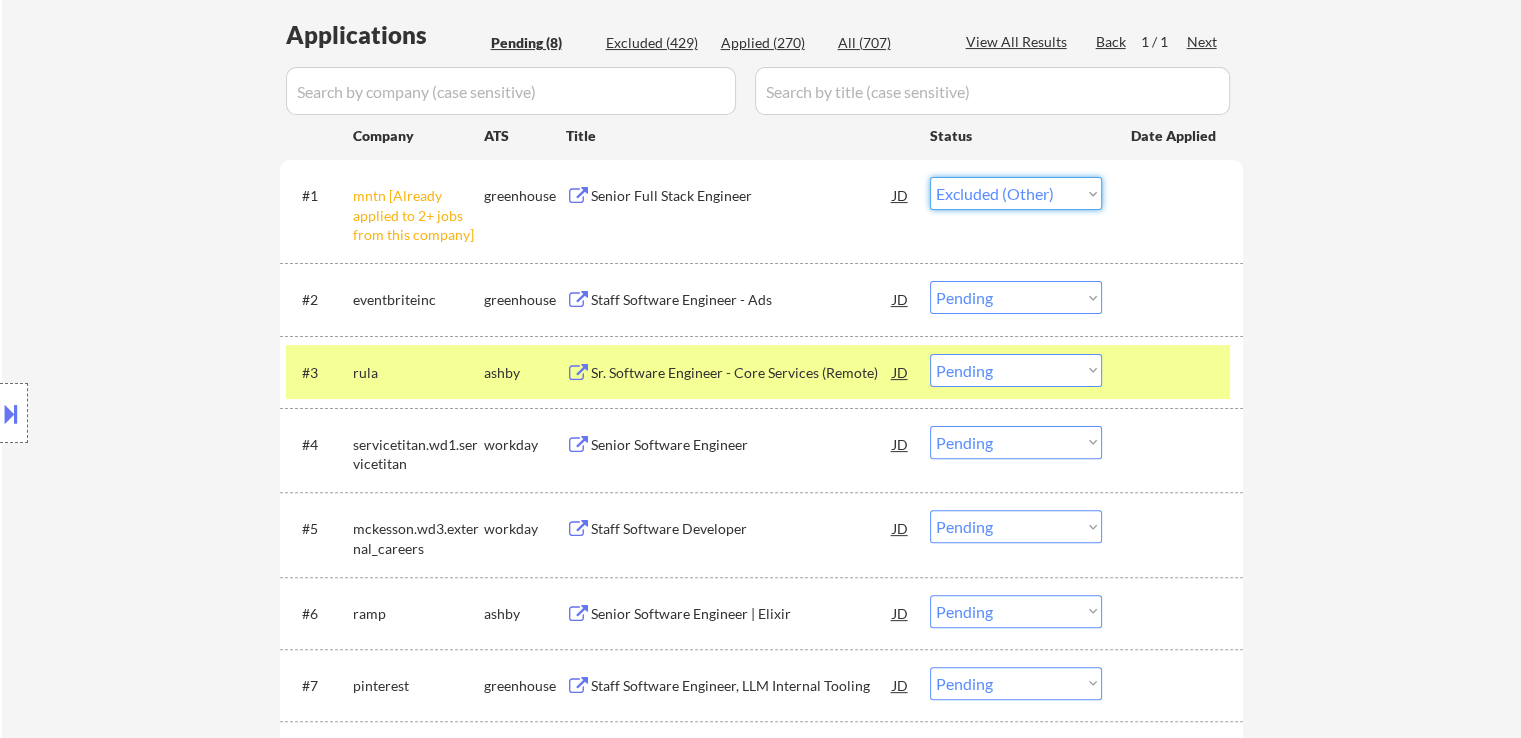 click on "Choose an option... Pending Applied Excluded (Questions) Excluded (Expired) Excluded (Location) Excluded (Bad Match) Excluded (Blocklist) Excluded (Salary) Excluded (Other)" at bounding box center (1016, 193) 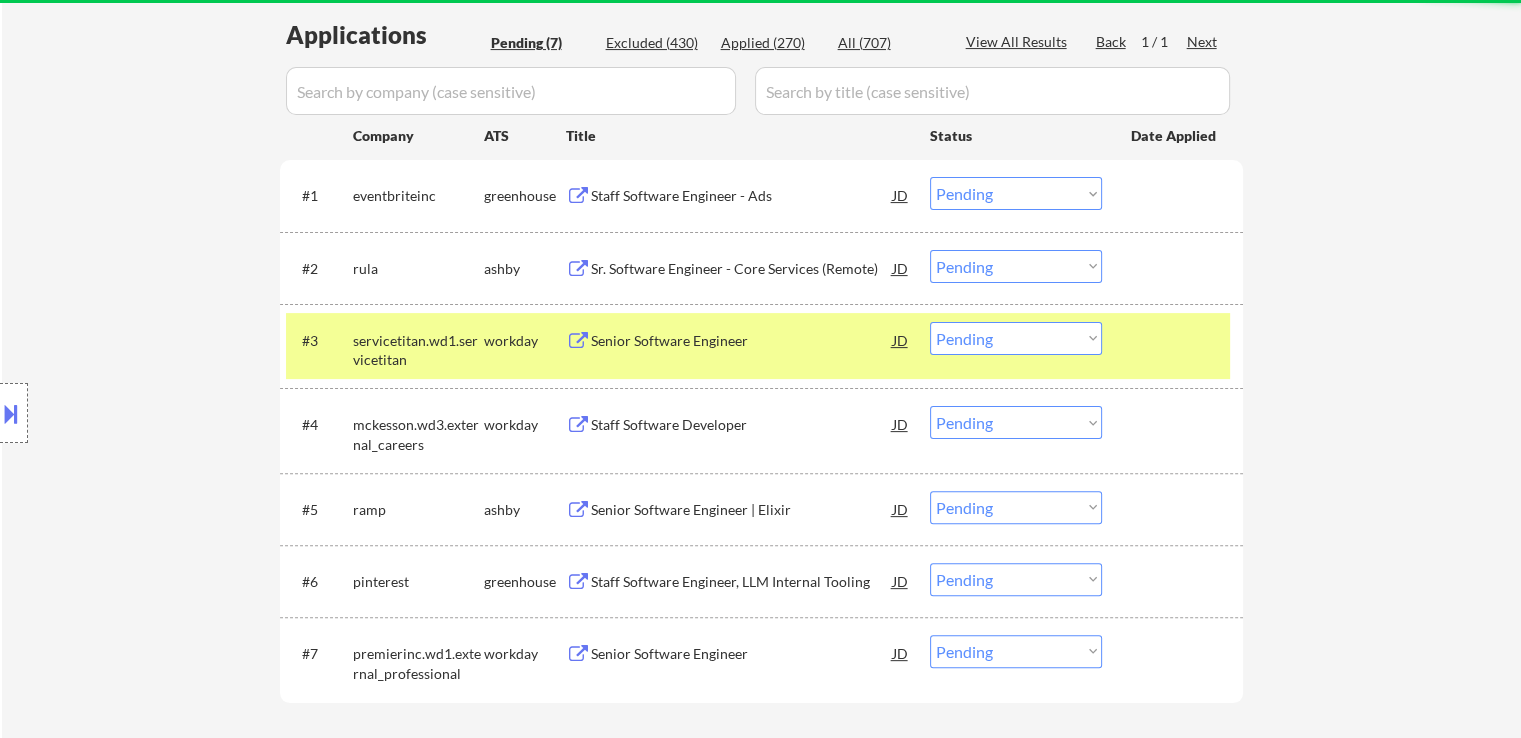 click on "Choose an option... Pending Applied Excluded (Questions) Excluded (Expired) Excluded (Location) Excluded (Bad Match) Excluded (Blocklist) Excluded (Salary) Excluded (Other)" at bounding box center [1016, 193] 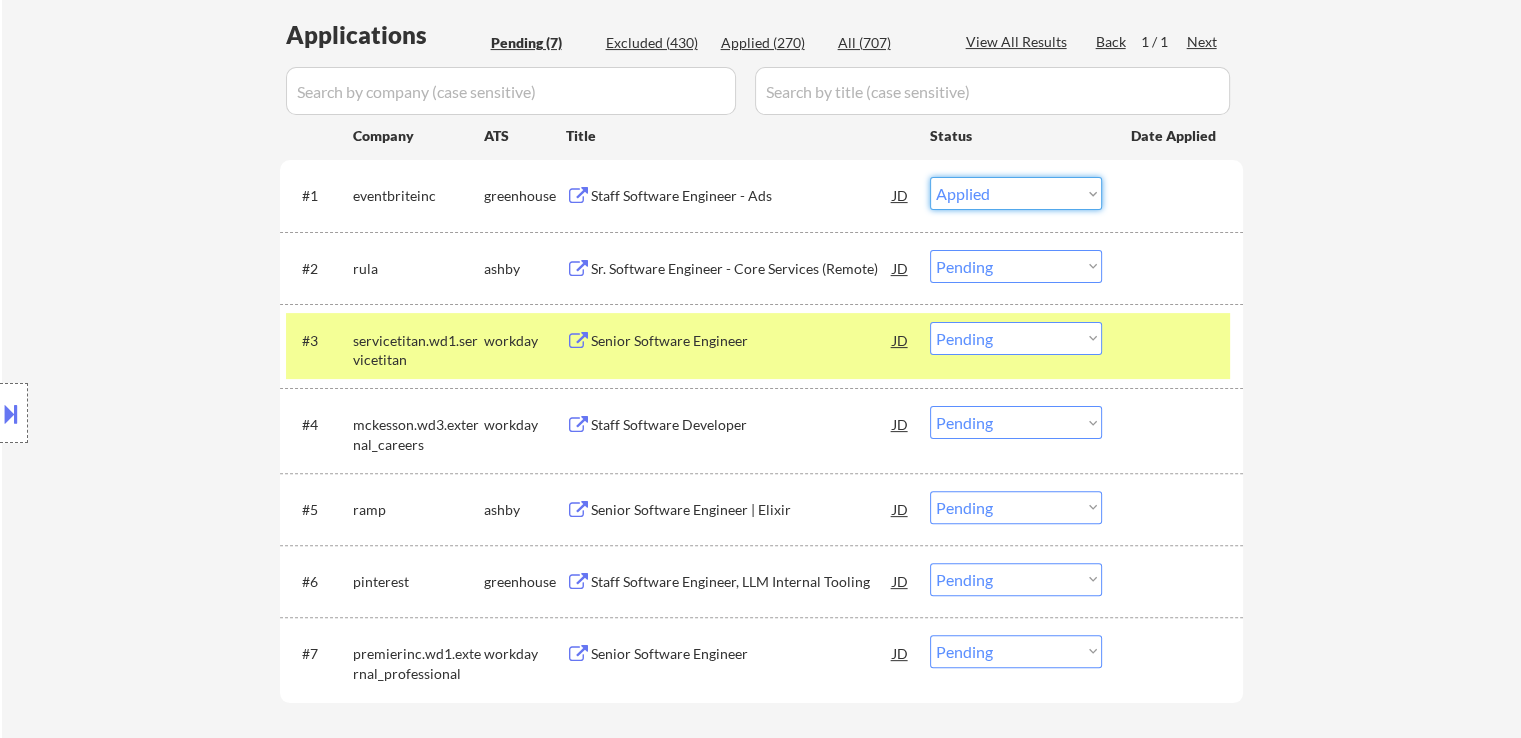 click on "Choose an option... Pending Applied Excluded (Questions) Excluded (Expired) Excluded (Location) Excluded (Bad Match) Excluded (Blocklist) Excluded (Salary) Excluded (Other)" at bounding box center (1016, 193) 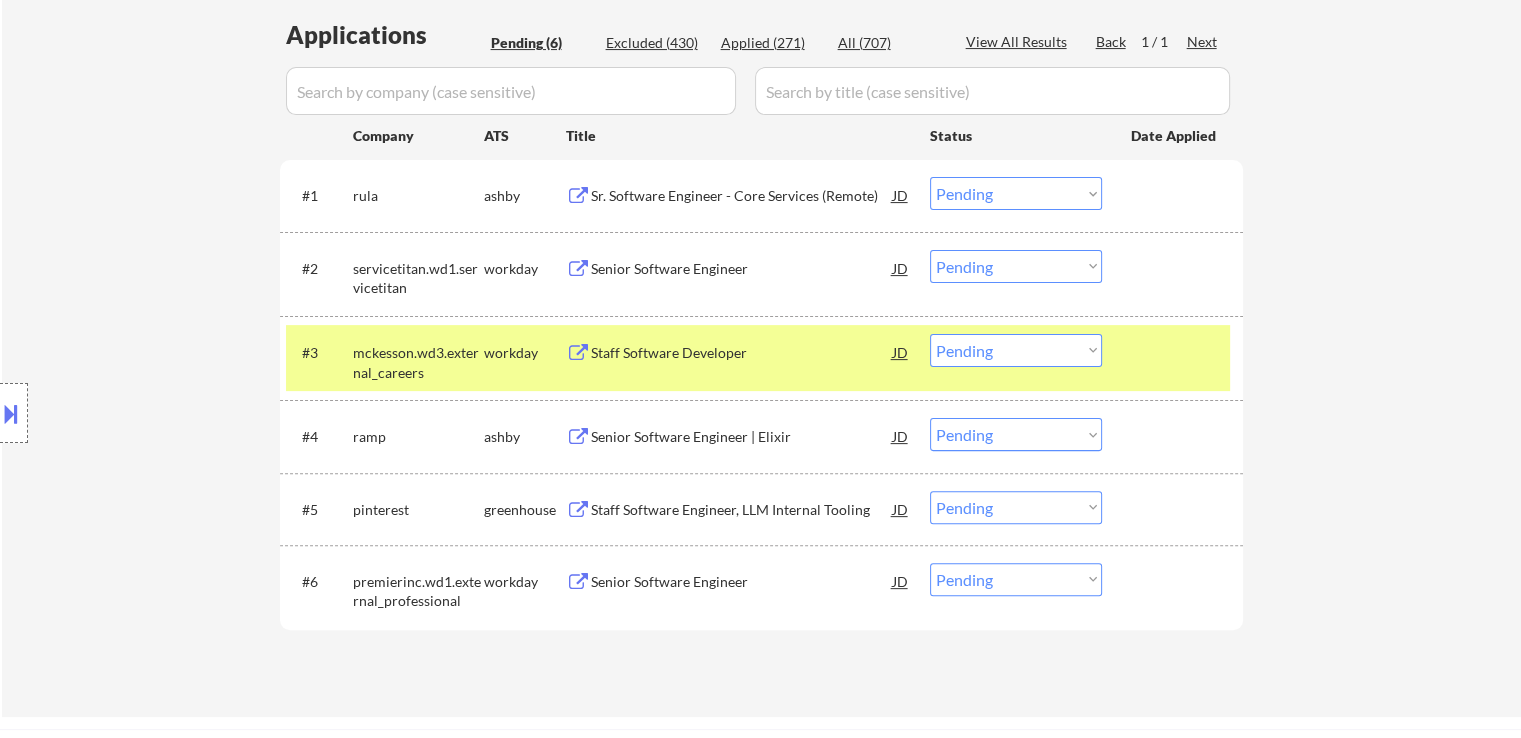 click on "Senior Software Engineer" at bounding box center [742, 269] 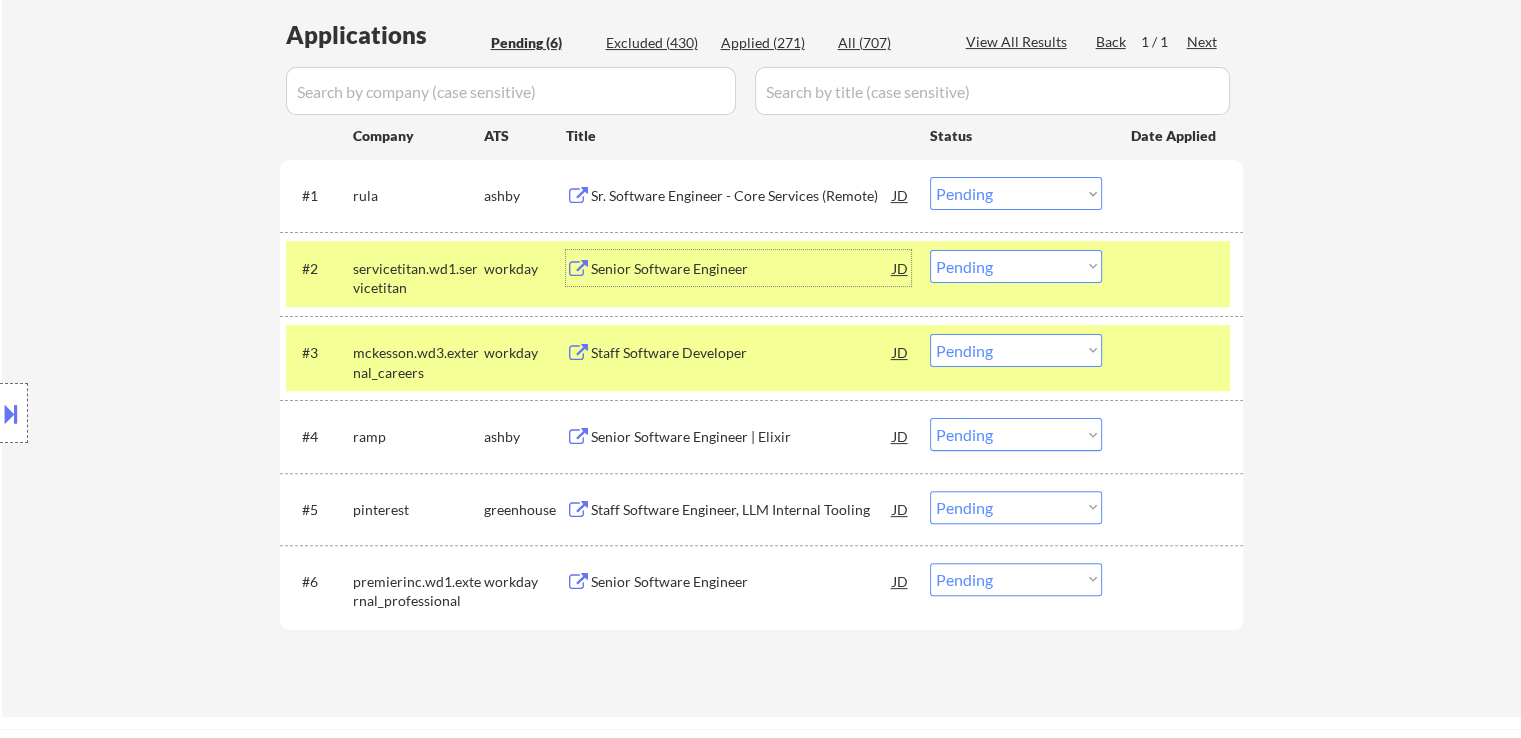 click on "Choose an option... Pending Applied Excluded (Questions) Excluded (Expired) Excluded (Location) Excluded (Bad Match) Excluded (Blocklist) Excluded (Salary) Excluded (Other)" at bounding box center [1016, 193] 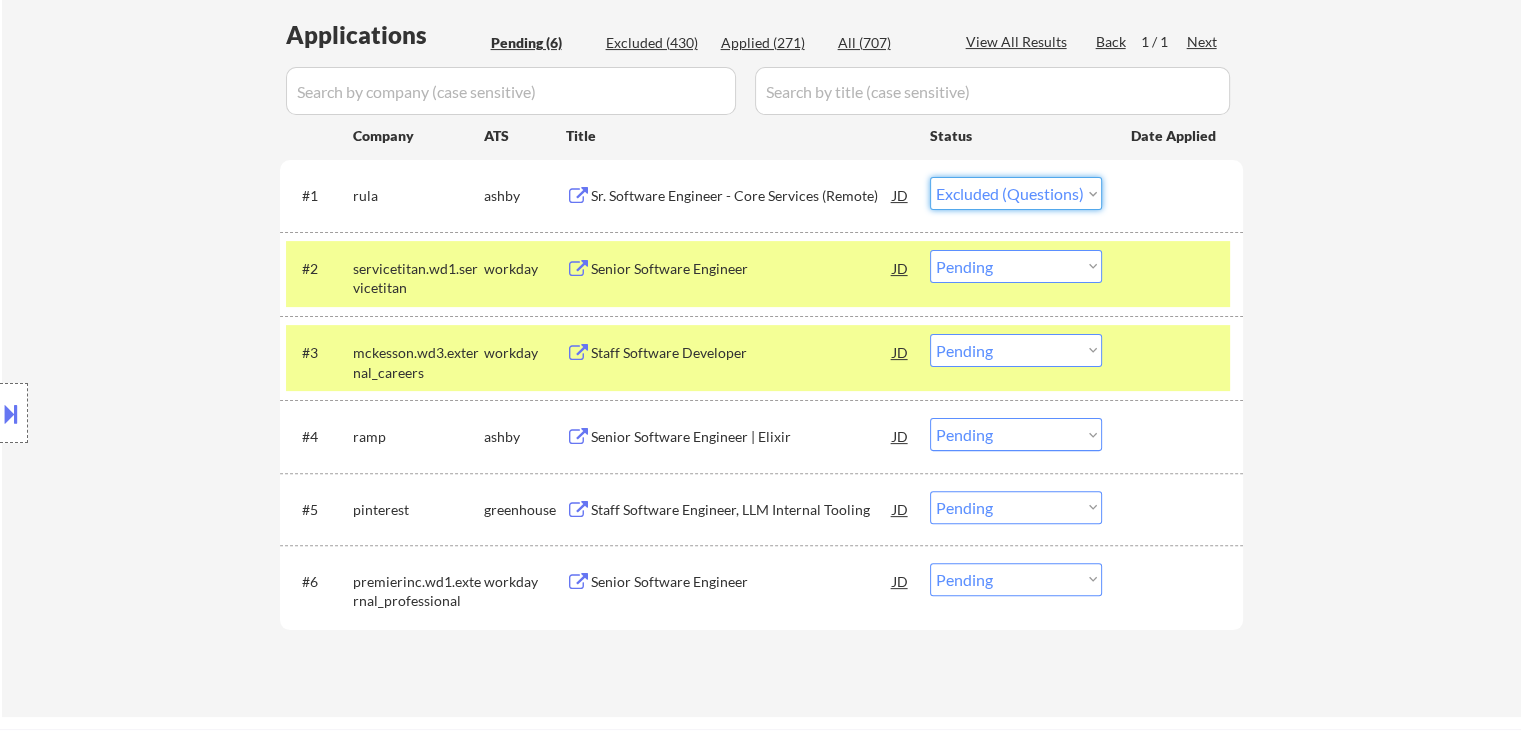 click on "Choose an option... Pending Applied Excluded (Questions) Excluded (Expired) Excluded (Location) Excluded (Bad Match) Excluded (Blocklist) Excluded (Salary) Excluded (Other)" at bounding box center [1016, 193] 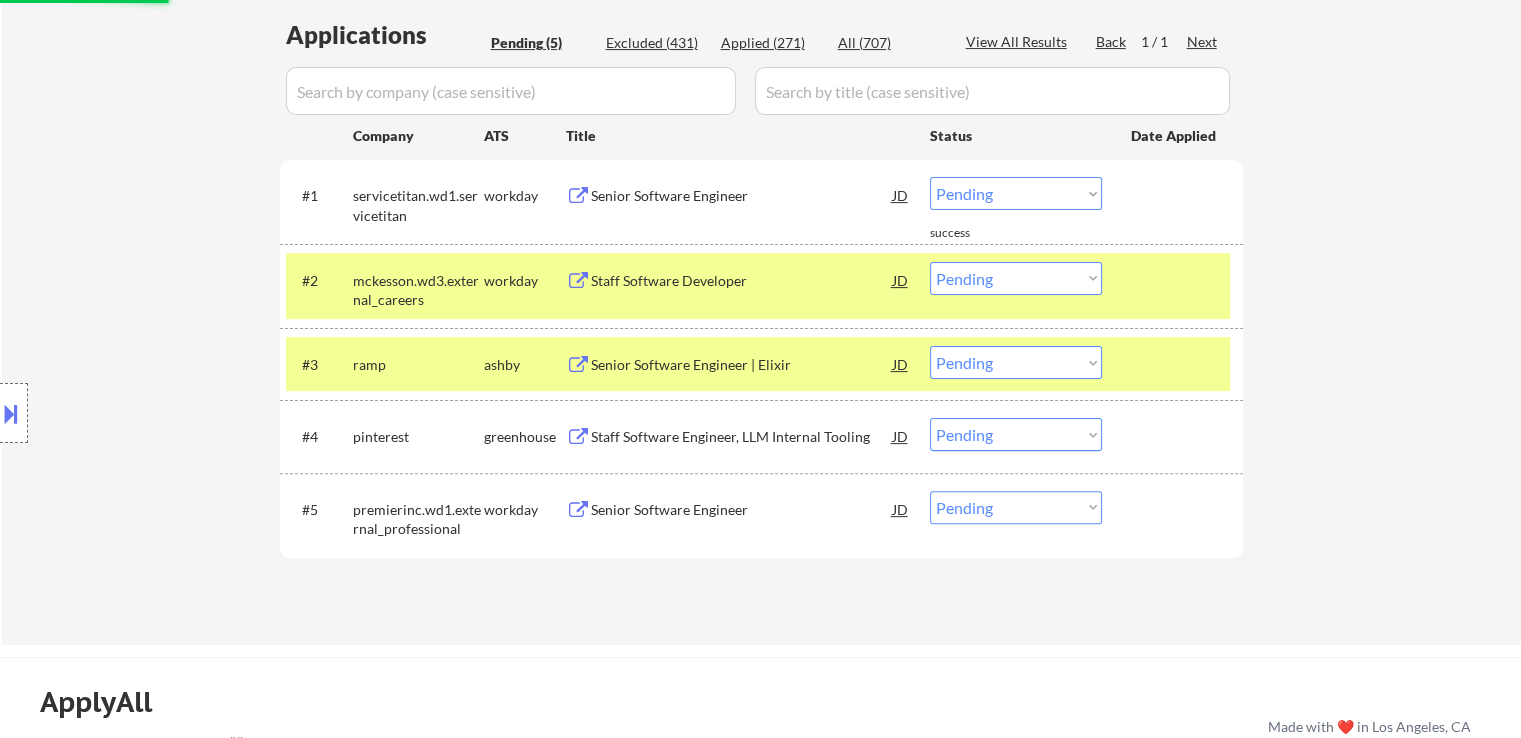 drag, startPoint x: 1001, startPoint y: 180, endPoint x: 1006, endPoint y: 209, distance: 29.427877 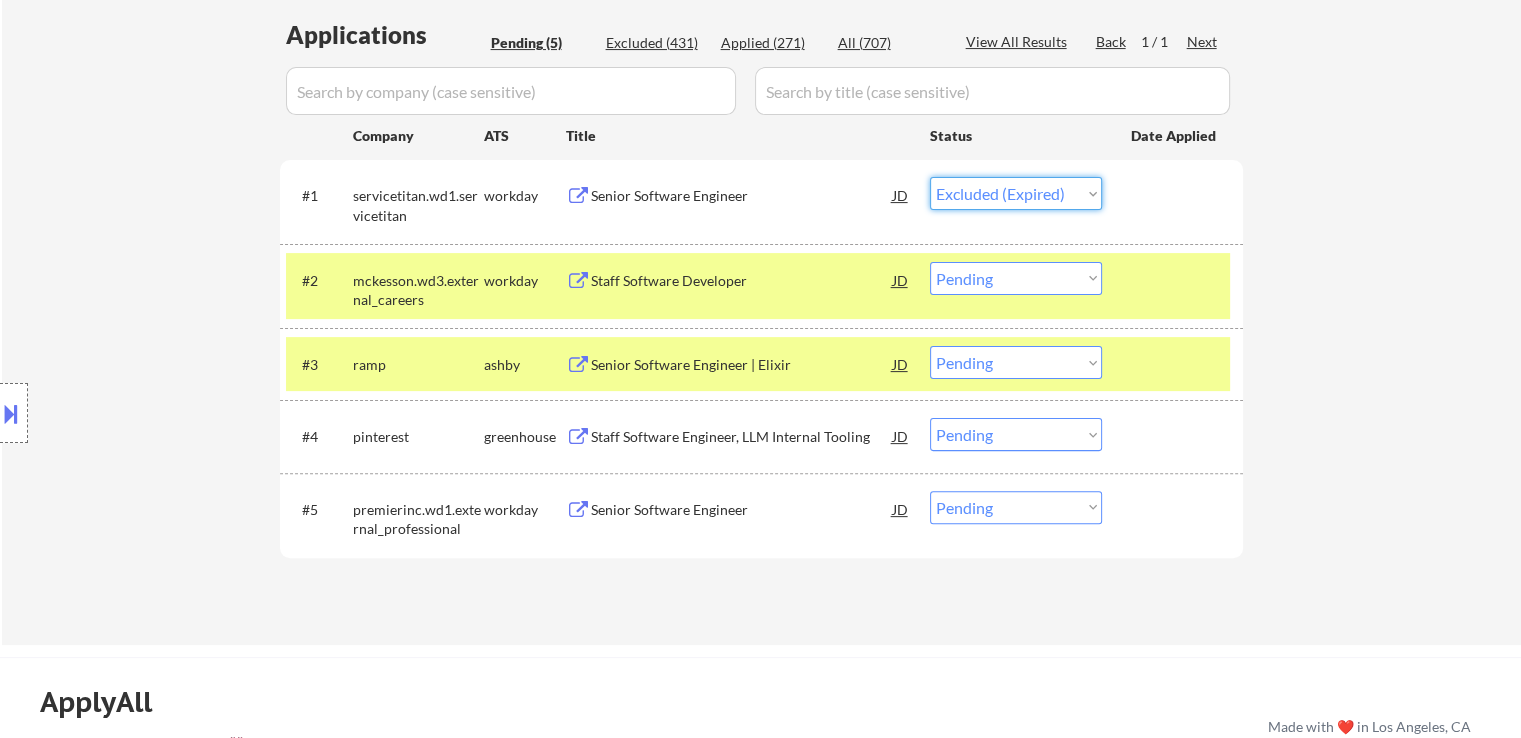 click on "Choose an option... Pending Applied Excluded (Questions) Excluded (Expired) Excluded (Location) Excluded (Bad Match) Excluded (Blocklist) Excluded (Salary) Excluded (Other)" at bounding box center [1016, 193] 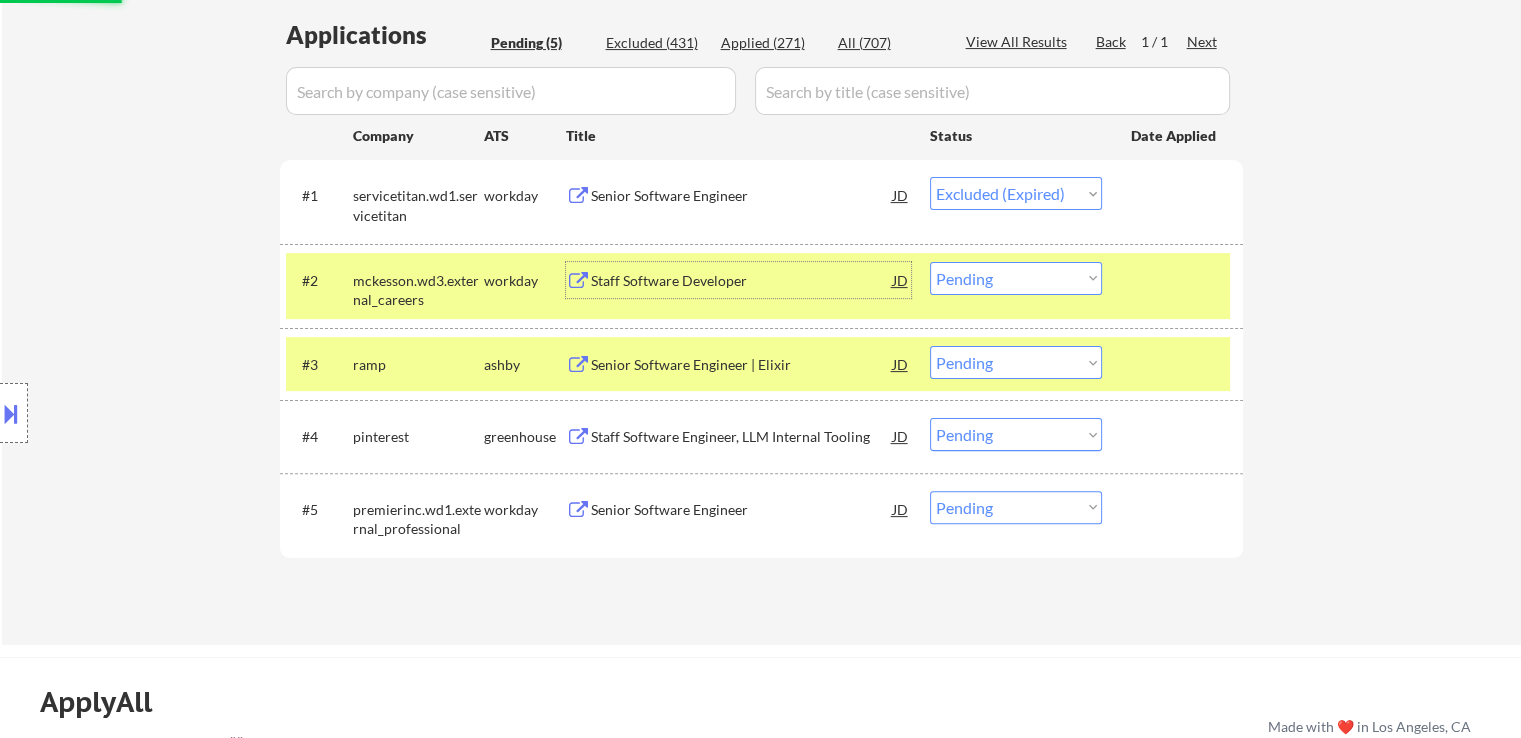 click on "Staff Software Developer" at bounding box center (742, 281) 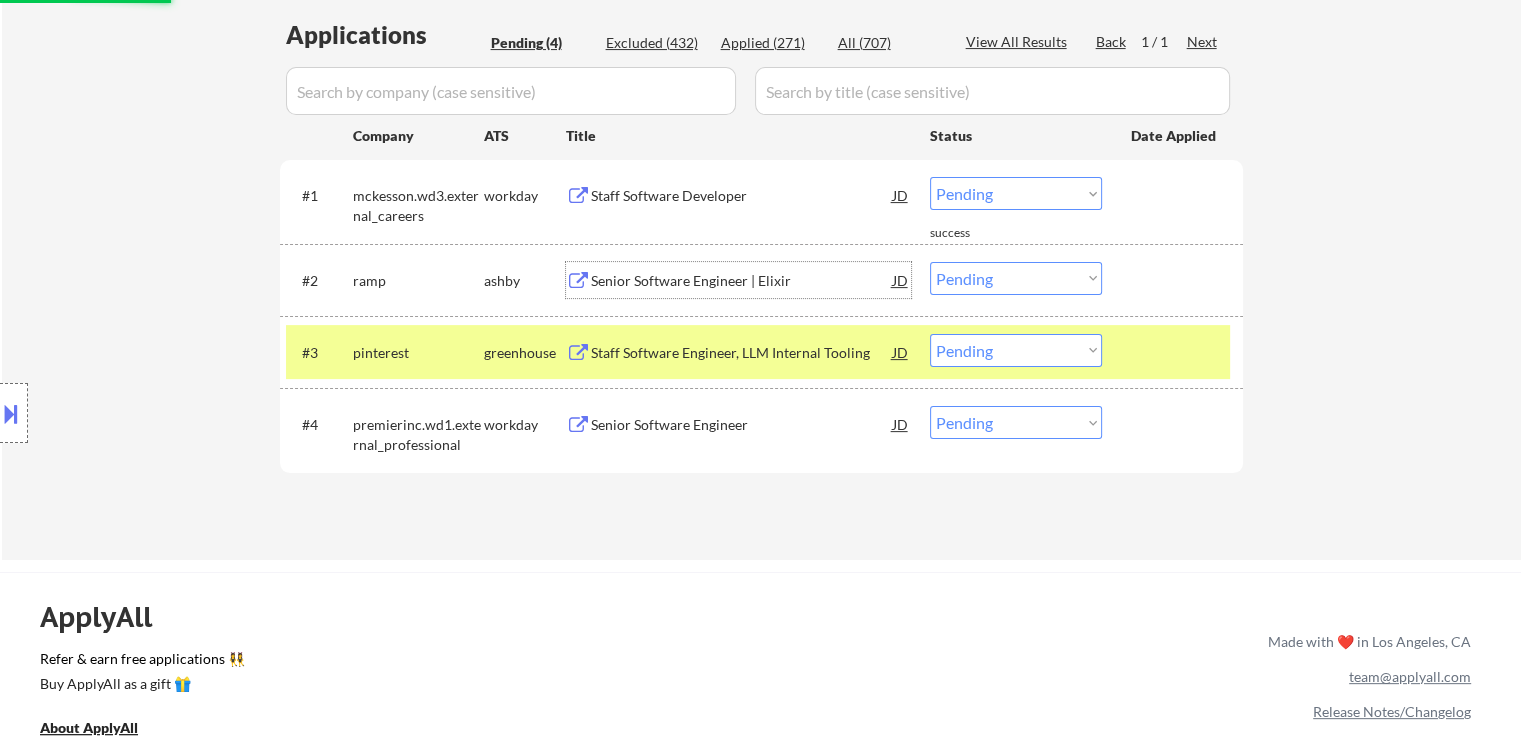 click on "Senior Software Engineer | Elixir" at bounding box center (742, 281) 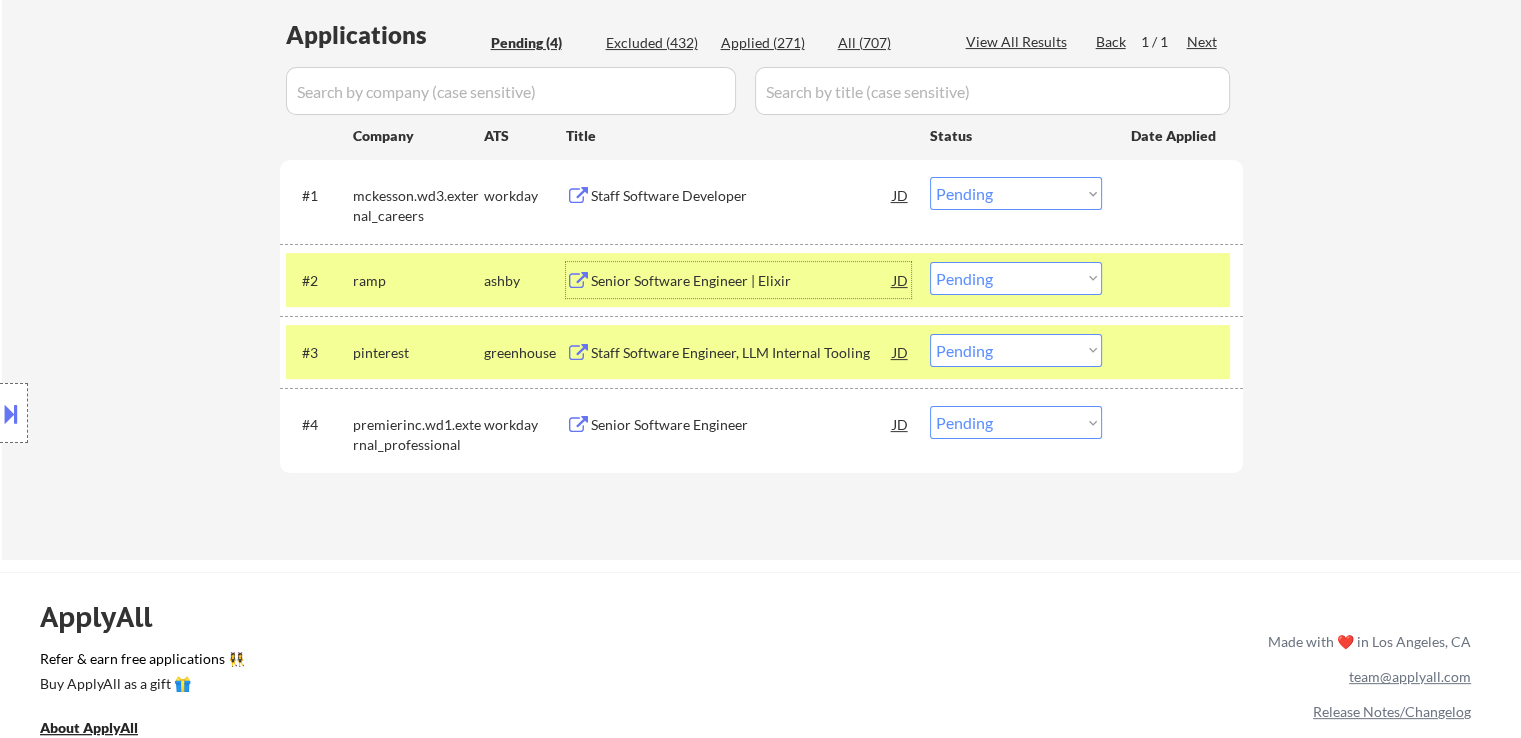 click on "Choose an option... Pending Applied Excluded (Questions) Excluded (Expired) Excluded (Location) Excluded (Bad Match) Excluded (Blocklist) Excluded (Salary) Excluded (Other)" at bounding box center [1016, 193] 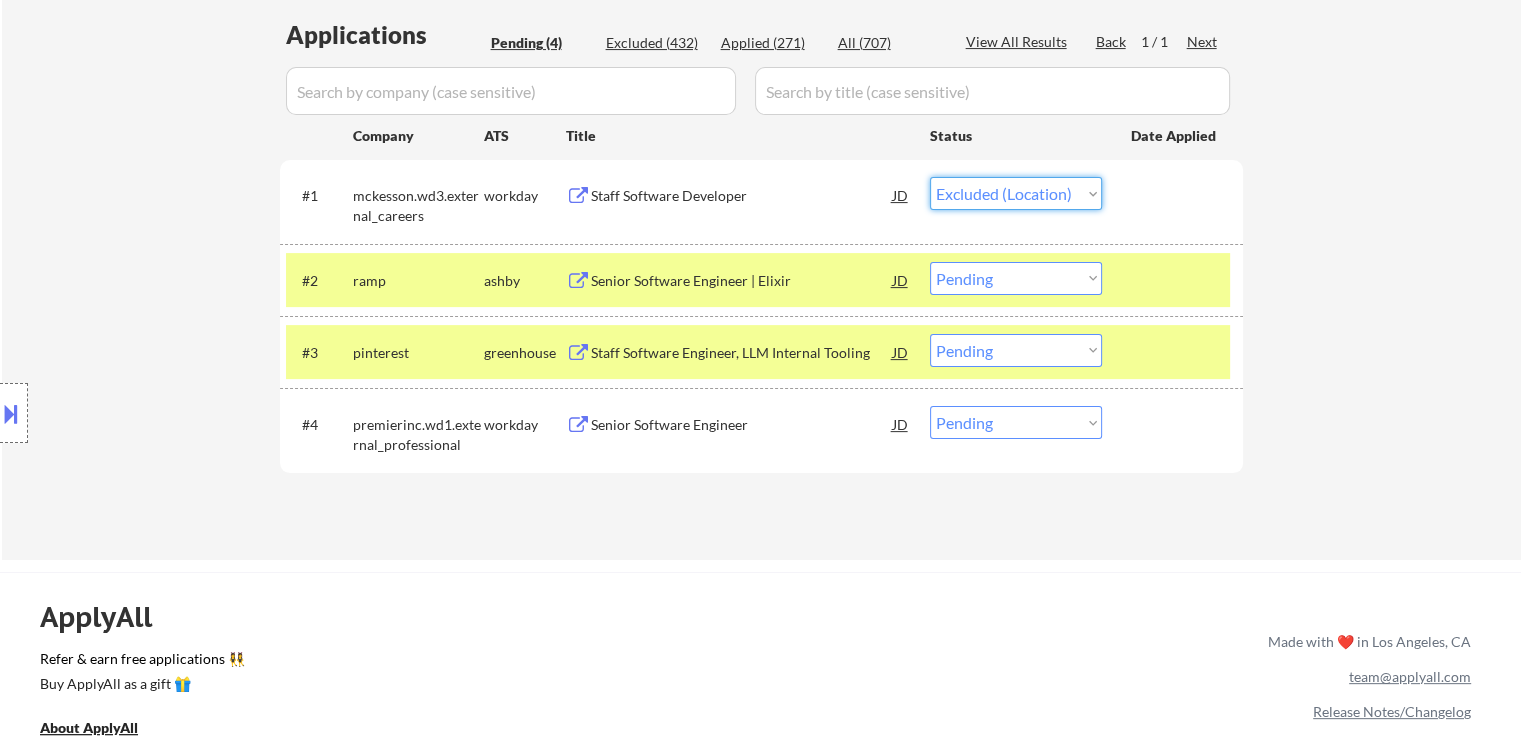 click on "Choose an option... Pending Applied Excluded (Questions) Excluded (Expired) Excluded (Location) Excluded (Bad Match) Excluded (Blocklist) Excluded (Salary) Excluded (Other)" at bounding box center (1016, 193) 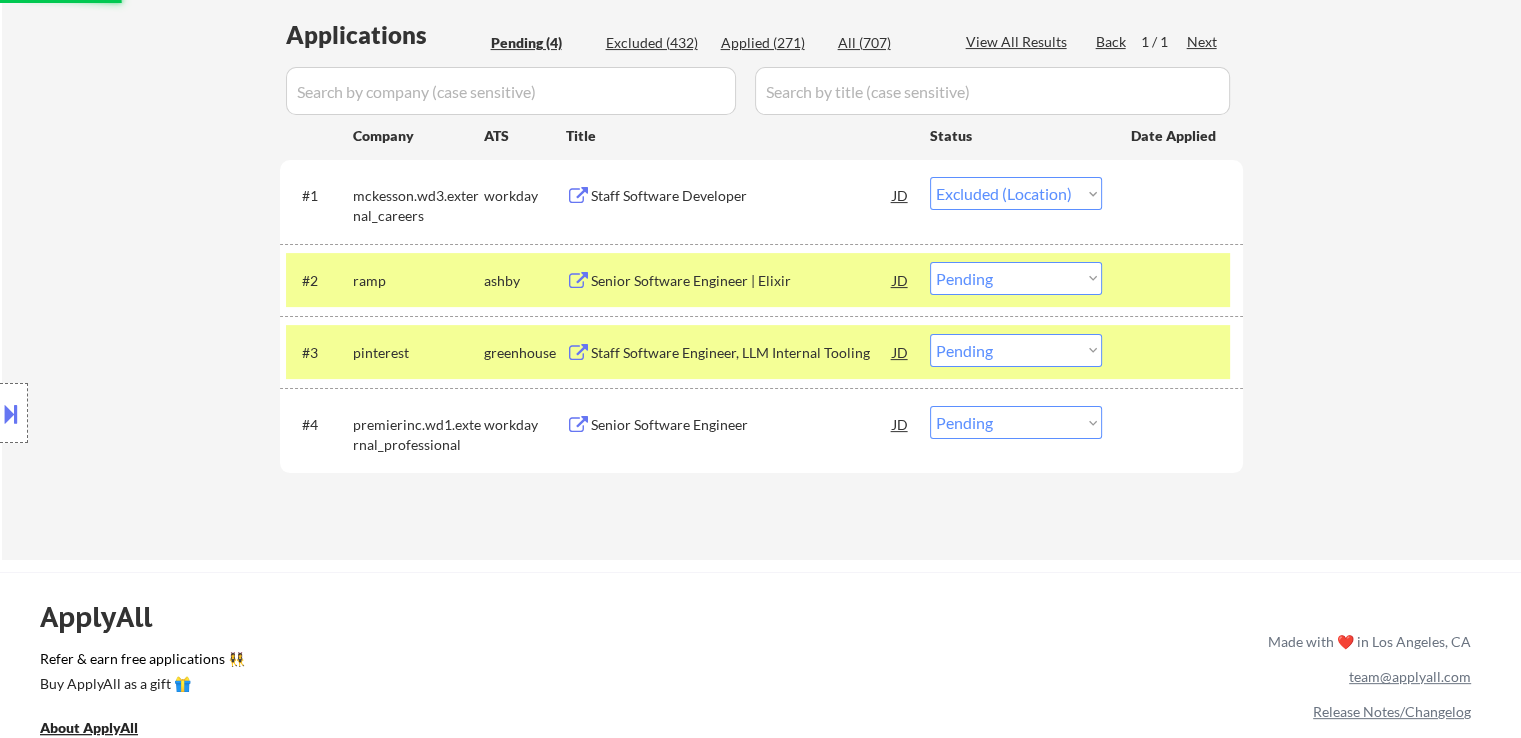 click on "Staff Software Engineer, LLM Internal Tooling" at bounding box center (742, 353) 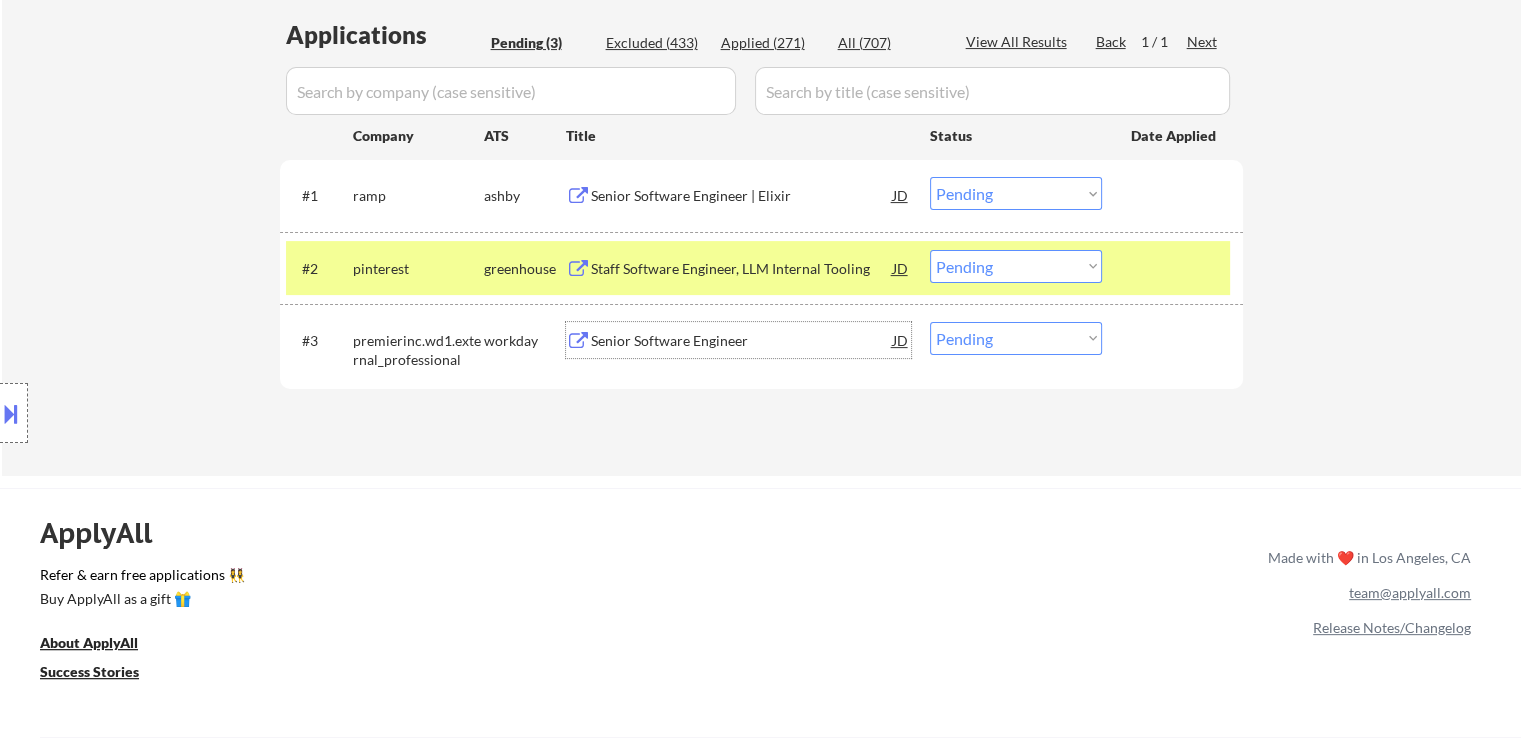 click on "Choose an option... Pending Applied Excluded (Questions) Excluded (Expired) Excluded (Location) Excluded (Bad Match) Excluded (Blocklist) Excluded (Salary) Excluded (Other)" at bounding box center [1016, 193] 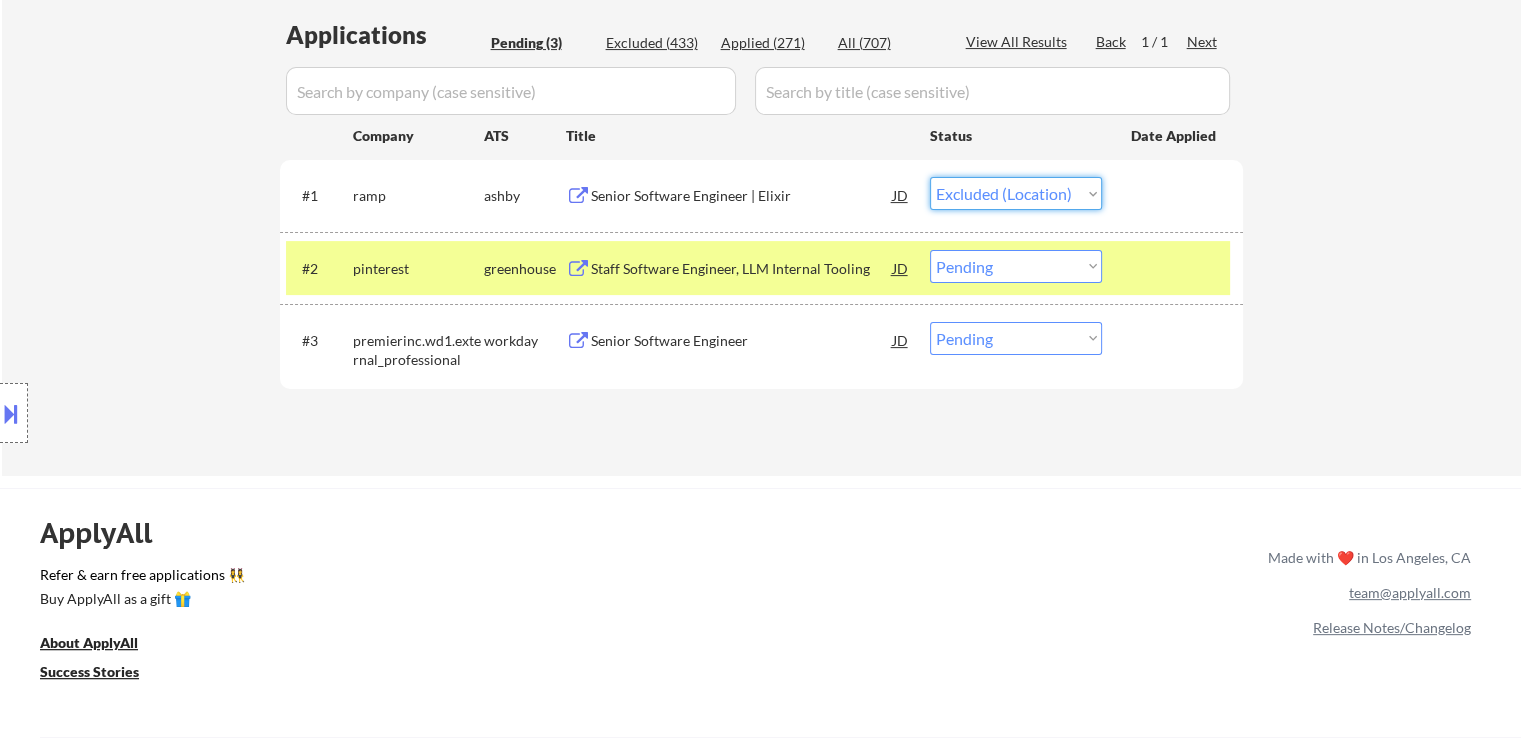 click on "Choose an option... Pending Applied Excluded (Questions) Excluded (Expired) Excluded (Location) Excluded (Bad Match) Excluded (Blocklist) Excluded (Salary) Excluded (Other)" at bounding box center (1016, 193) 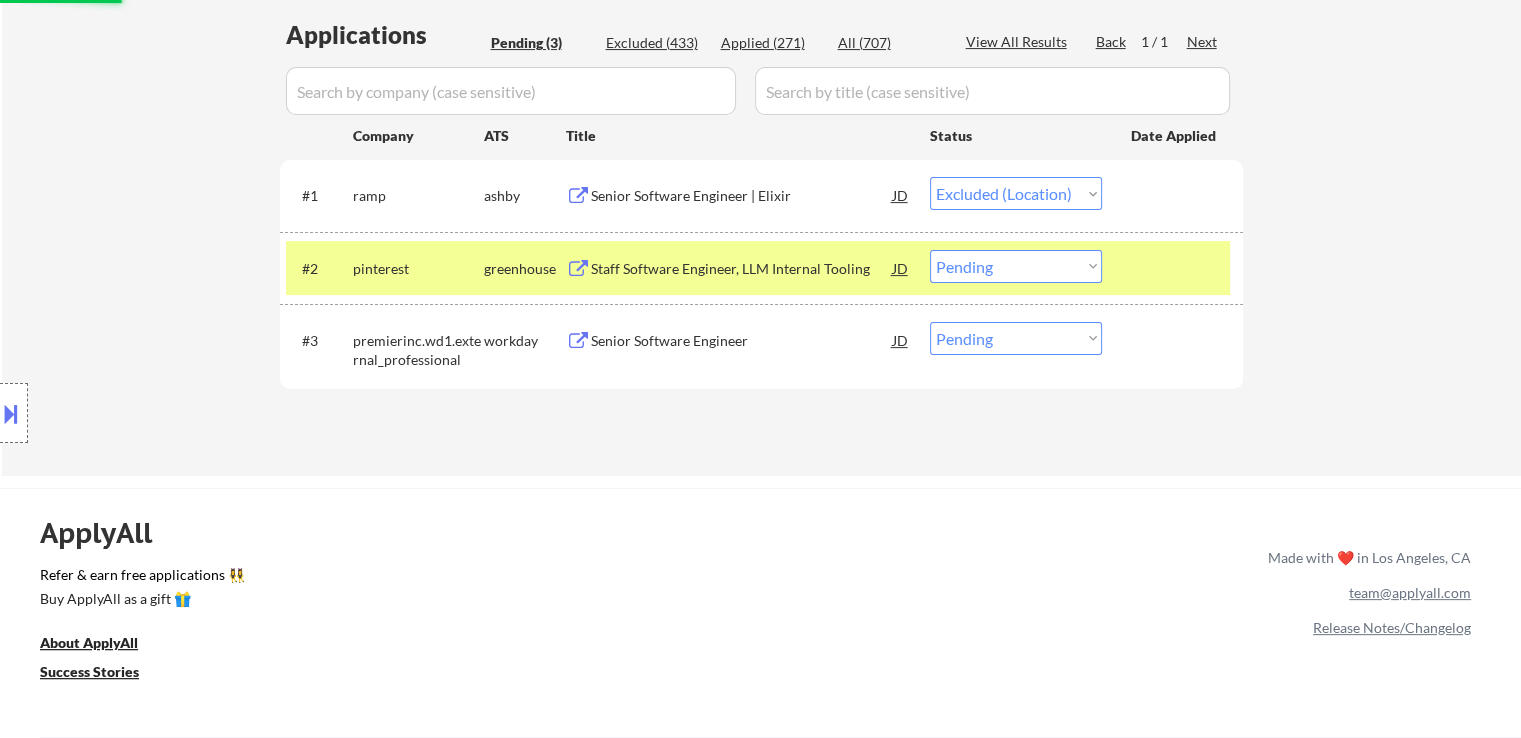 click on "Senior Software Engineer" at bounding box center (742, 341) 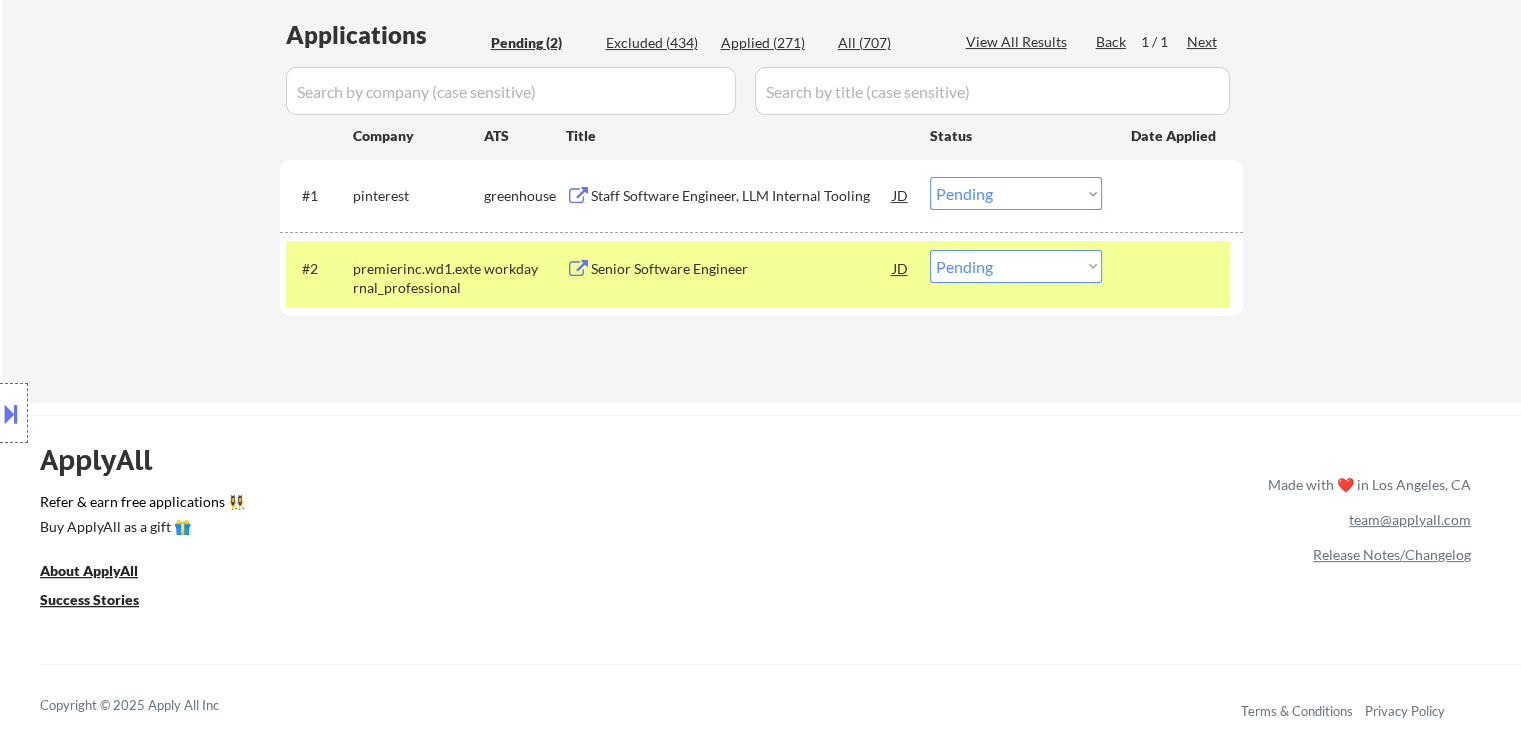 drag, startPoint x: 1011, startPoint y: 189, endPoint x: 1016, endPoint y: 208, distance: 19.646883 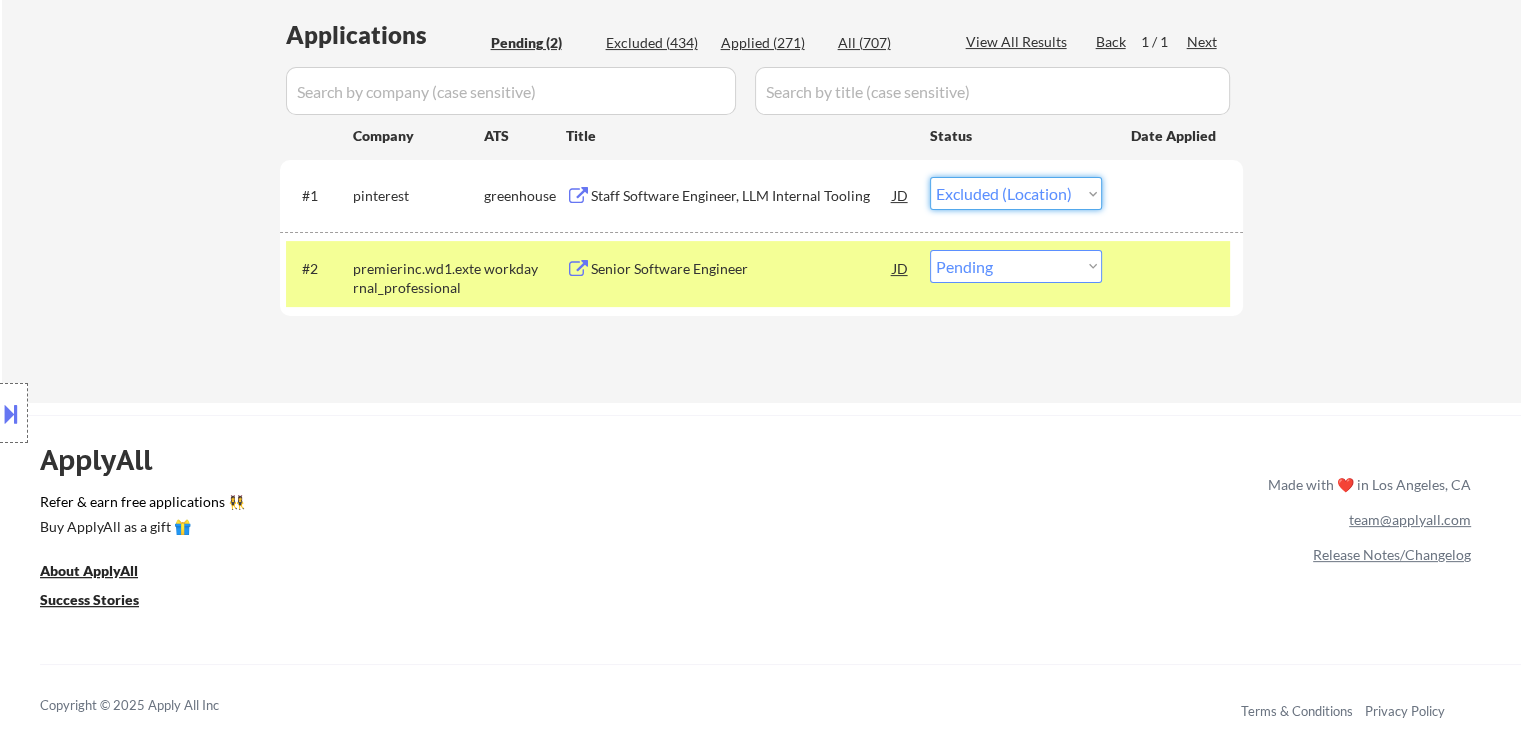 click on "Choose an option... Pending Applied Excluded (Questions) Excluded (Expired) Excluded (Location) Excluded (Bad Match) Excluded (Blocklist) Excluded (Salary) Excluded (Other)" at bounding box center (1016, 193) 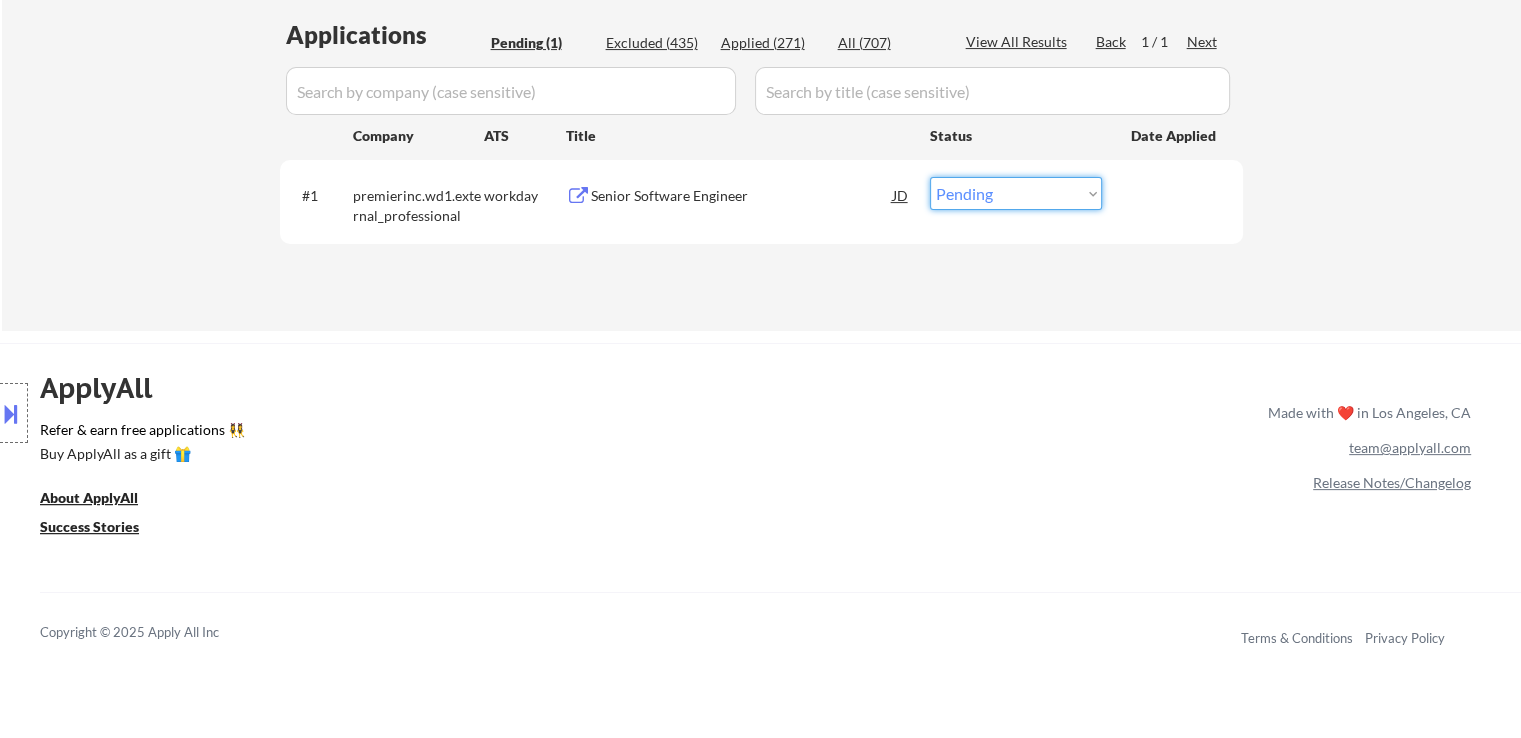 click on "Choose an option... Pending Applied Excluded (Questions) Excluded (Expired) Excluded (Location) Excluded (Bad Match) Excluded (Blocklist) Excluded (Salary) Excluded (Other)" at bounding box center [1016, 193] 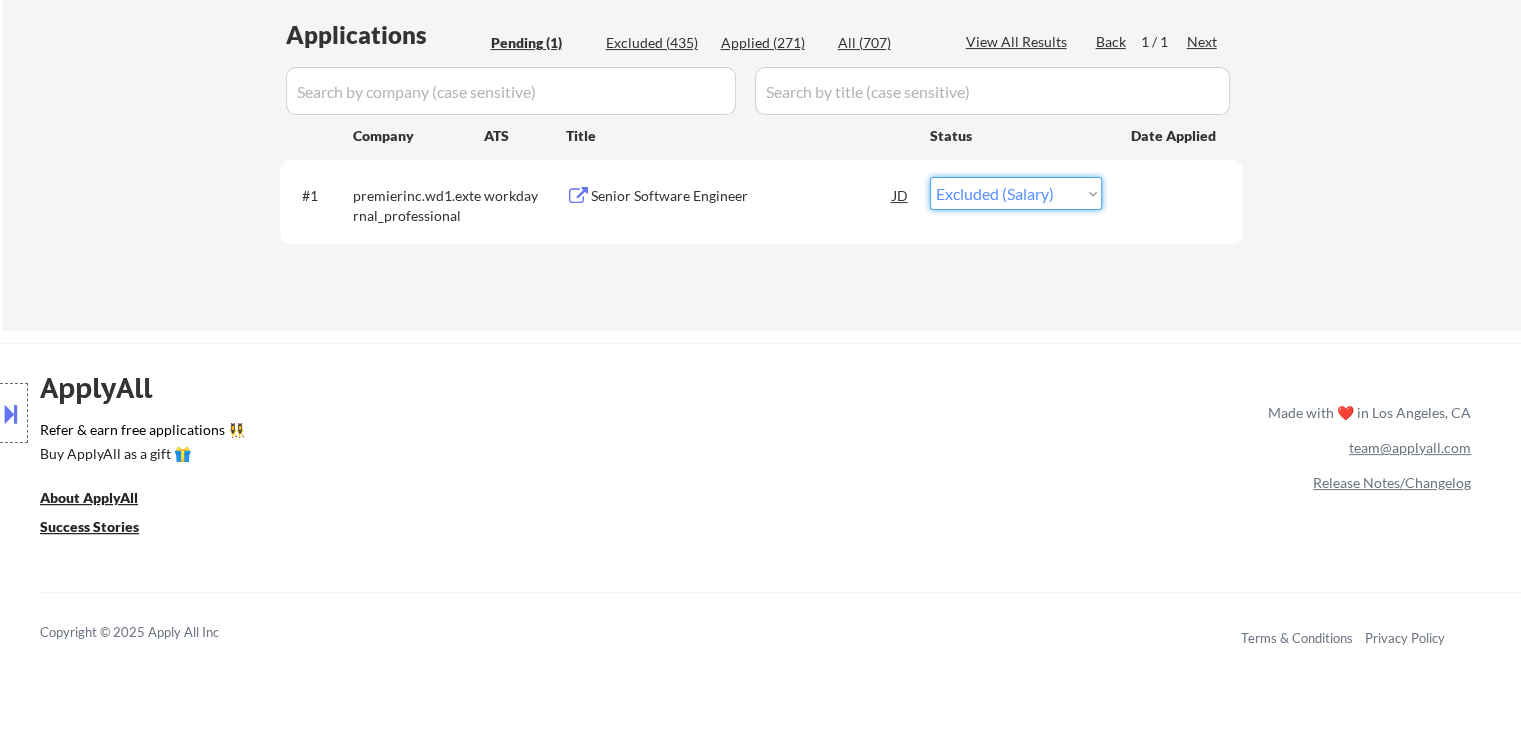 click on "Choose an option... Pending Applied Excluded (Questions) Excluded (Expired) Excluded (Location) Excluded (Bad Match) Excluded (Blocklist) Excluded (Salary) Excluded (Other)" at bounding box center [1016, 193] 